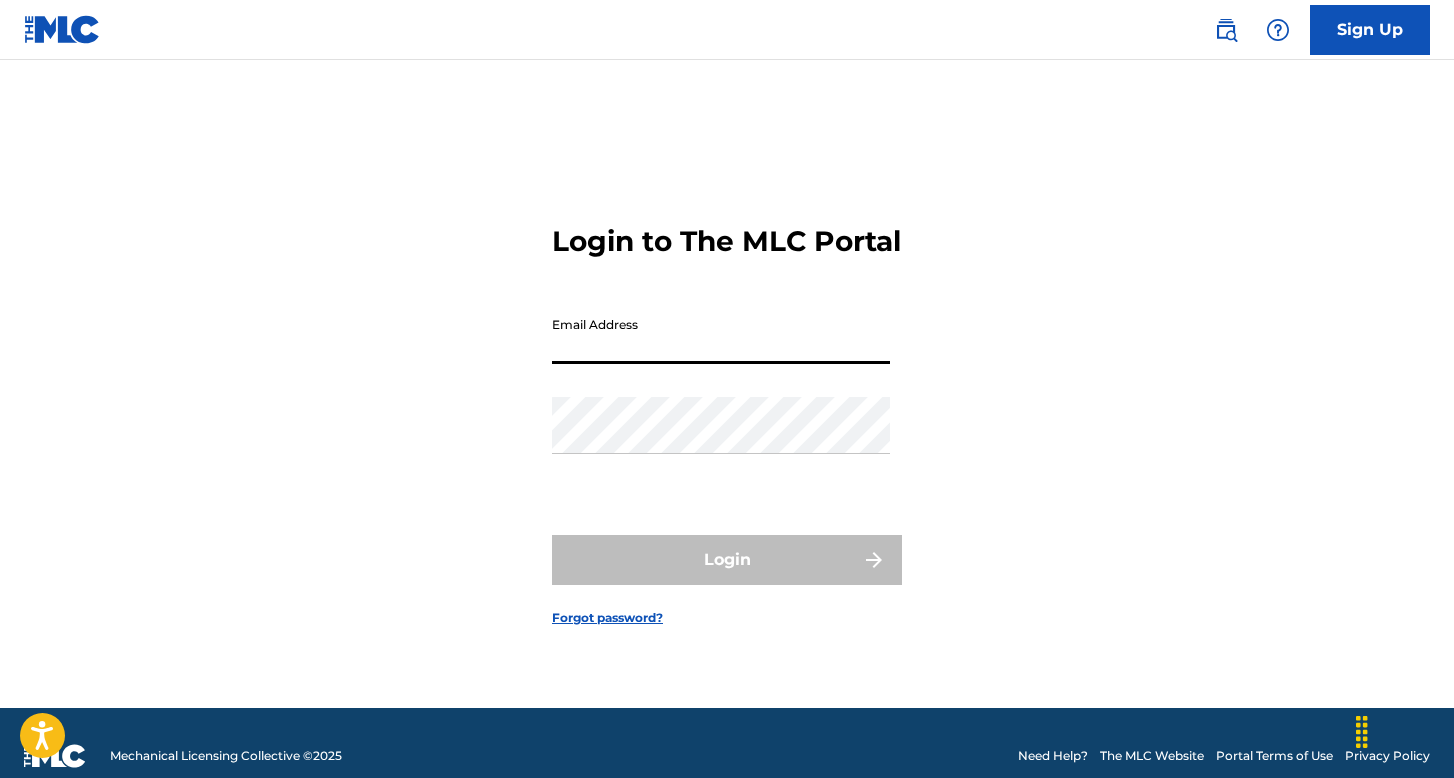scroll, scrollTop: 0, scrollLeft: 0, axis: both 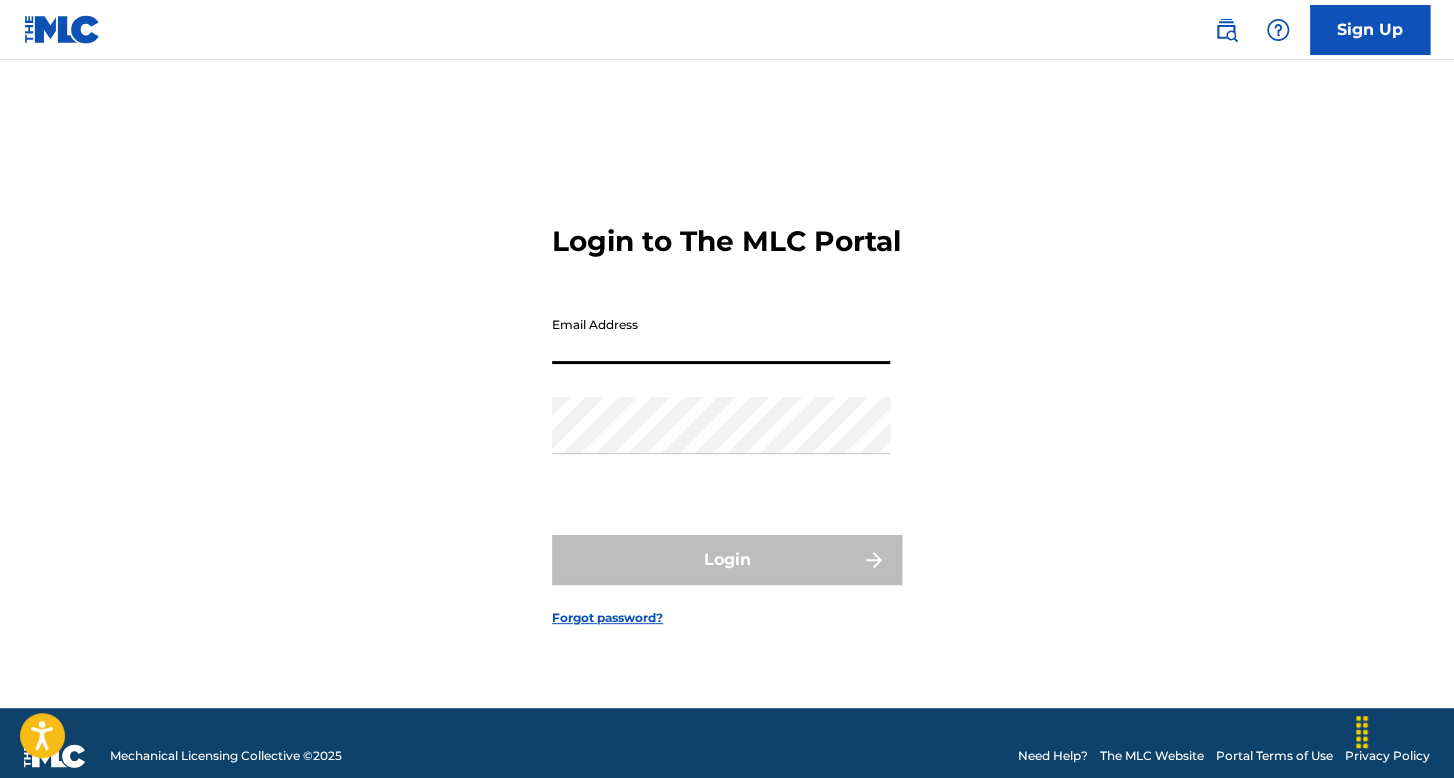 type on "[FIRST] [LAST]@gmail.com" 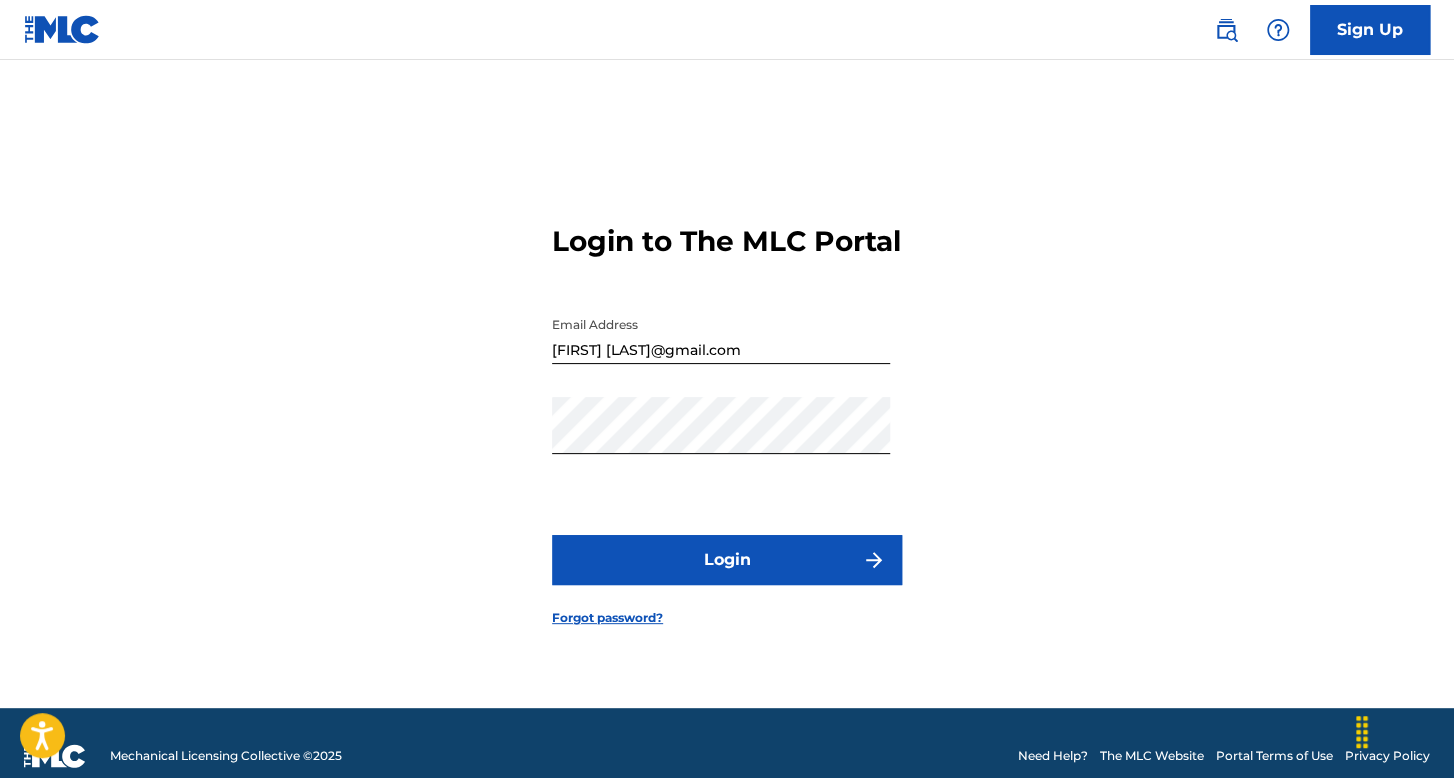 click on "Login" at bounding box center (727, 560) 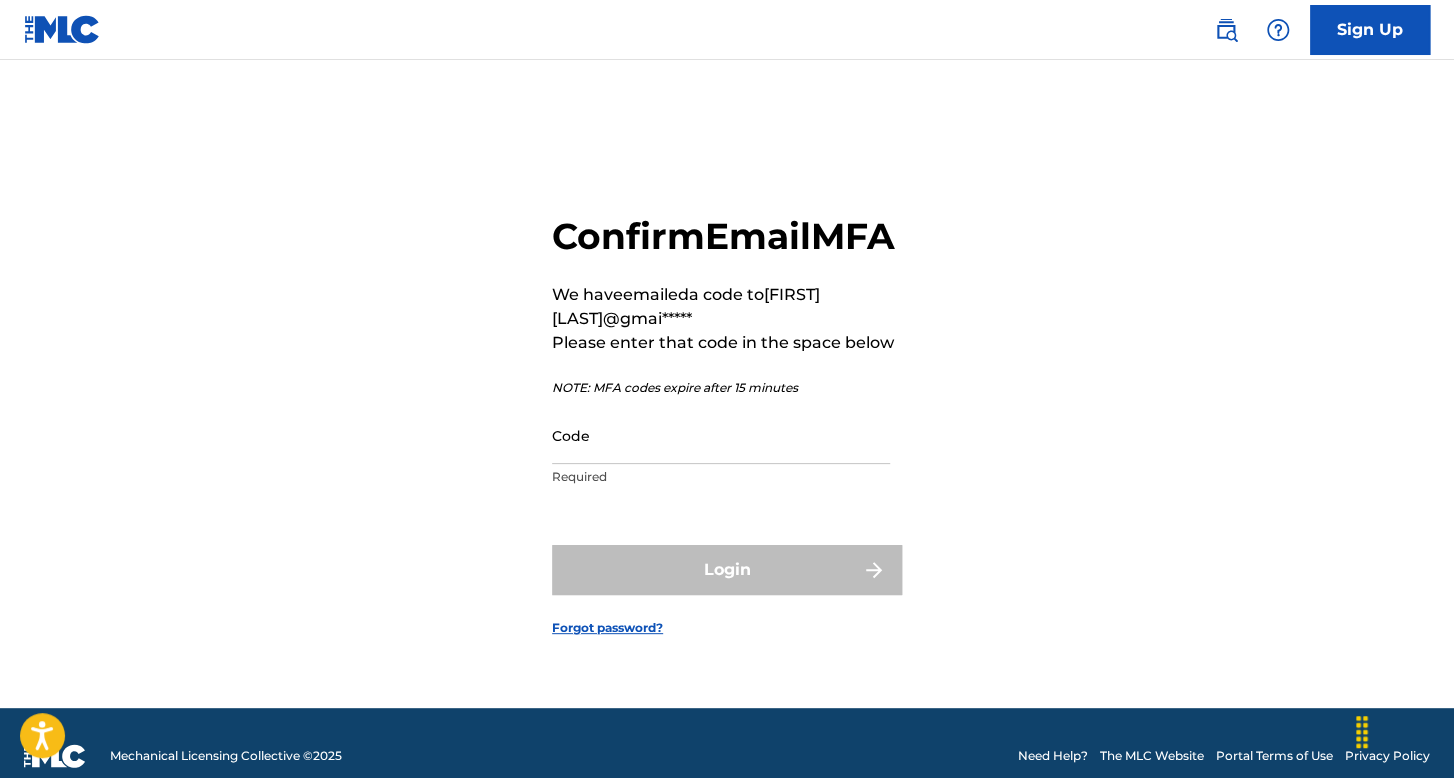 click on "Code" at bounding box center [721, 435] 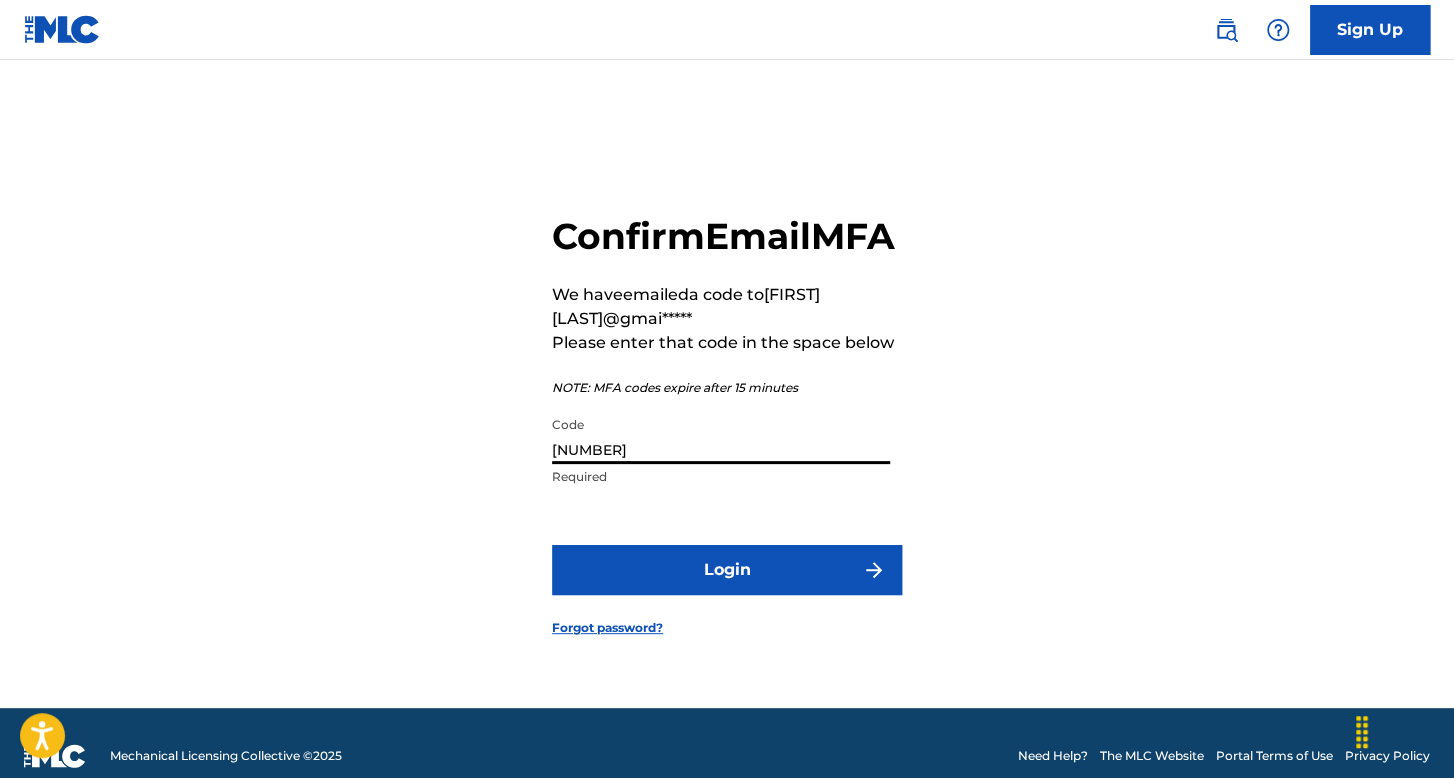 type on "867305" 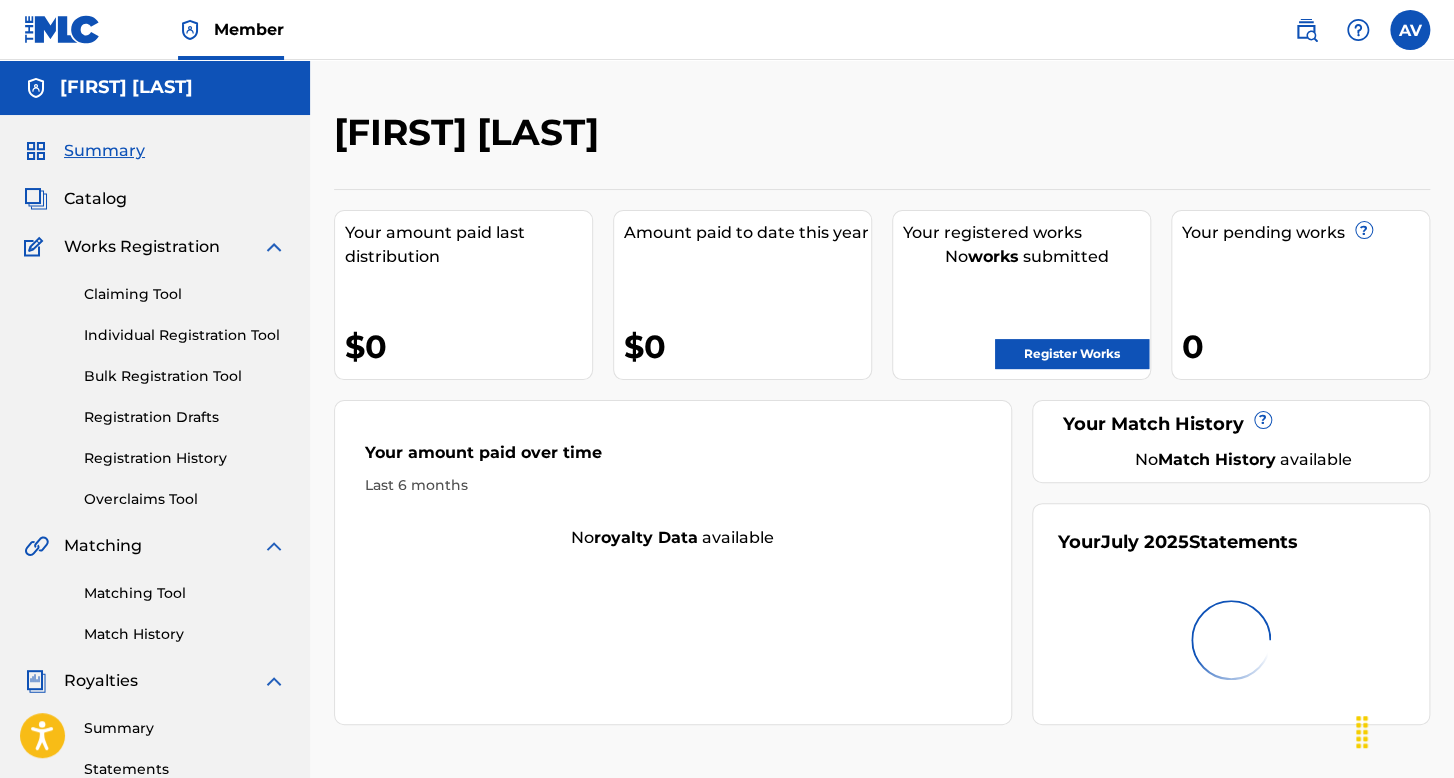 scroll, scrollTop: 0, scrollLeft: 0, axis: both 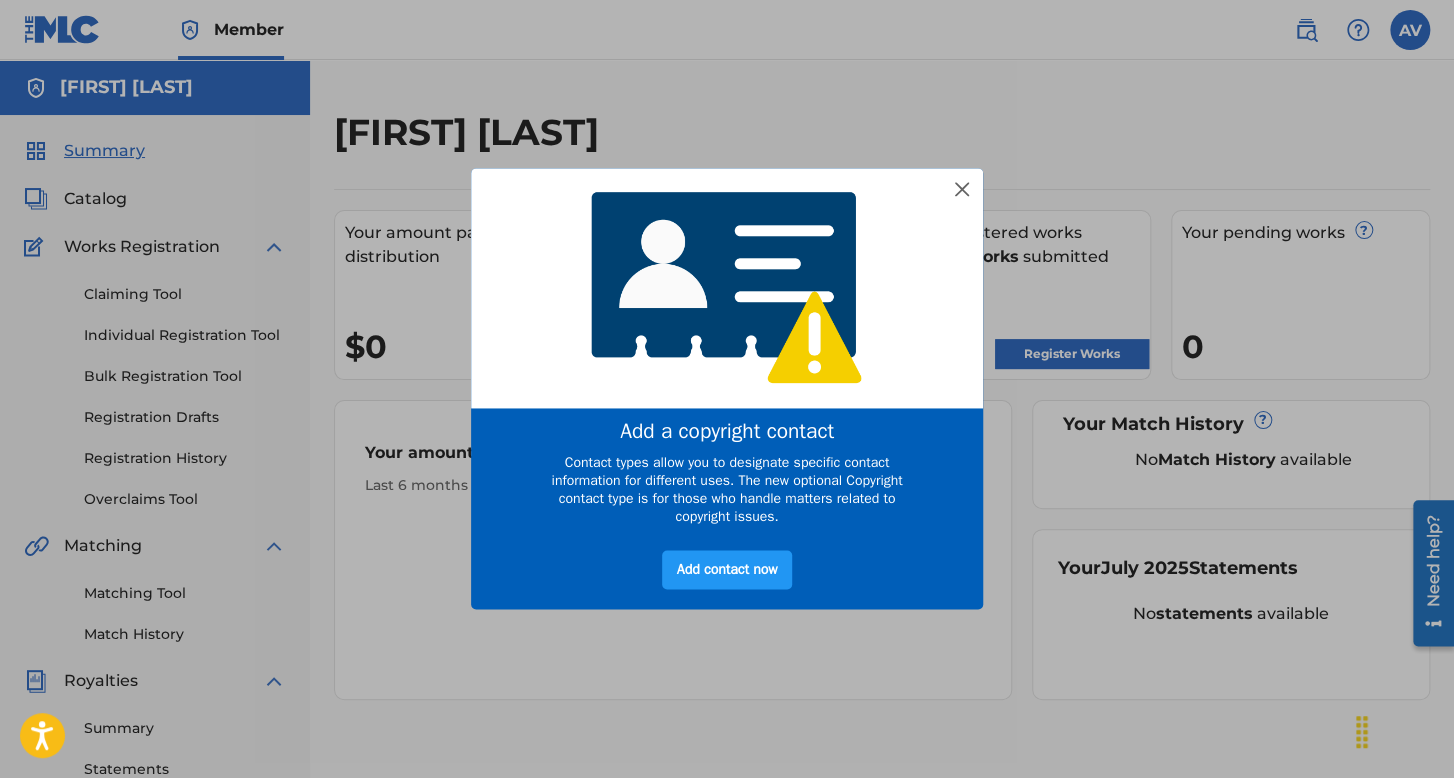 click at bounding box center [727, 287] 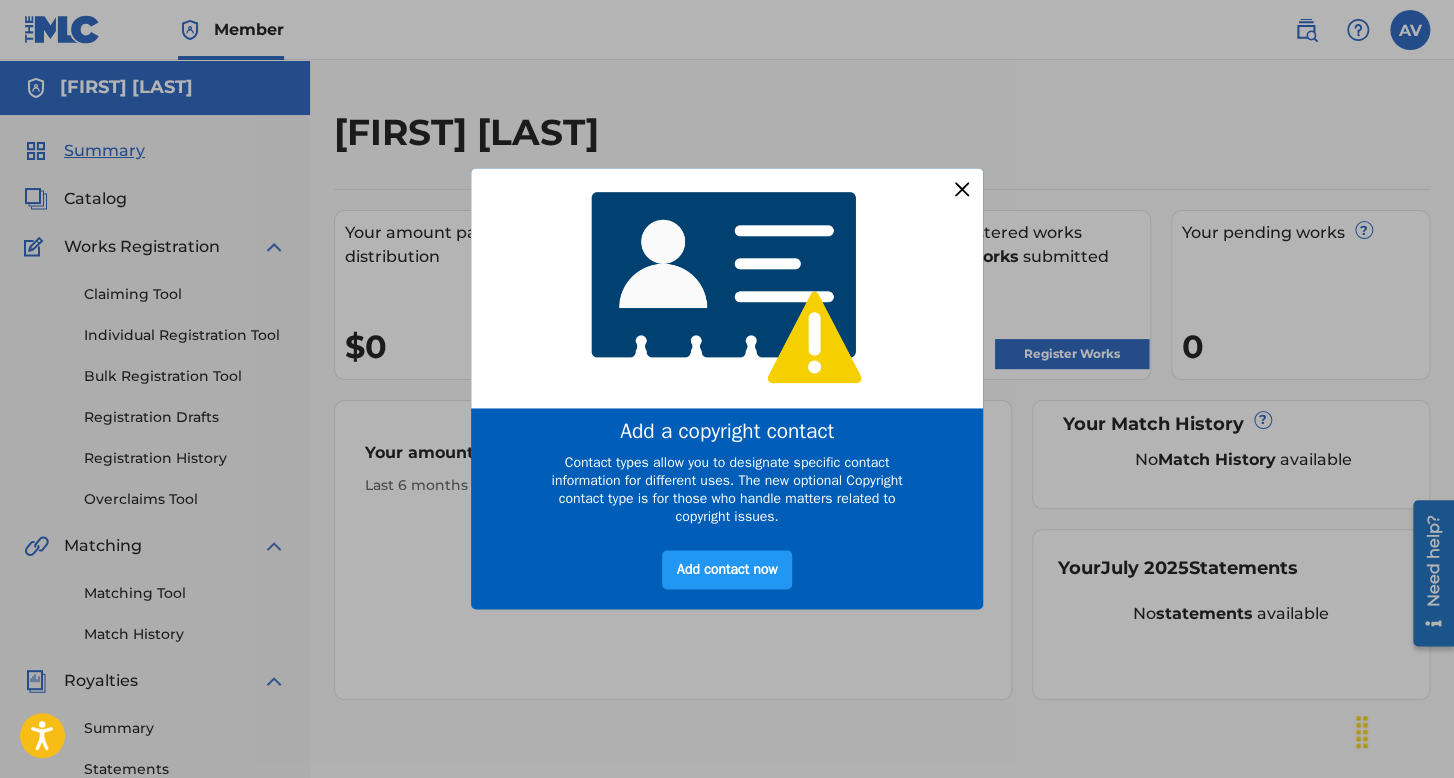 click at bounding box center (962, 189) 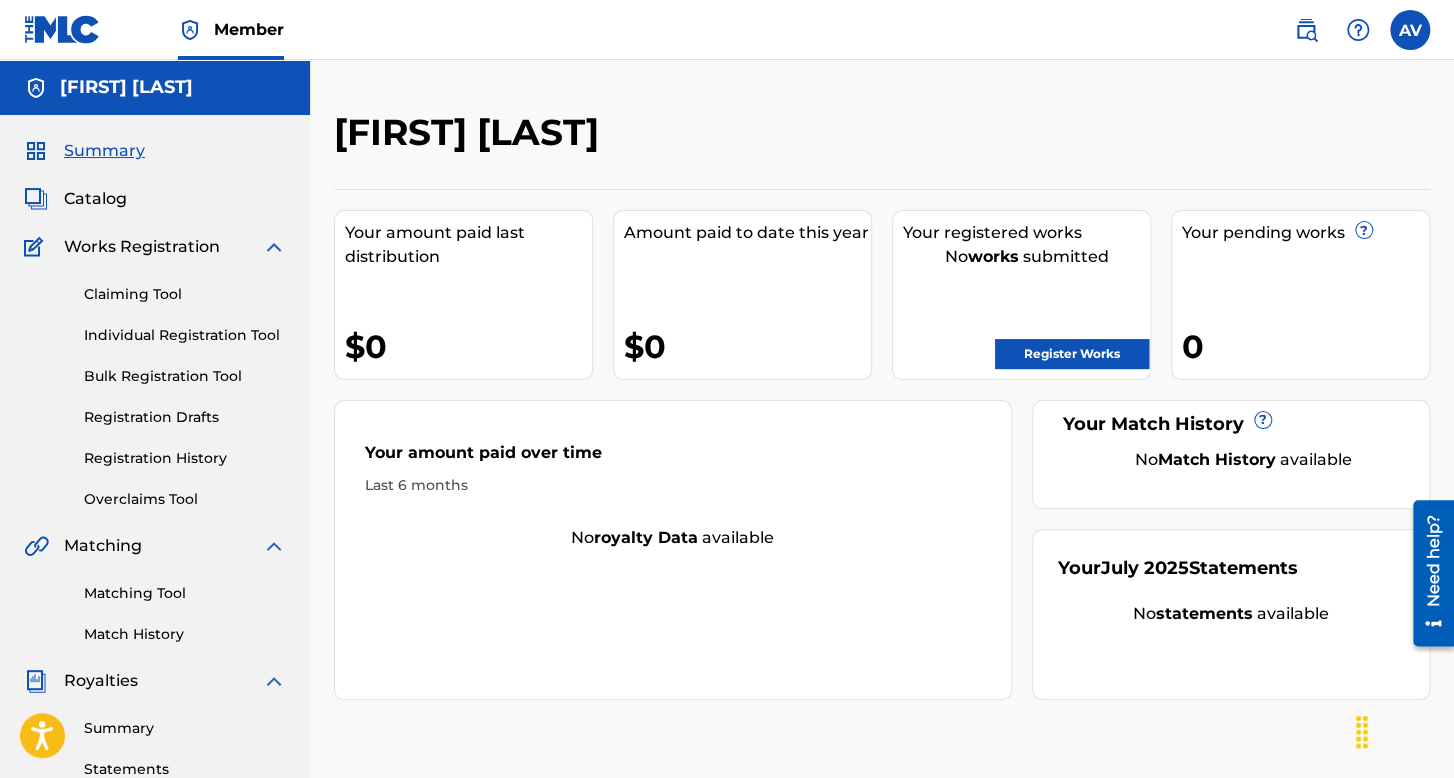 click on "Individual Registration Tool" at bounding box center [185, 335] 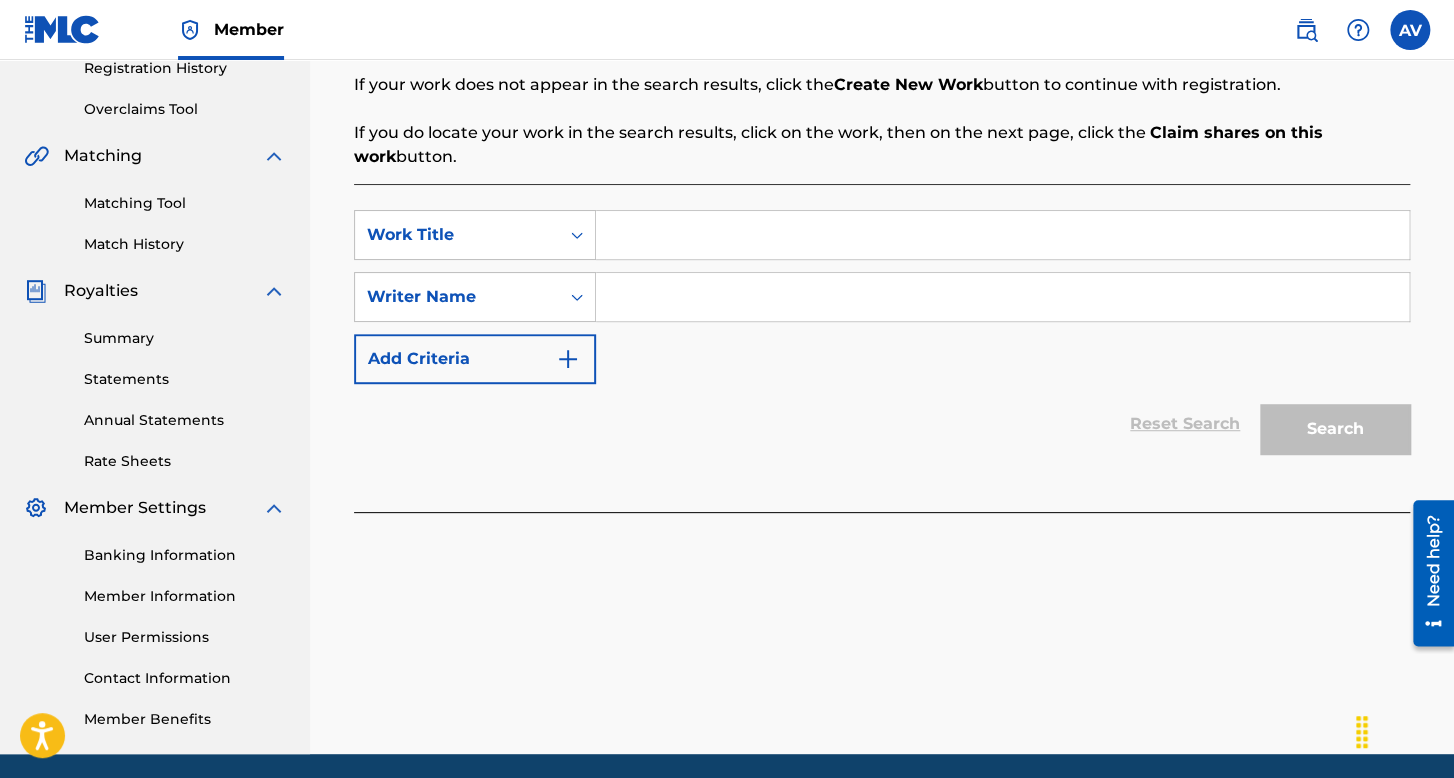 scroll, scrollTop: 400, scrollLeft: 0, axis: vertical 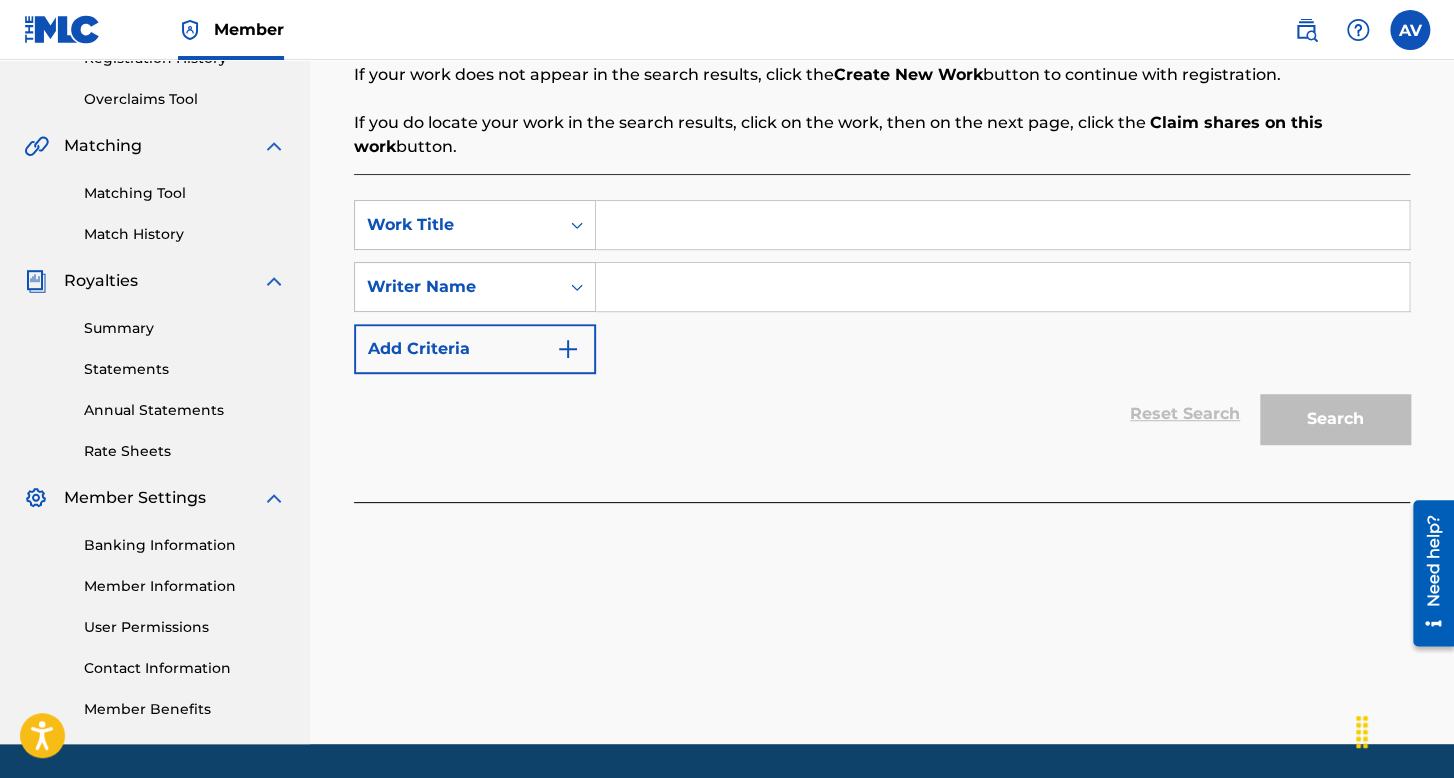 click at bounding box center (1002, 225) 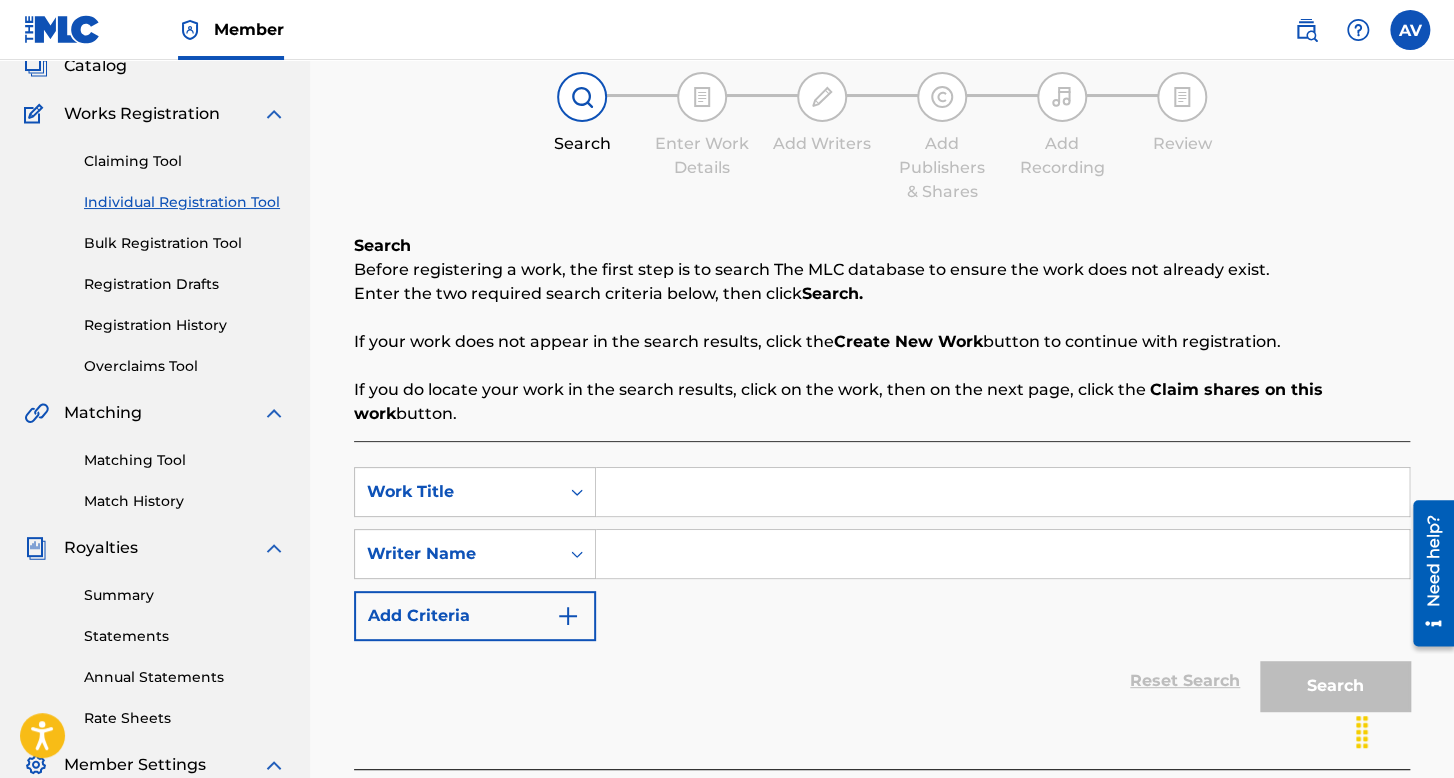 scroll, scrollTop: 100, scrollLeft: 0, axis: vertical 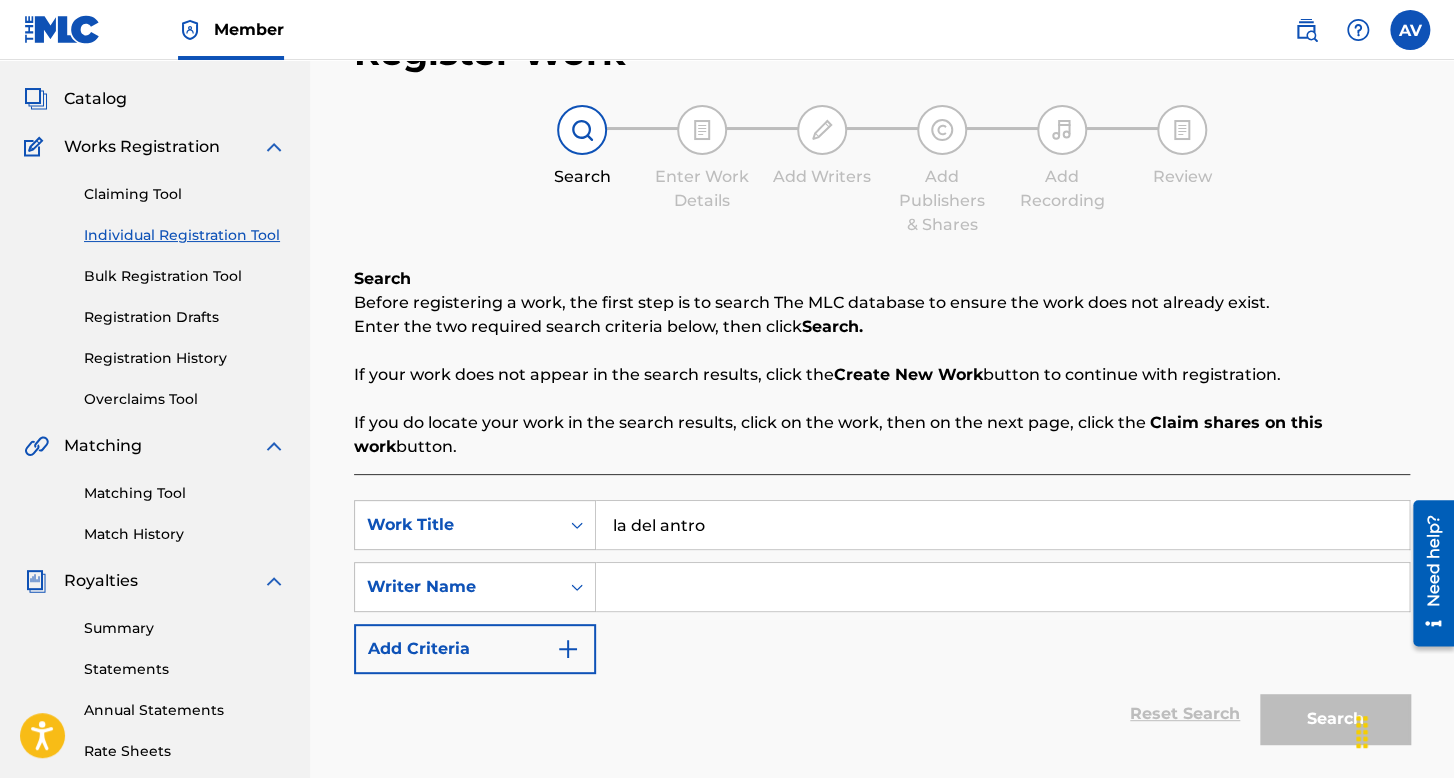type on "la del antro" 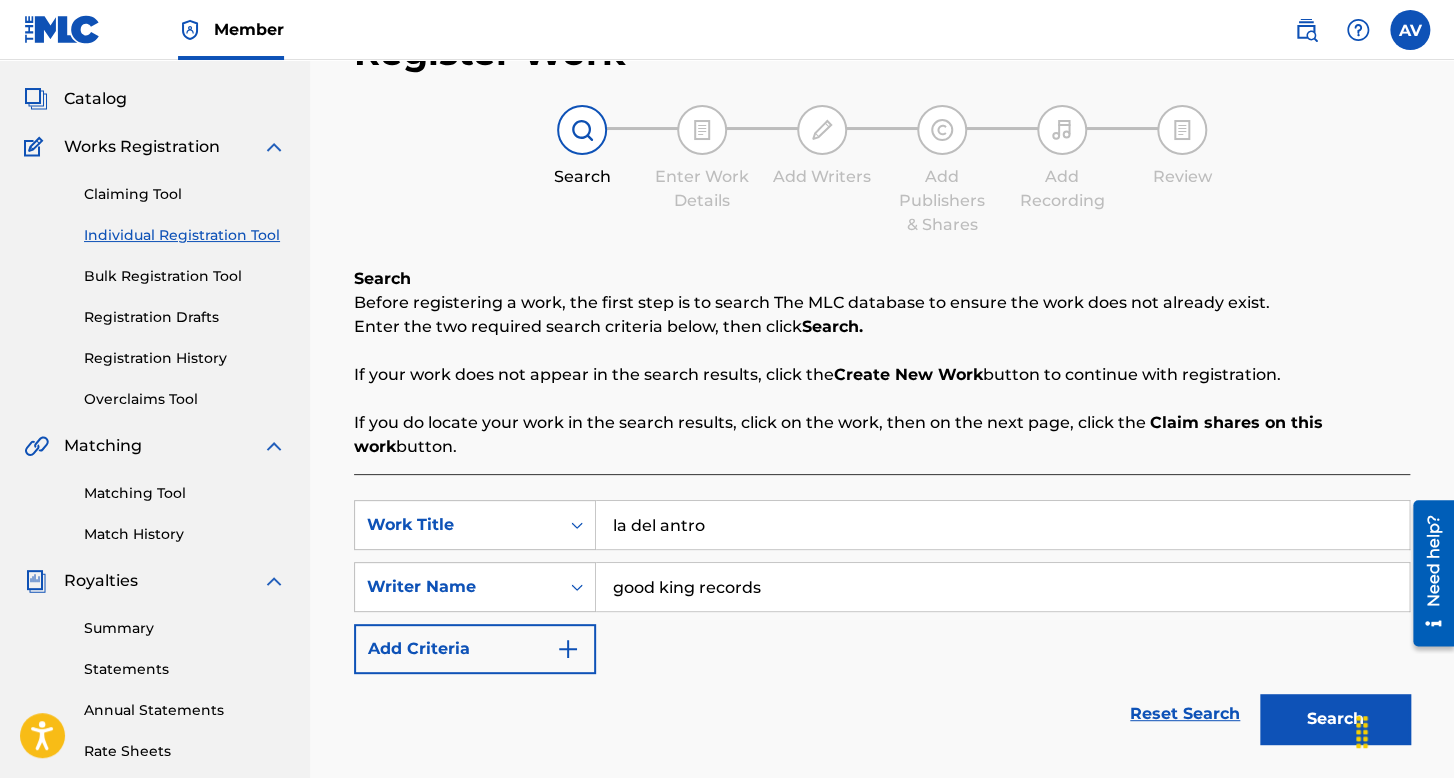 type on "good king records" 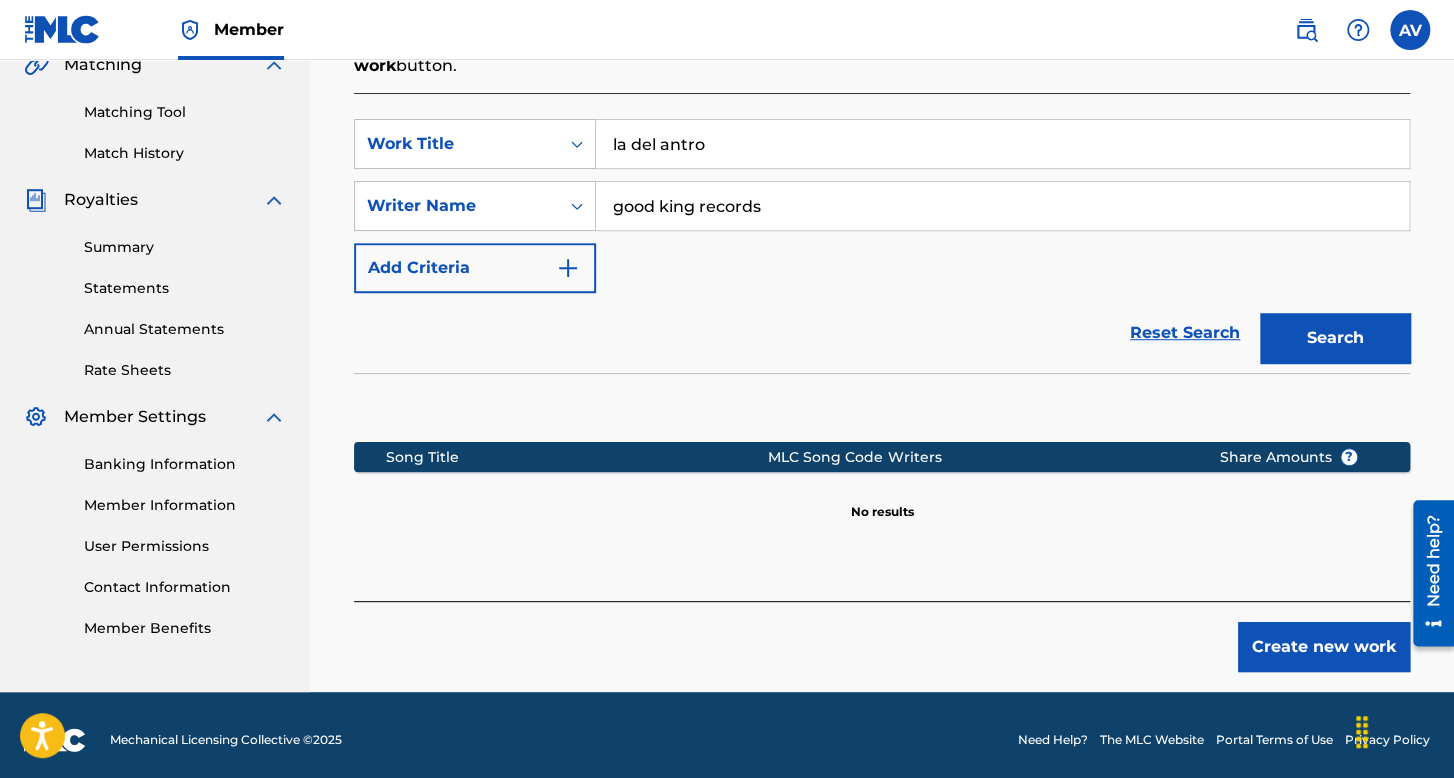 scroll, scrollTop: 491, scrollLeft: 0, axis: vertical 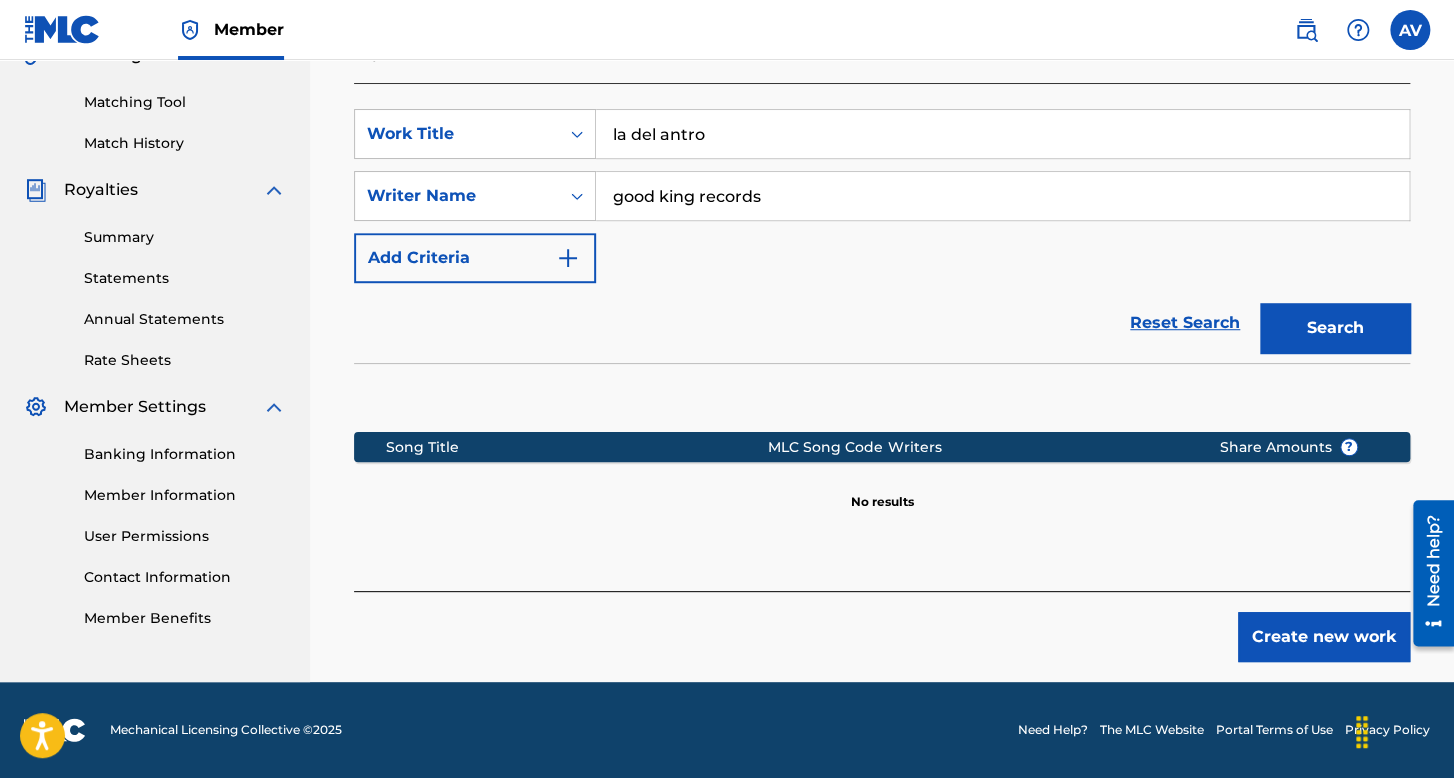 drag, startPoint x: 808, startPoint y: 178, endPoint x: 582, endPoint y: 221, distance: 230.05434 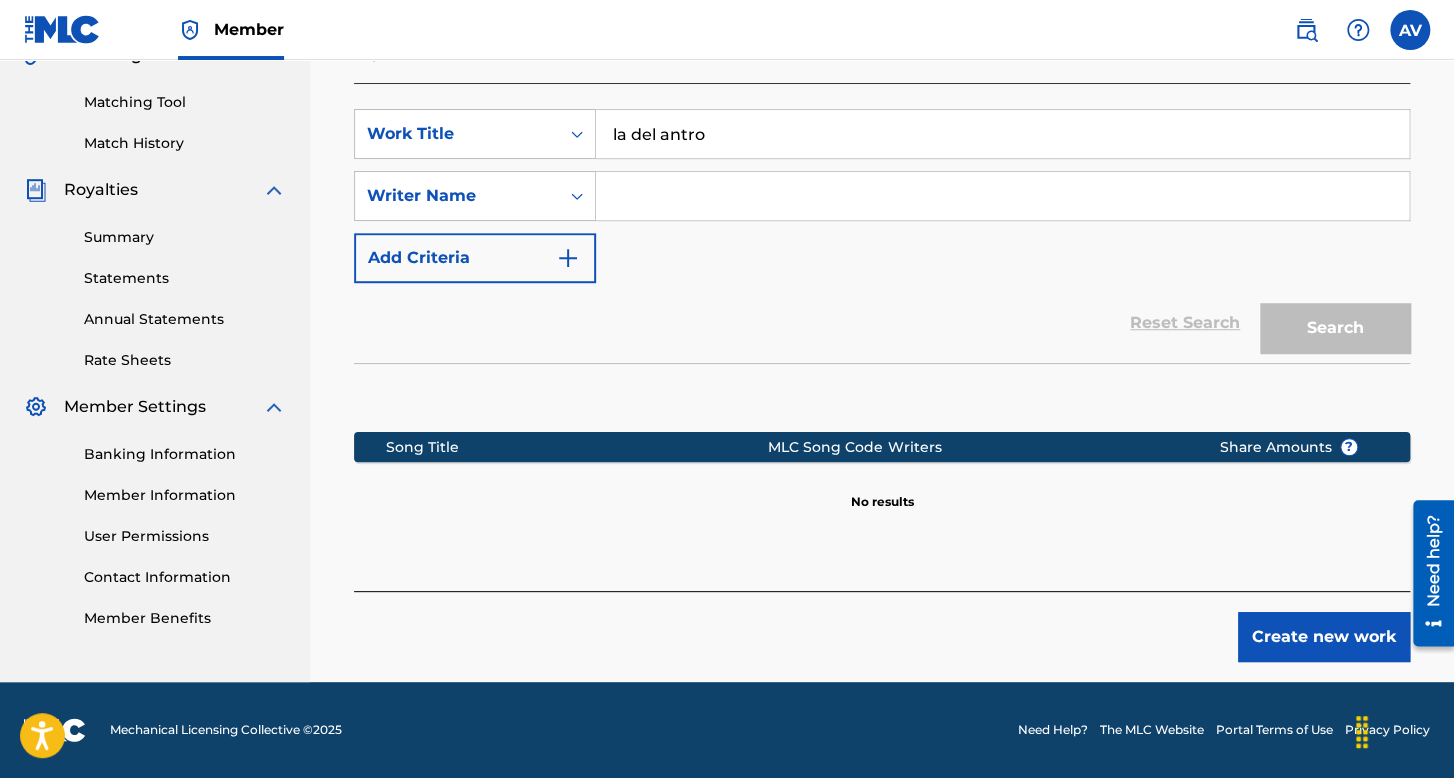 type 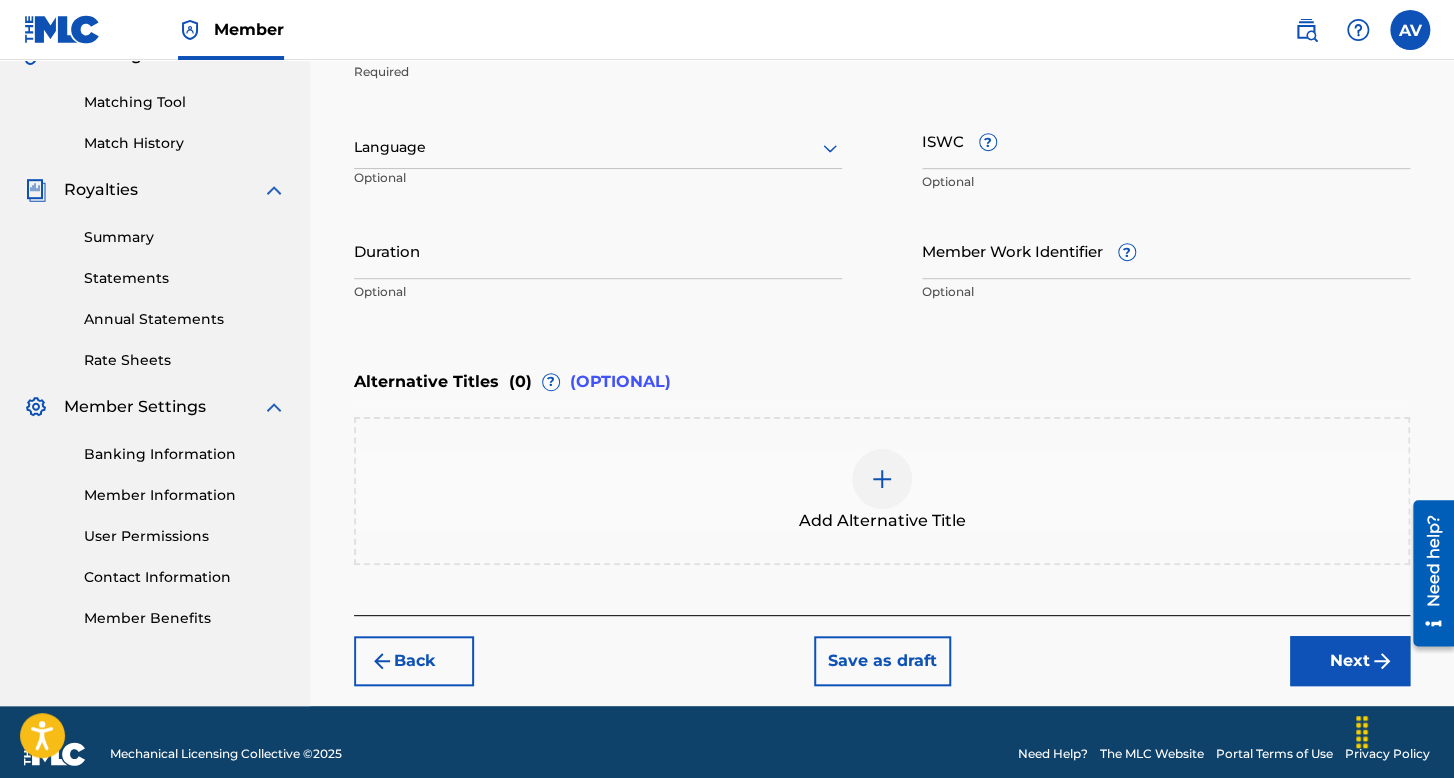 click at bounding box center [598, 147] 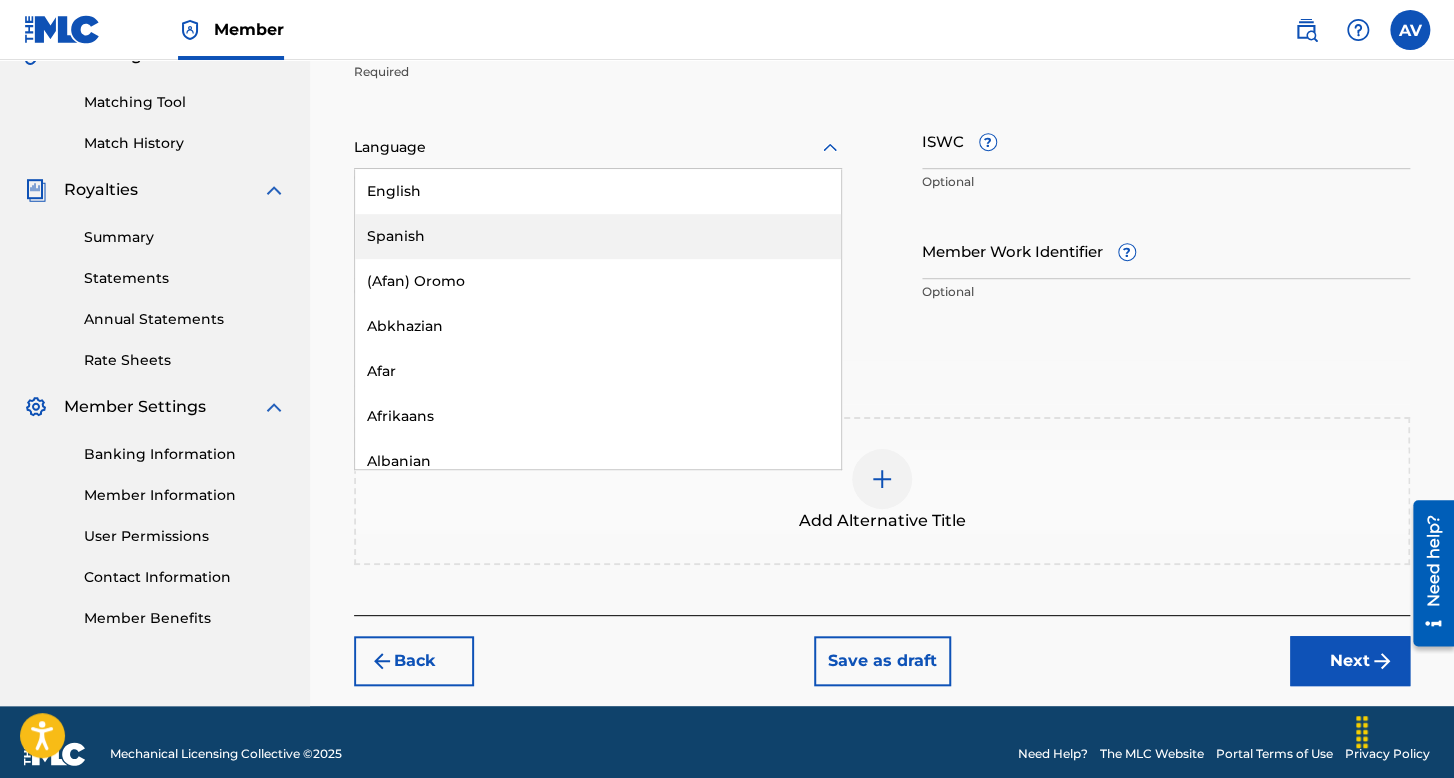 click on "Spanish" at bounding box center [598, 236] 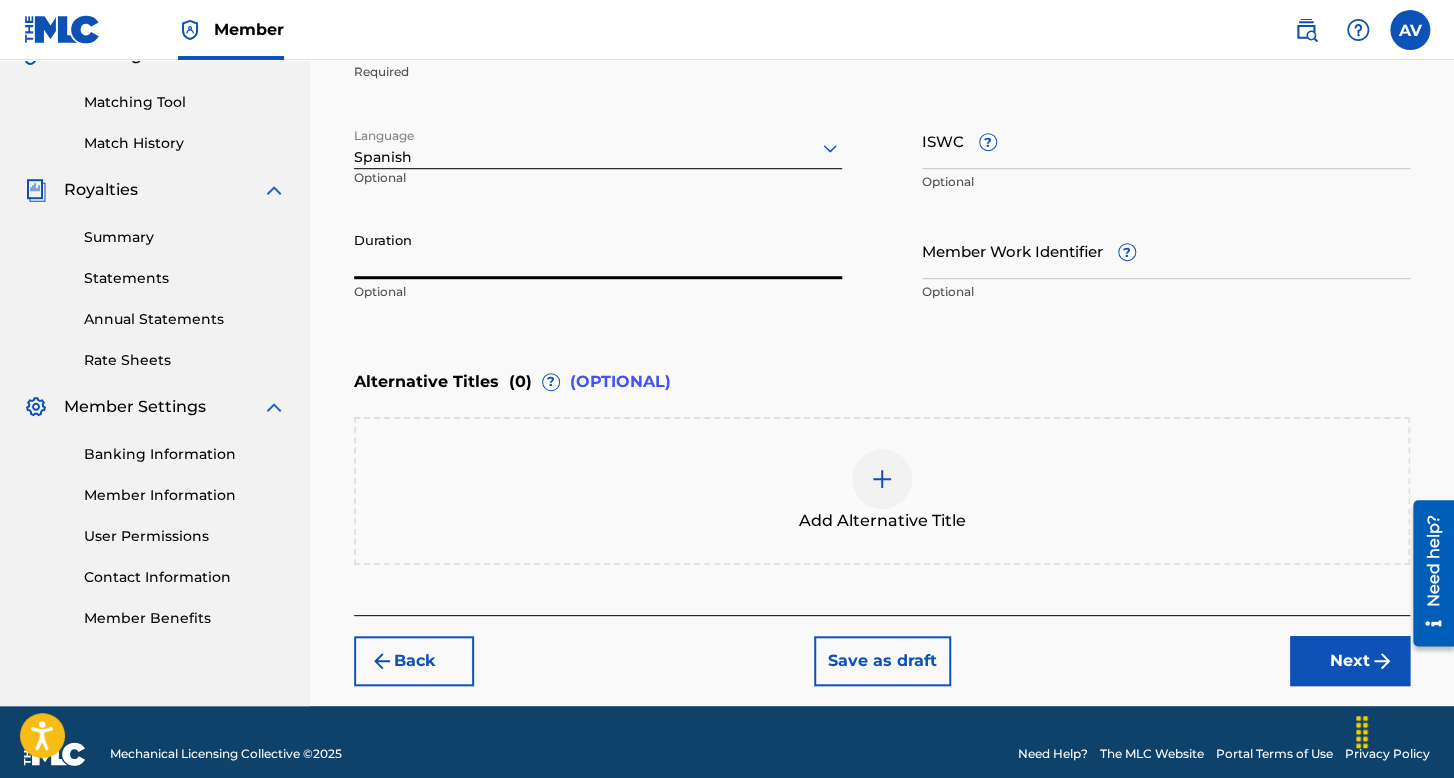 click on "Duration" at bounding box center [598, 250] 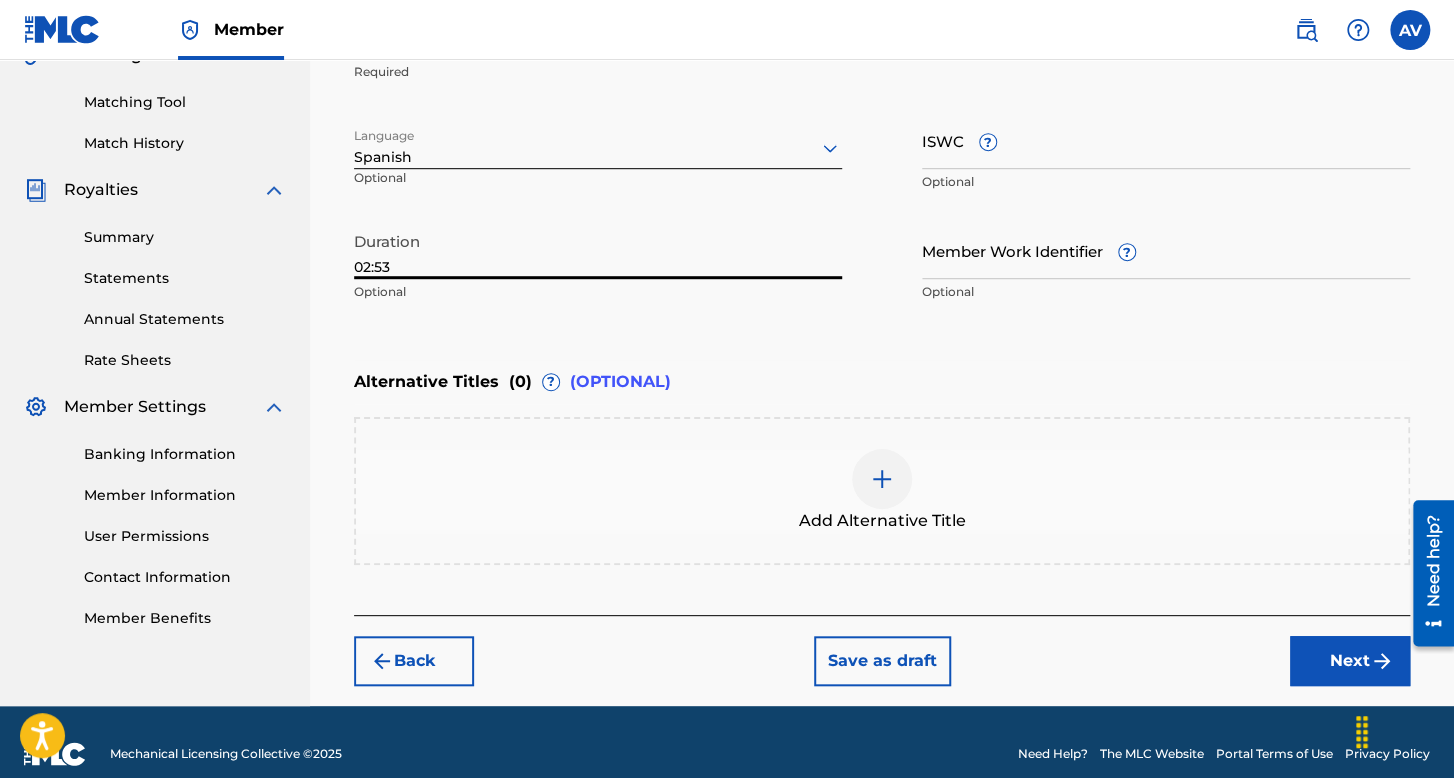 type on "02:53" 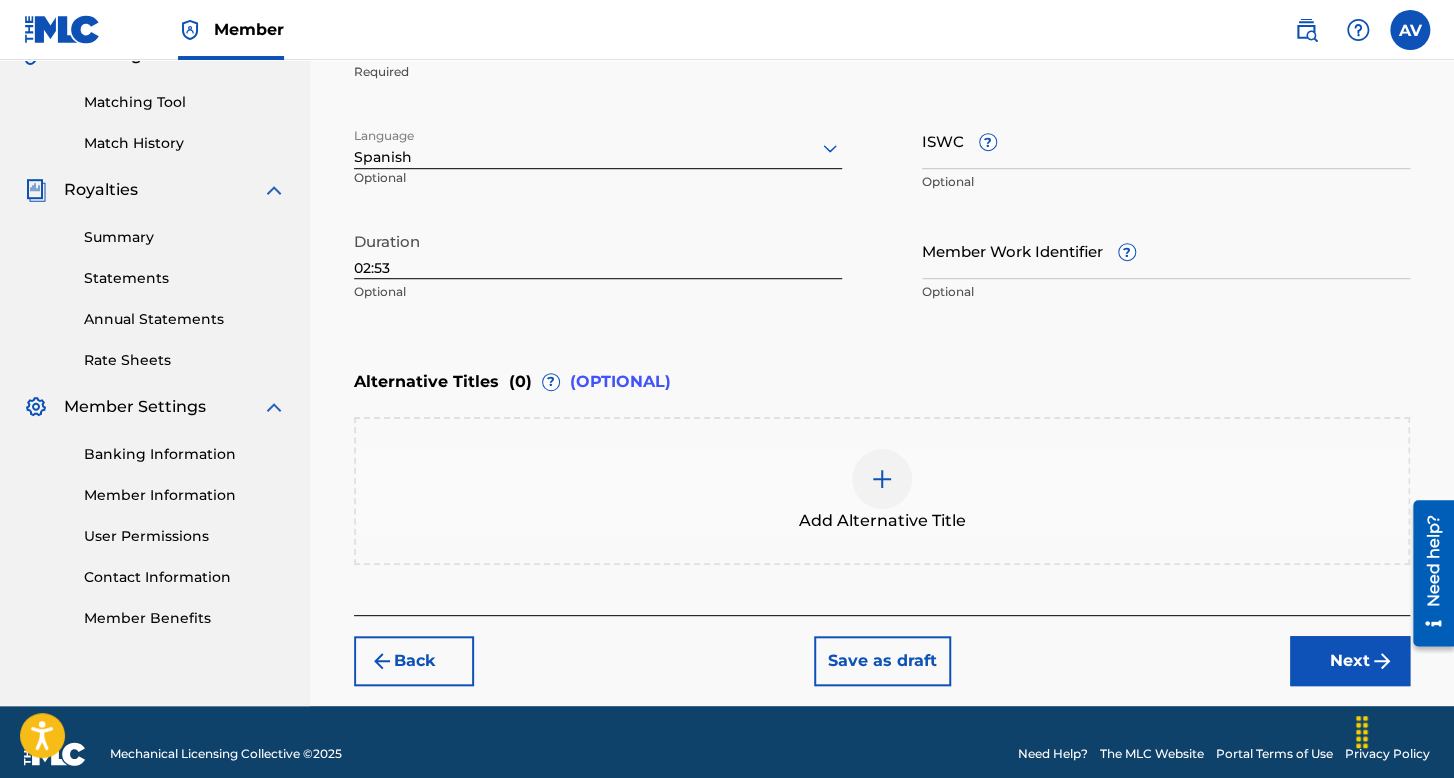 click on "Next" at bounding box center (1350, 661) 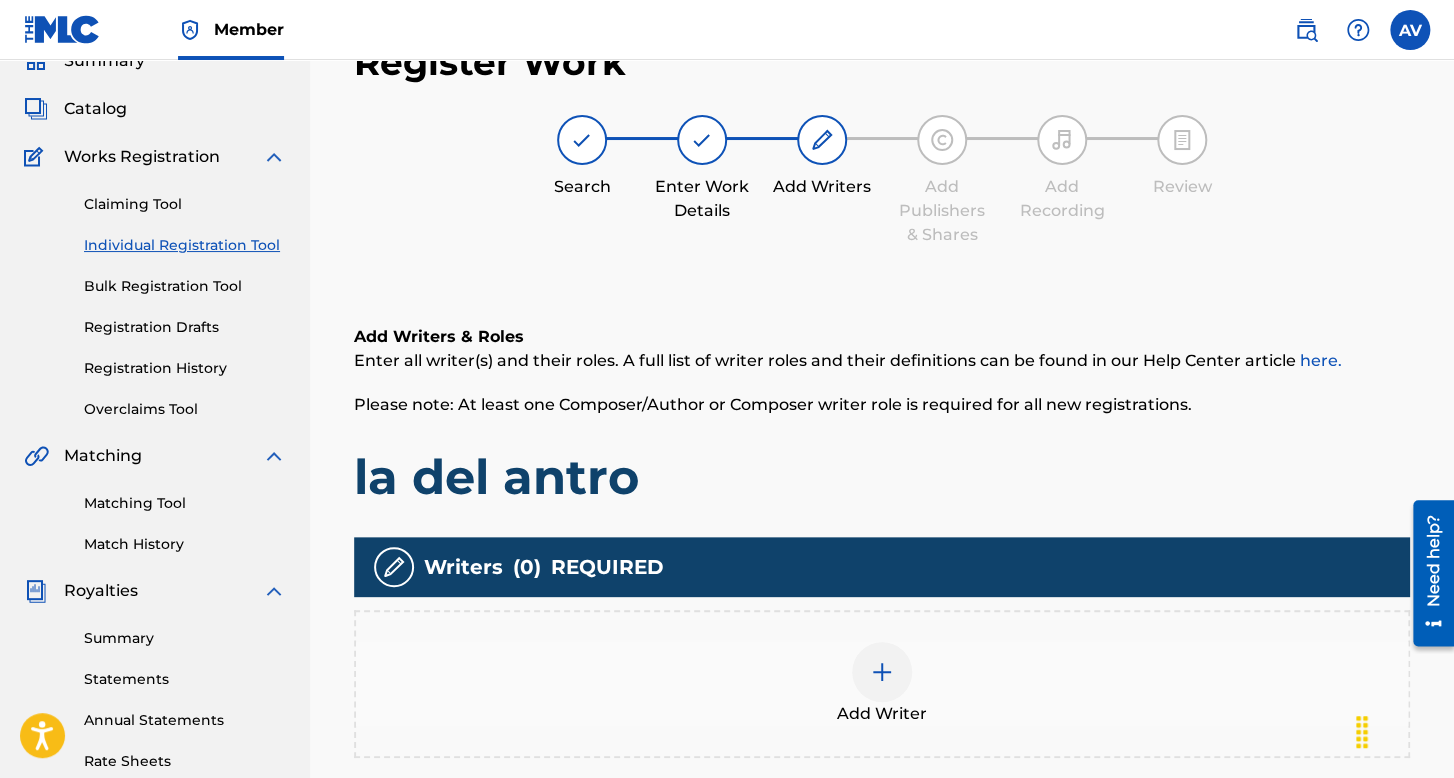 scroll, scrollTop: 390, scrollLeft: 0, axis: vertical 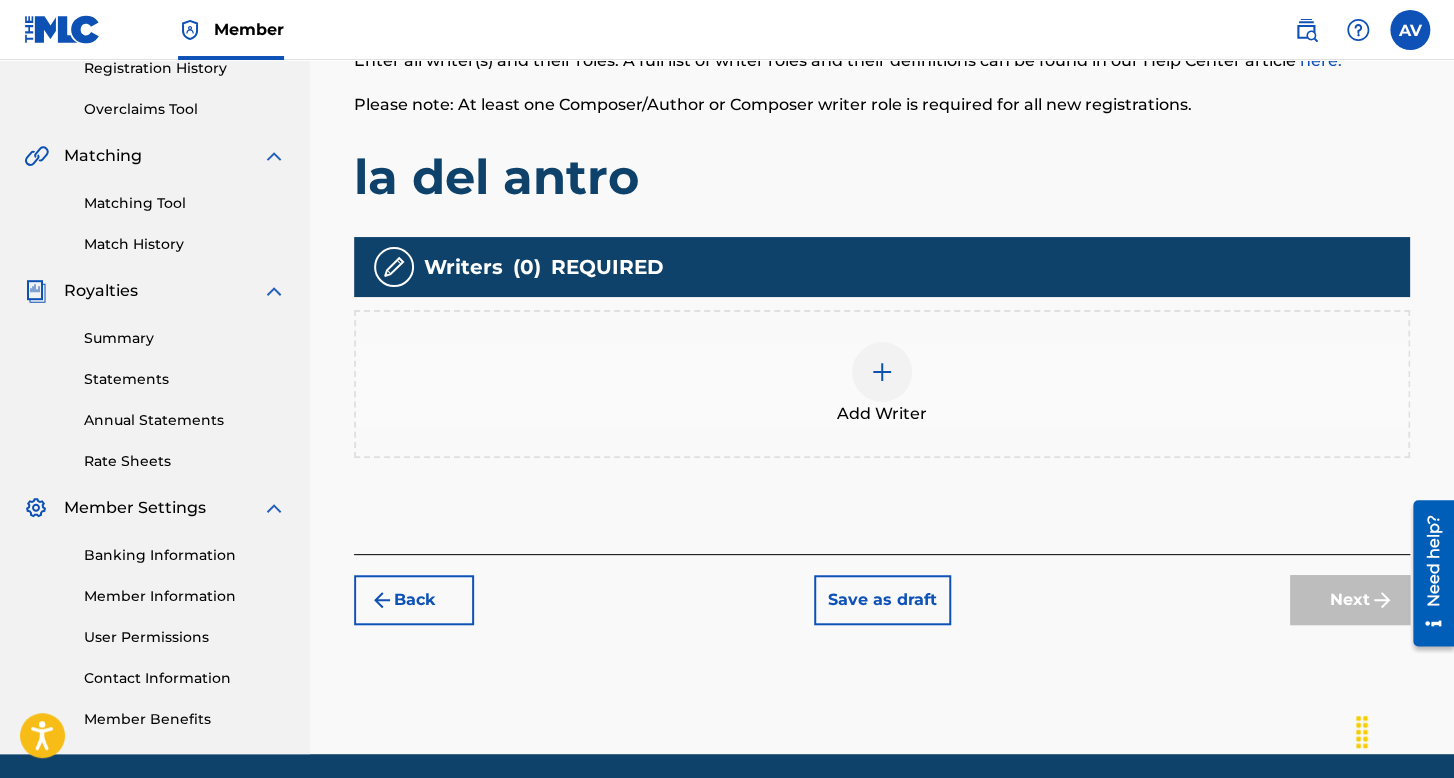 click at bounding box center [882, 372] 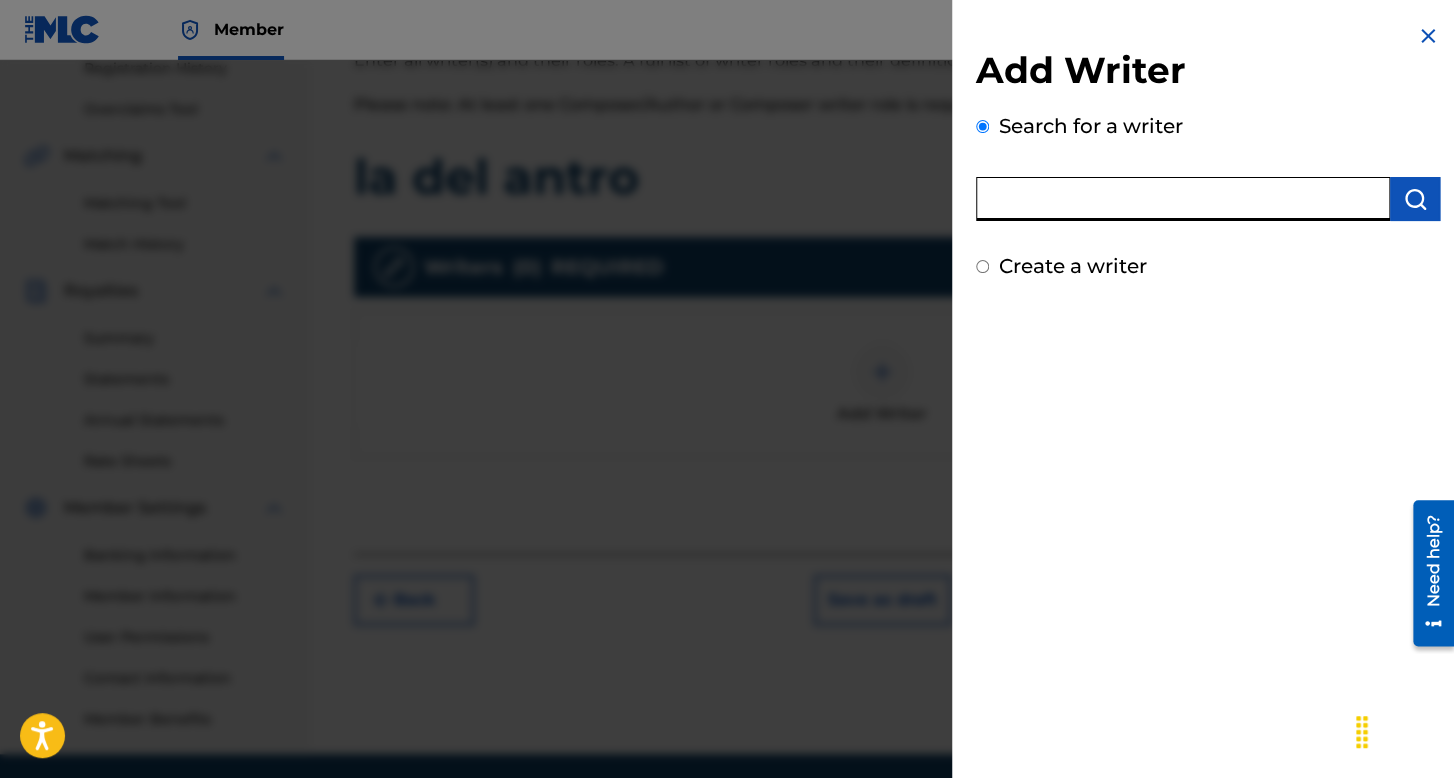 click at bounding box center (1183, 199) 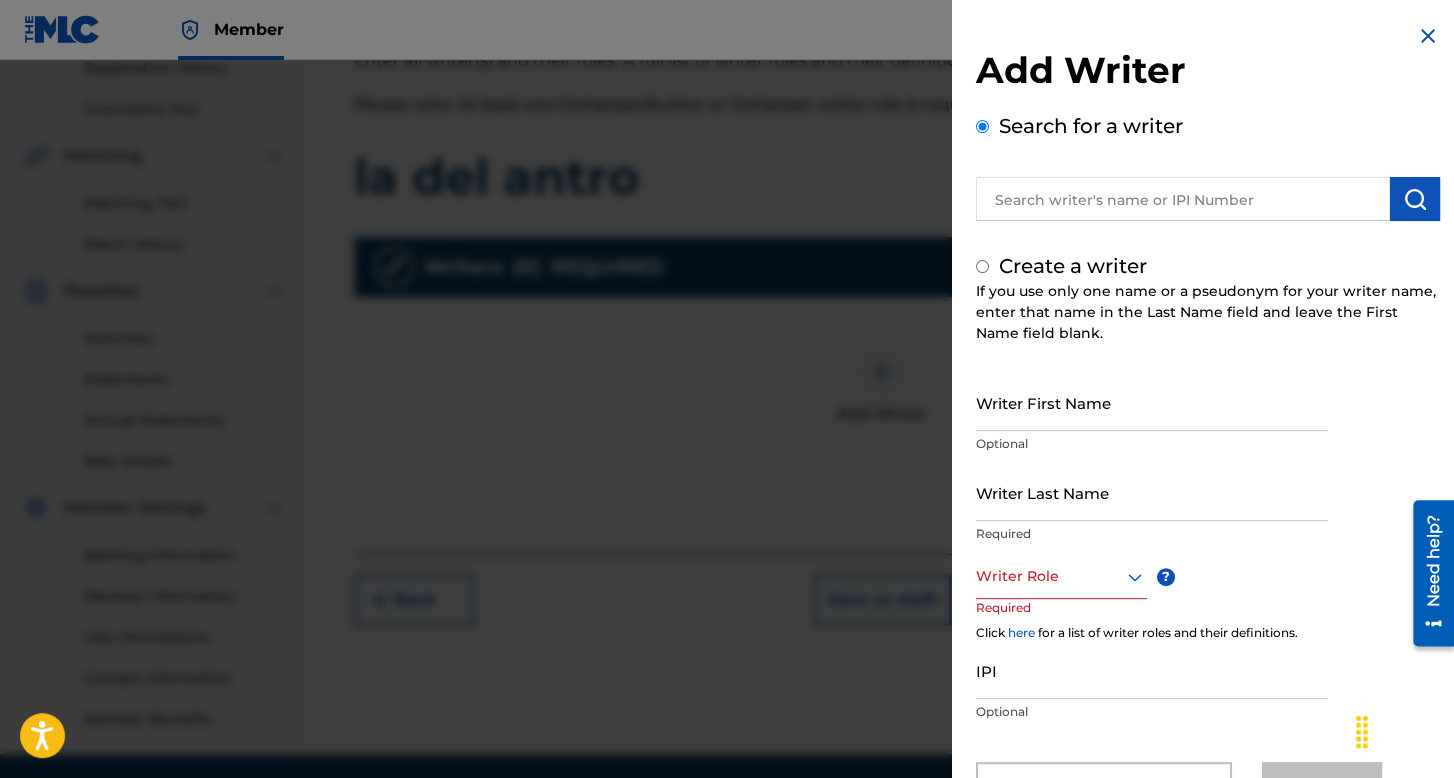 radio on "false" 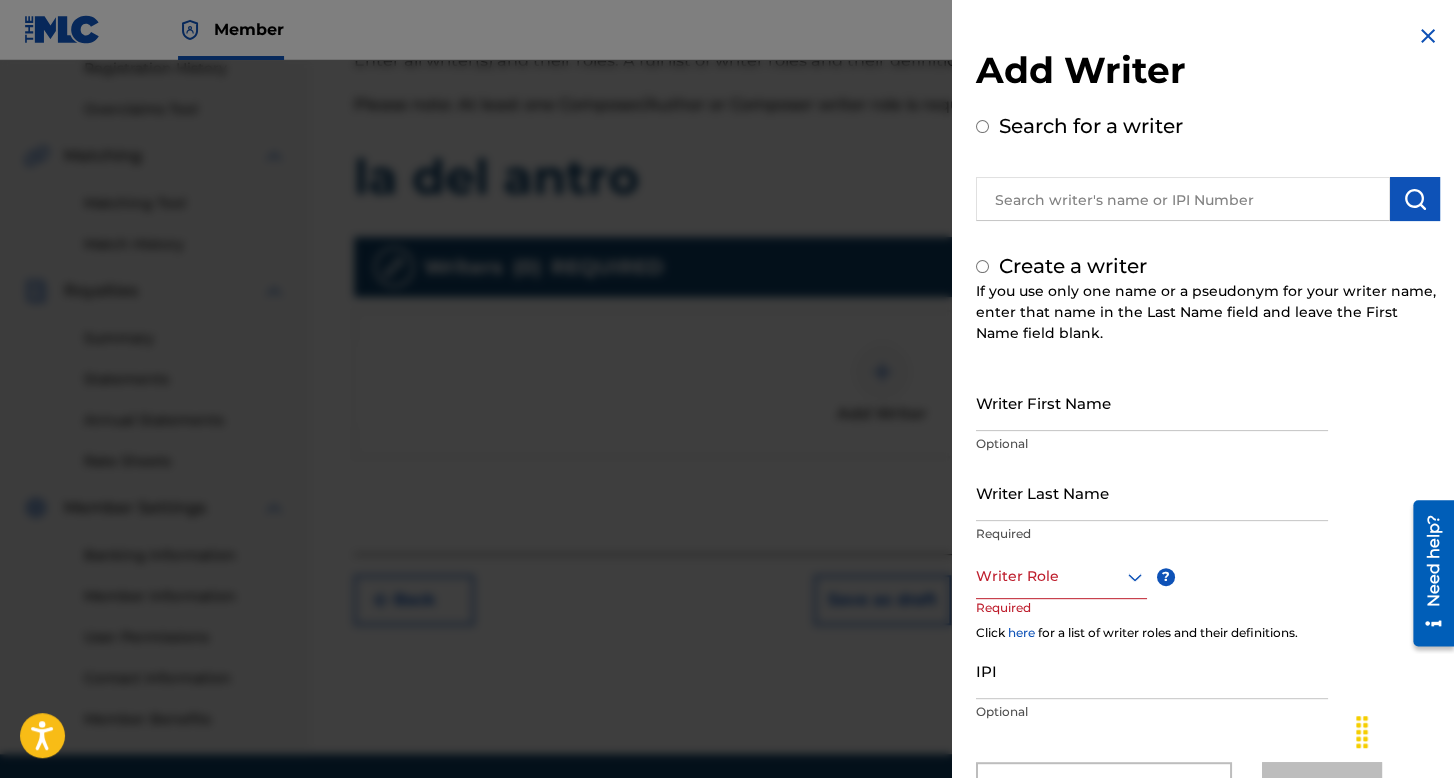 radio on "true" 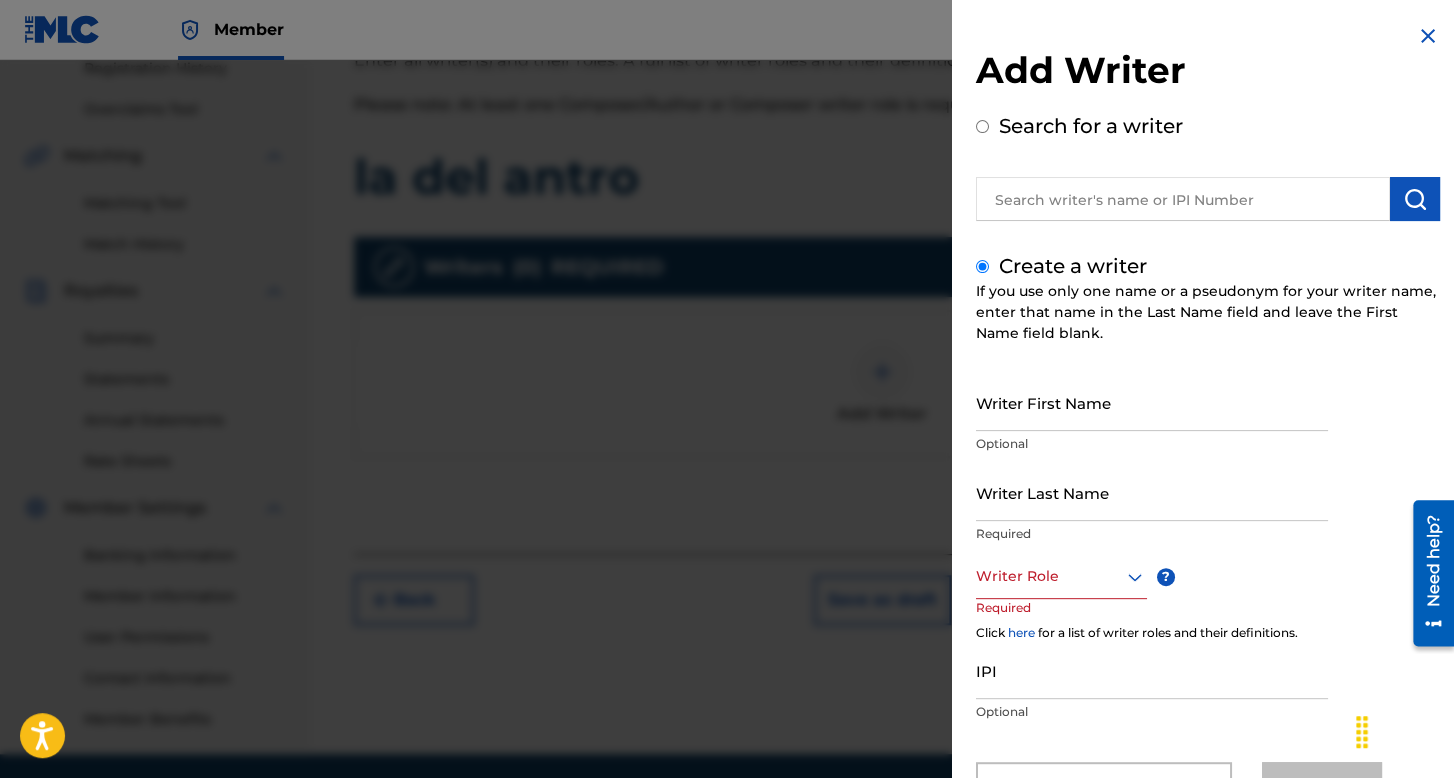 drag, startPoint x: 1072, startPoint y: 350, endPoint x: 1072, endPoint y: 403, distance: 53 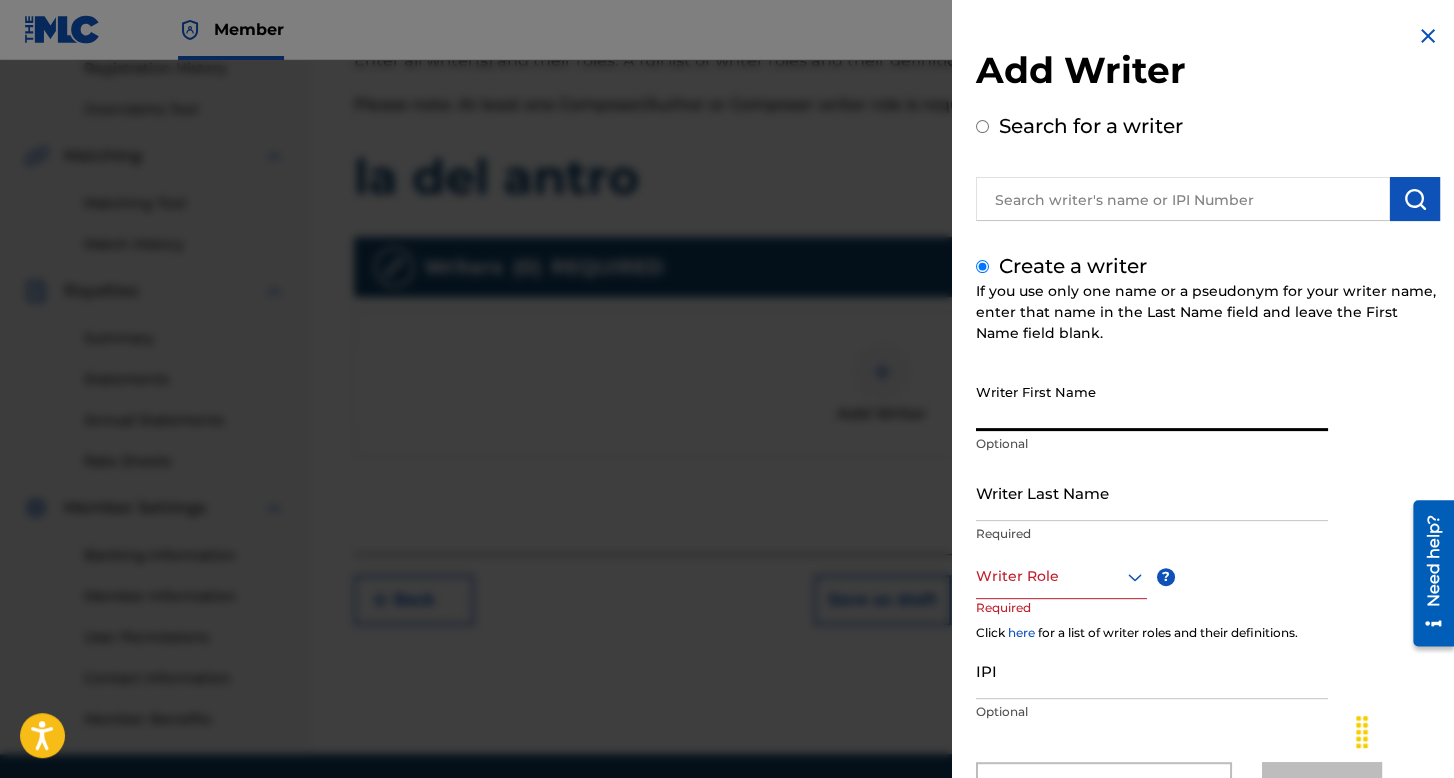 click on "Writer First Name" at bounding box center (1152, 402) 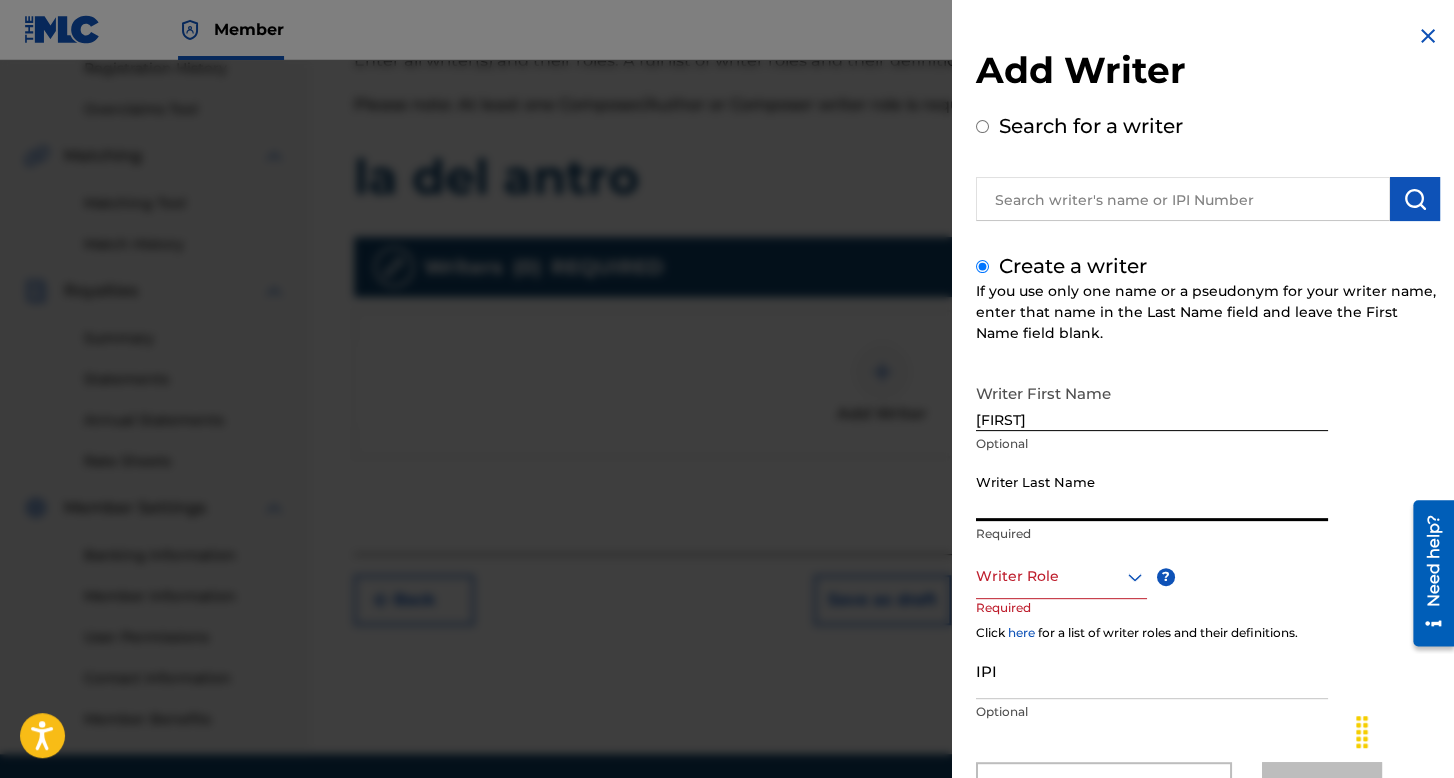 click on "Writer Last Name" at bounding box center (1152, 492) 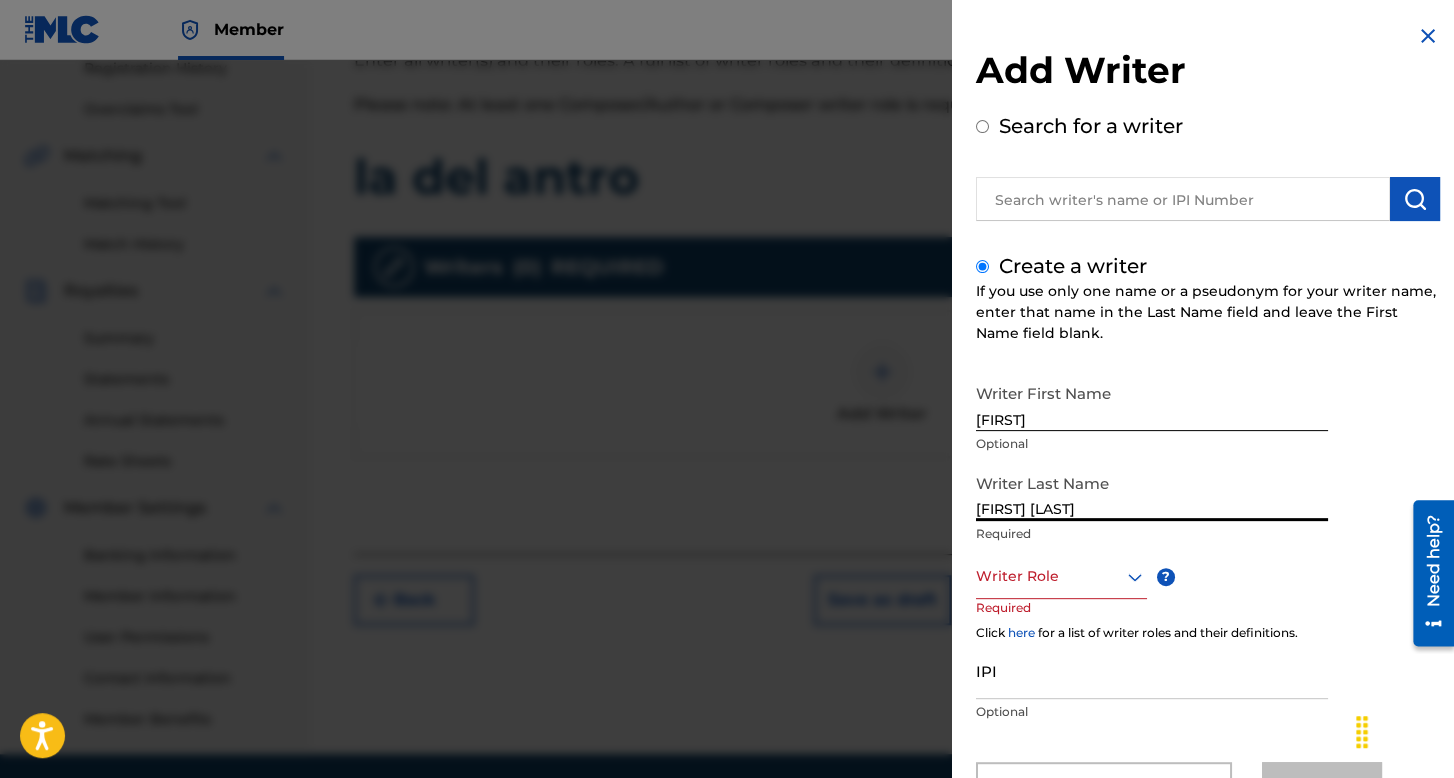 type on "[LAST] [LAST]" 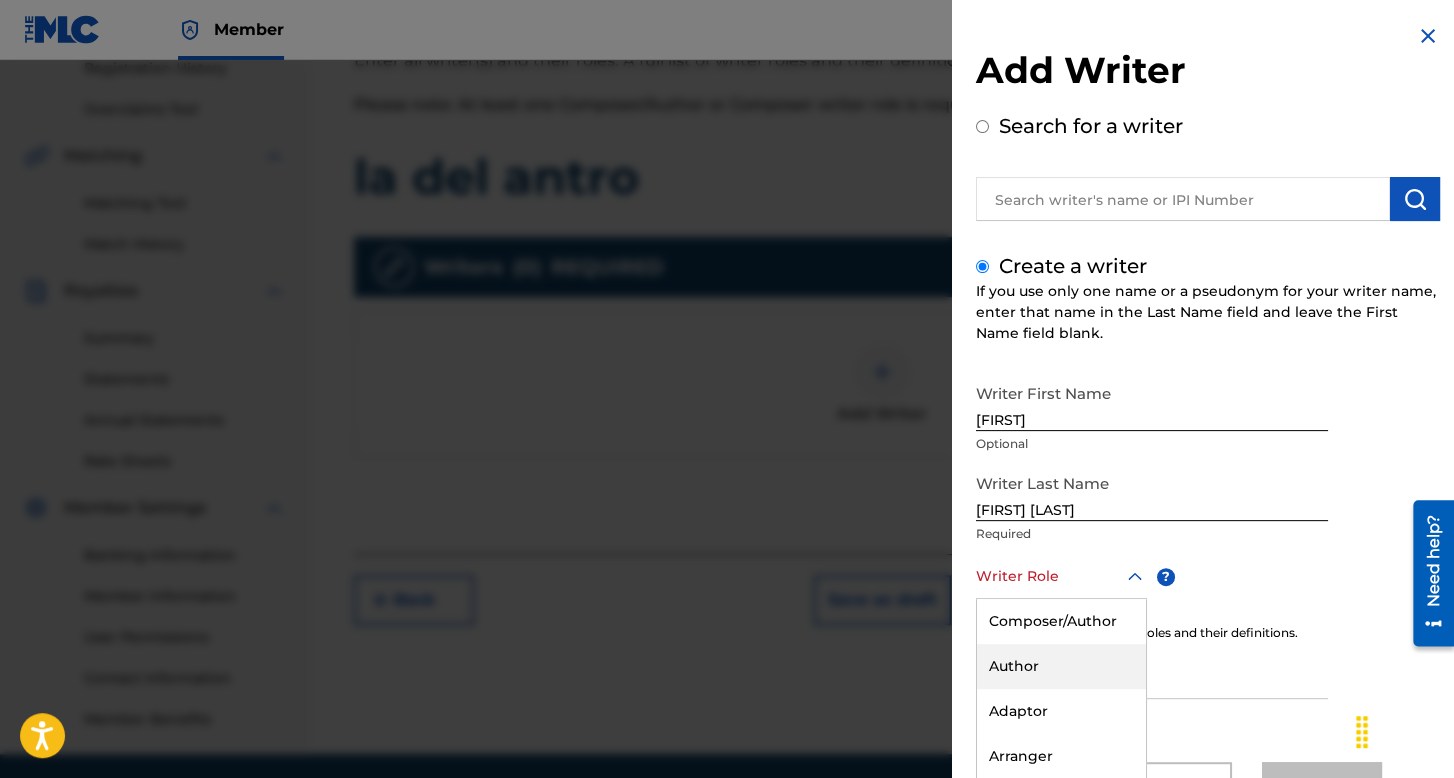 scroll, scrollTop: 88, scrollLeft: 0, axis: vertical 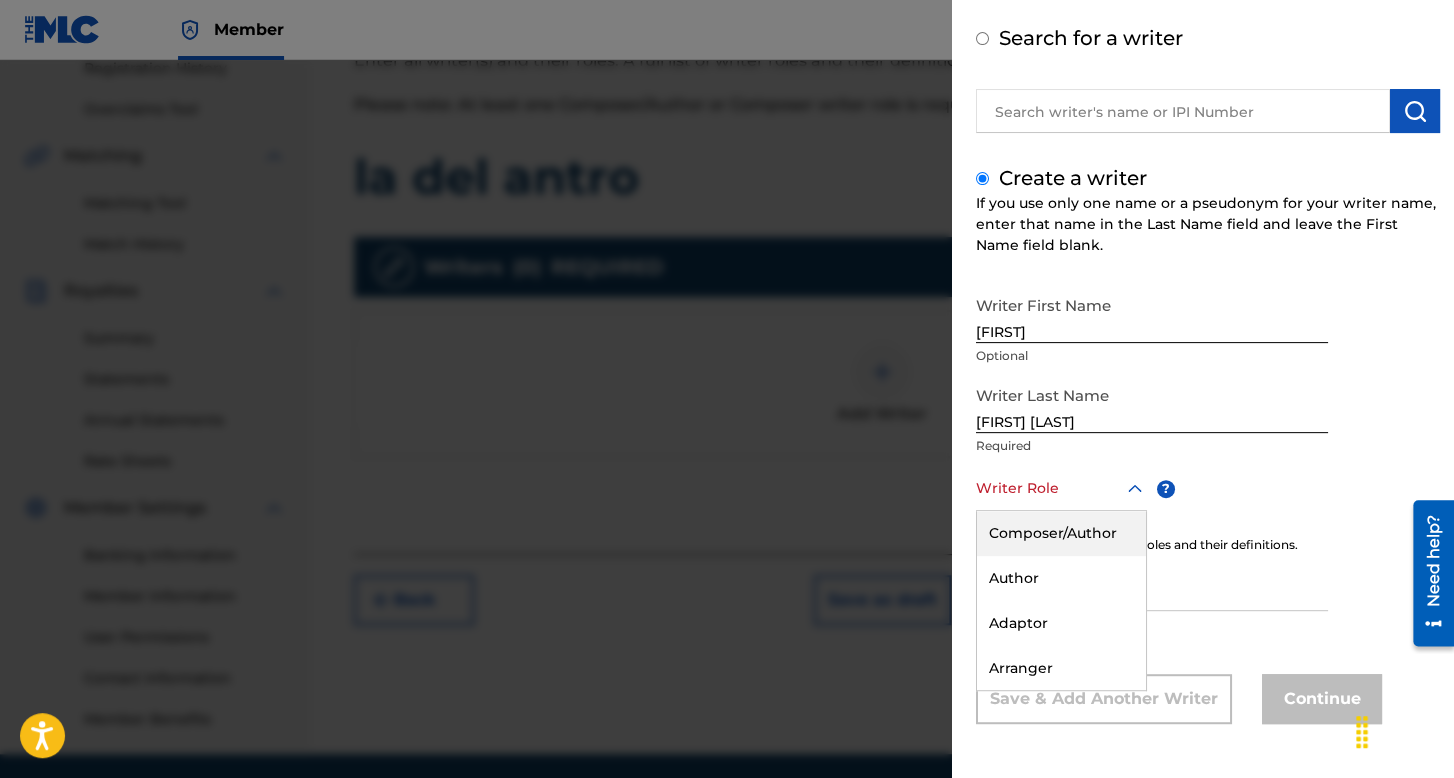 click on "Composer/Author" at bounding box center (1061, 533) 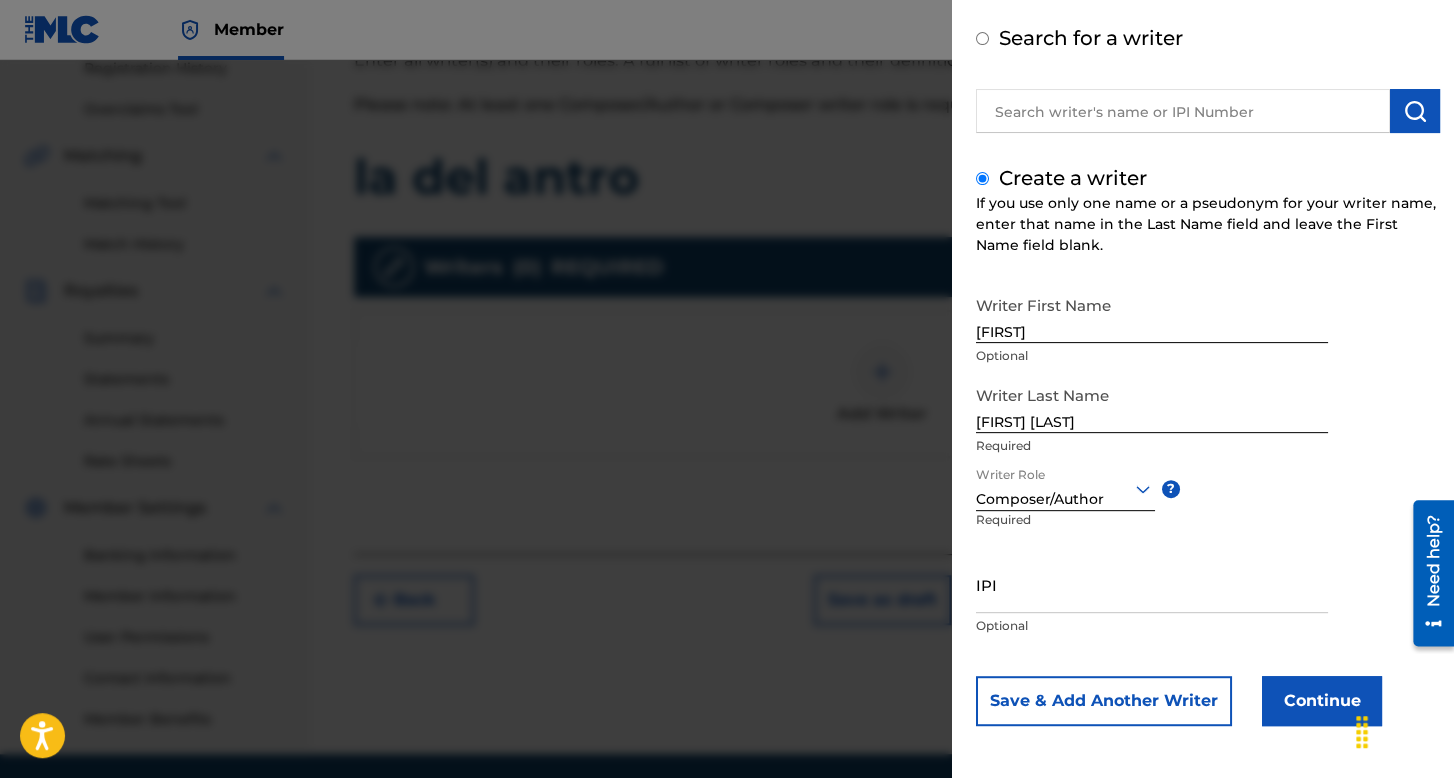 click on "Continue" at bounding box center (1322, 701) 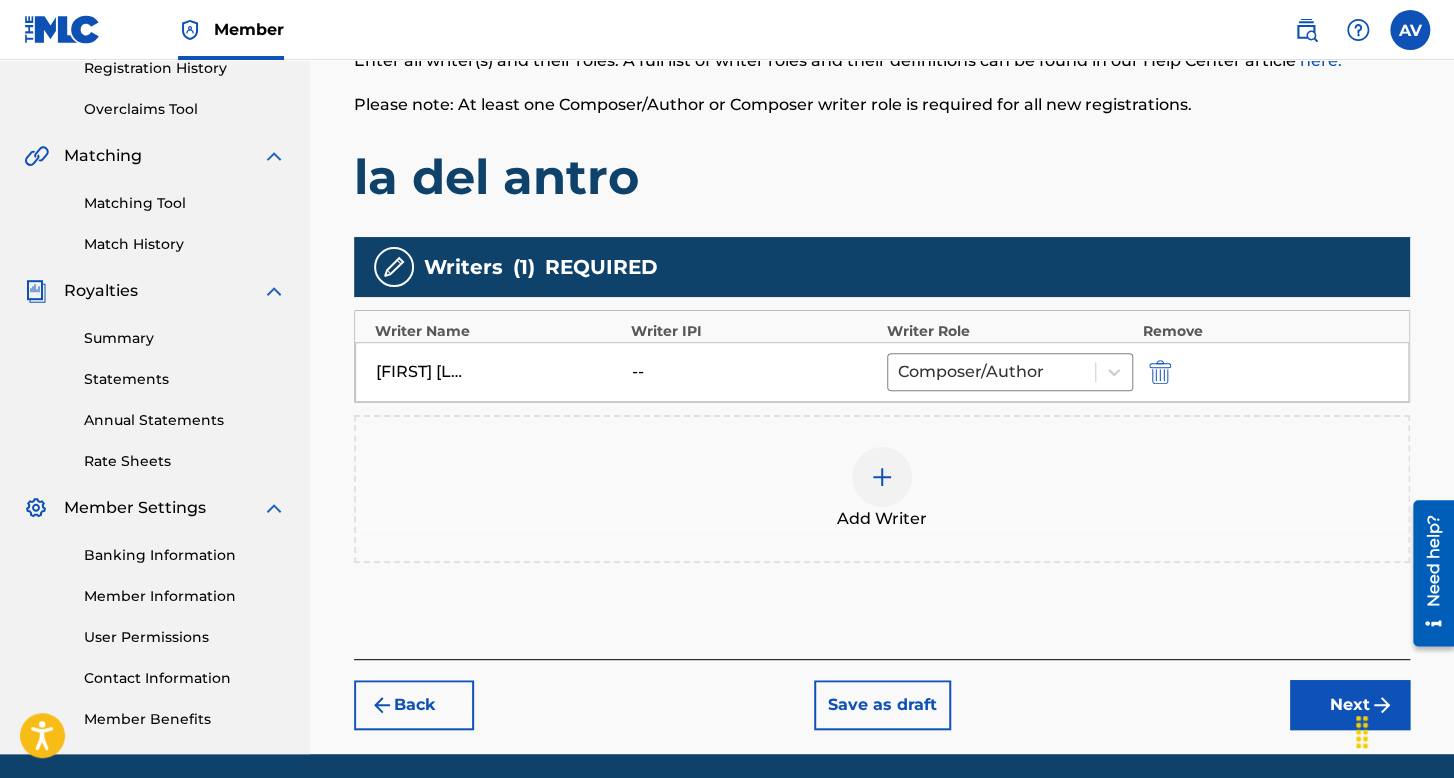 click on "Next" at bounding box center (1350, 705) 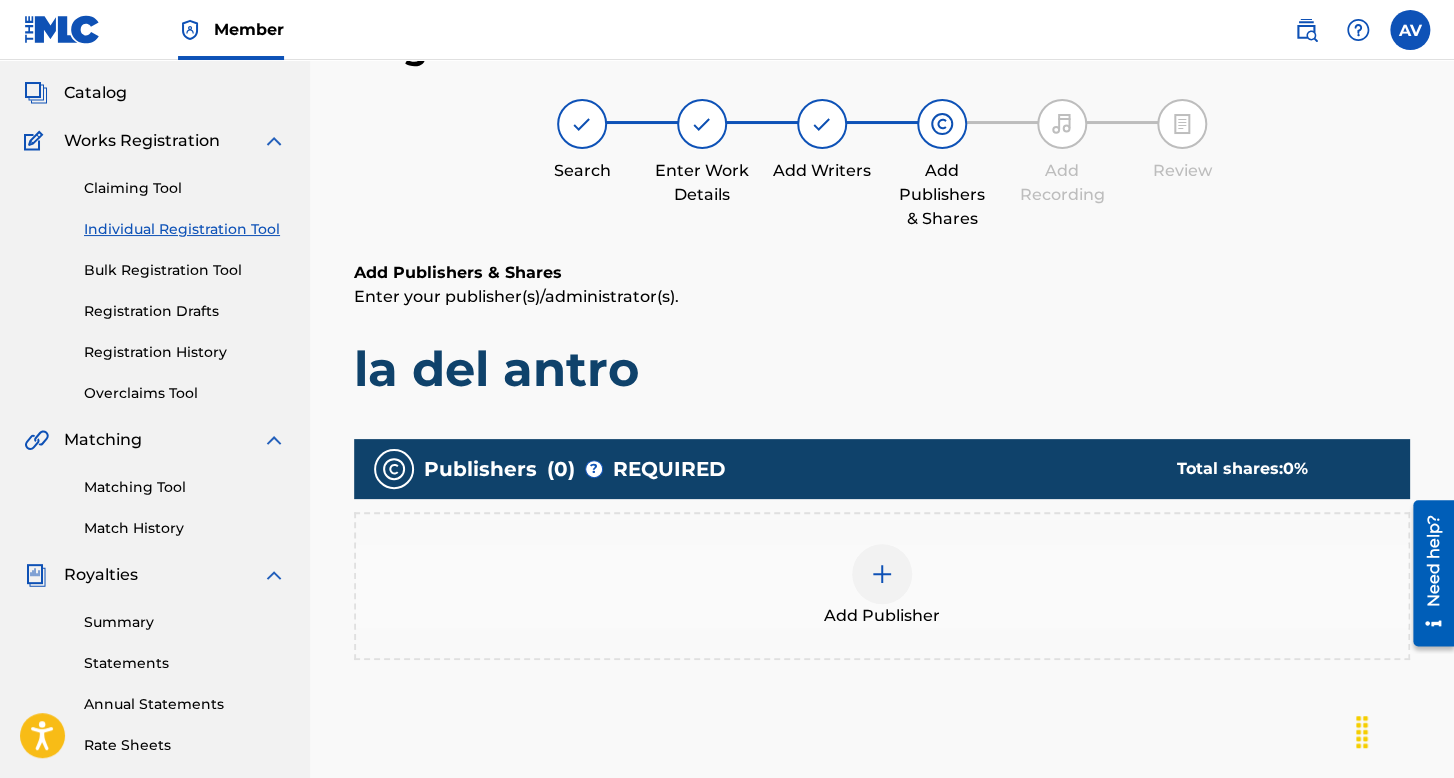 scroll, scrollTop: 462, scrollLeft: 0, axis: vertical 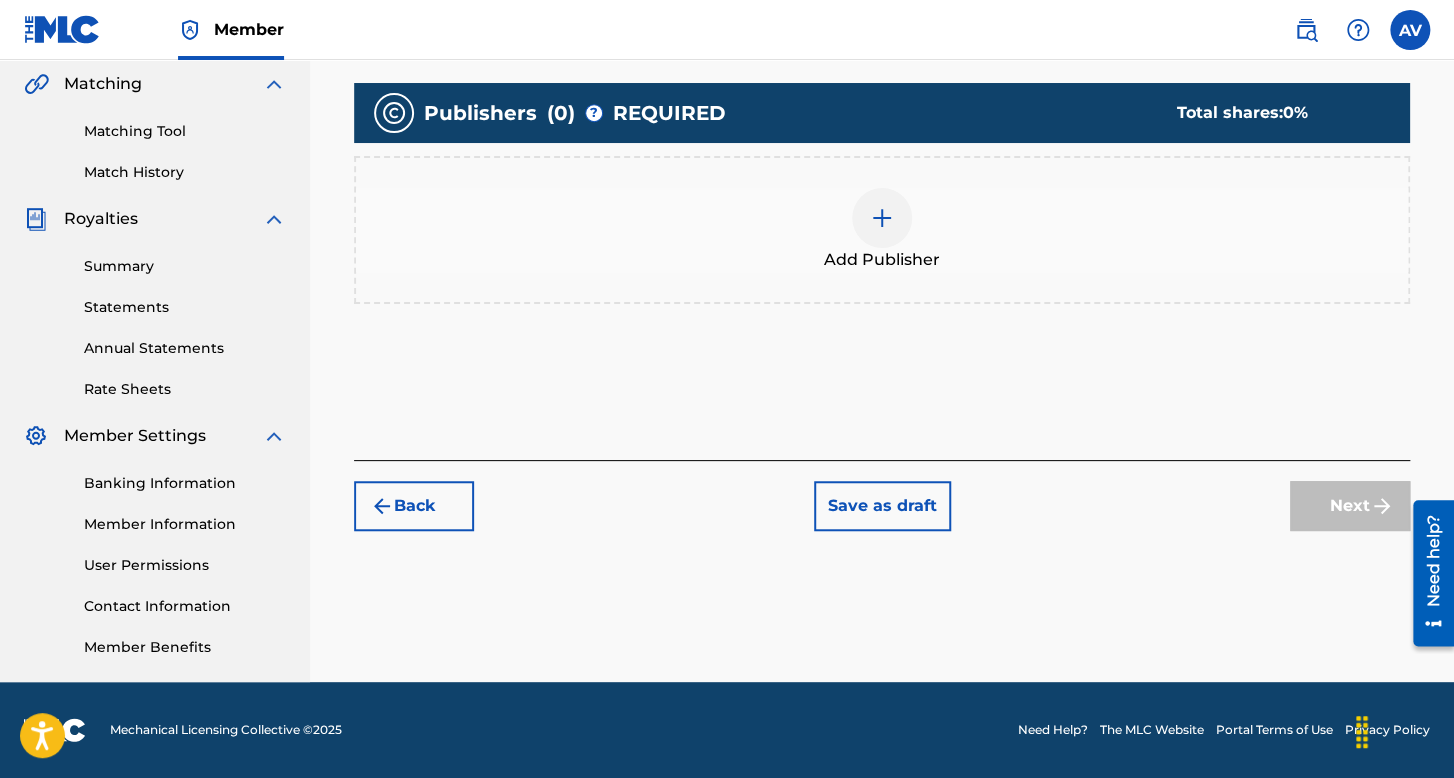 click on "Add Publisher" at bounding box center [882, 230] 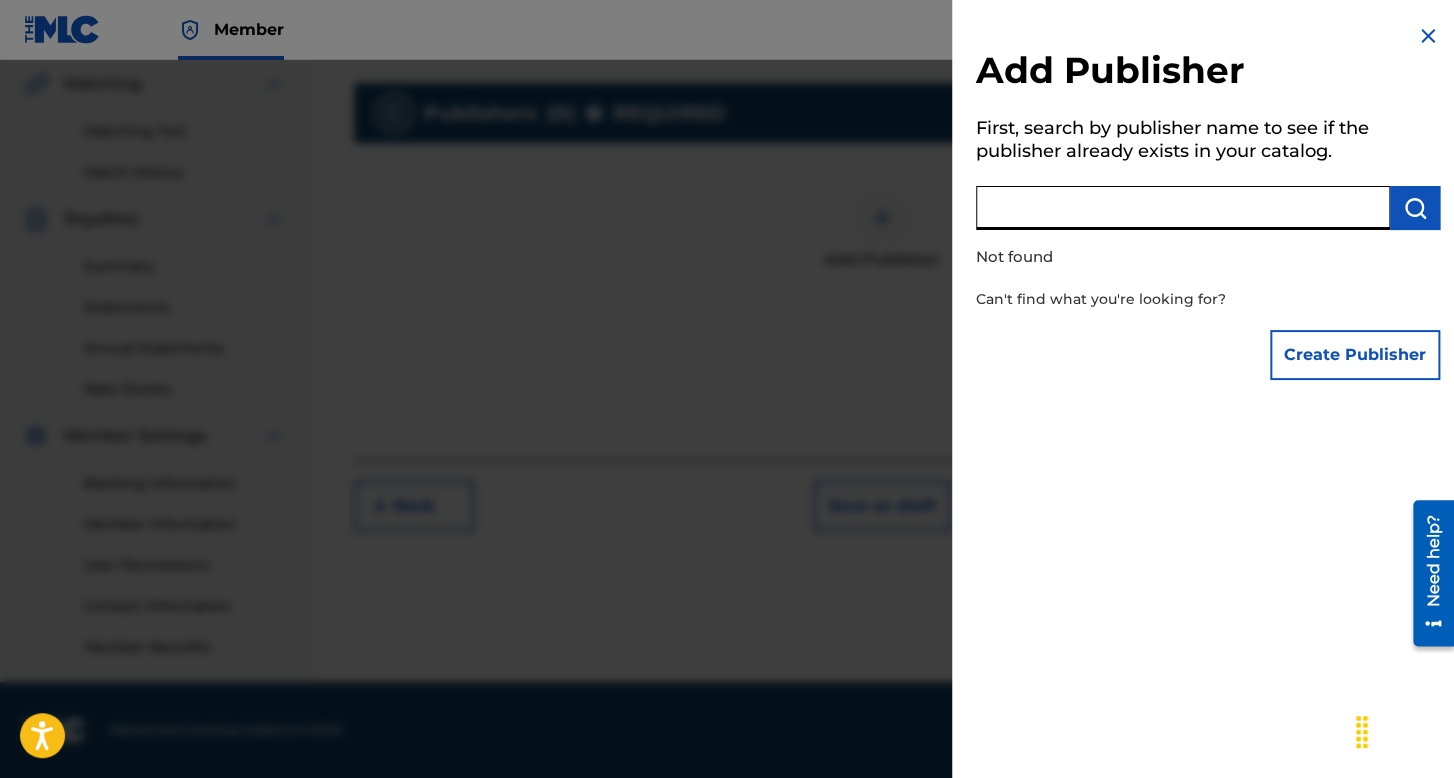 click at bounding box center [1183, 208] 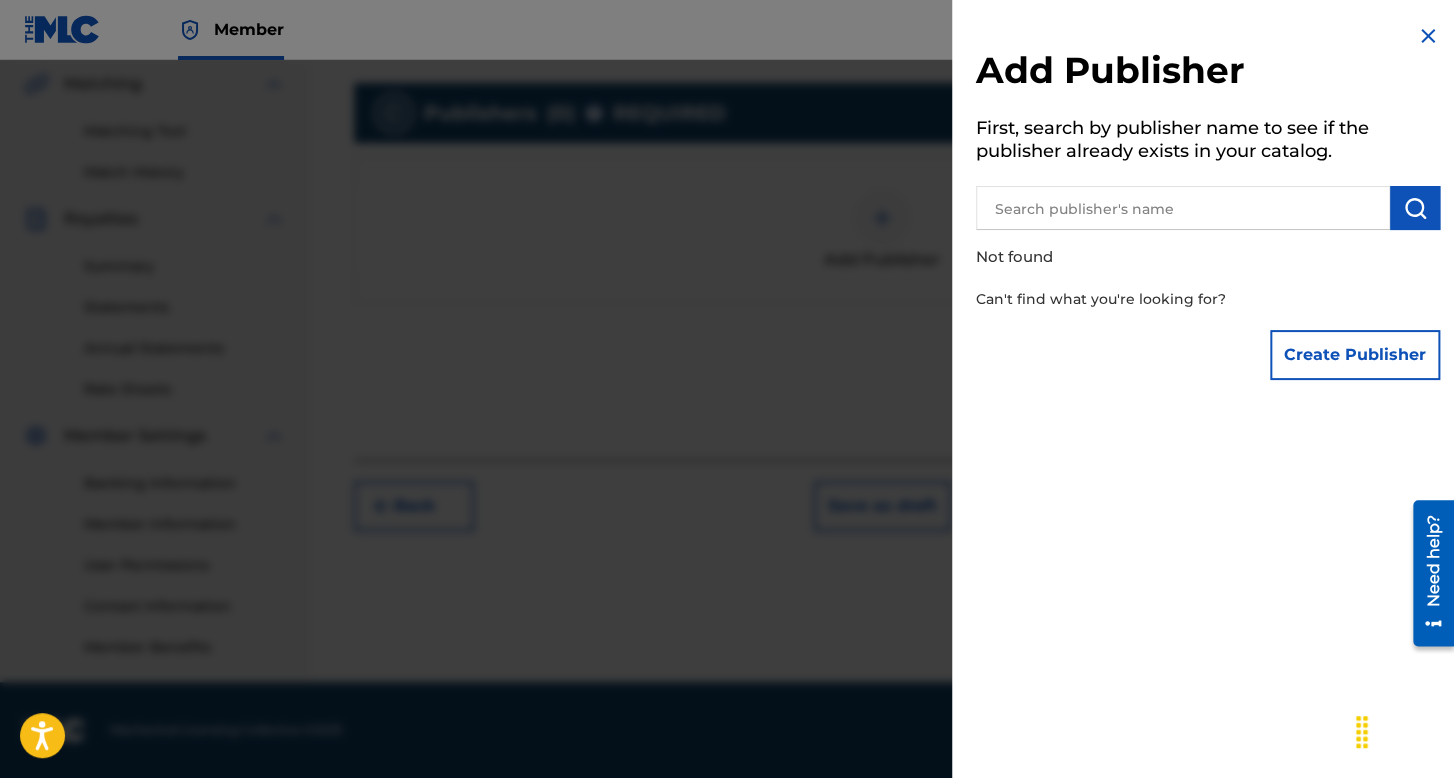 click on "Create Publisher" at bounding box center [1355, 355] 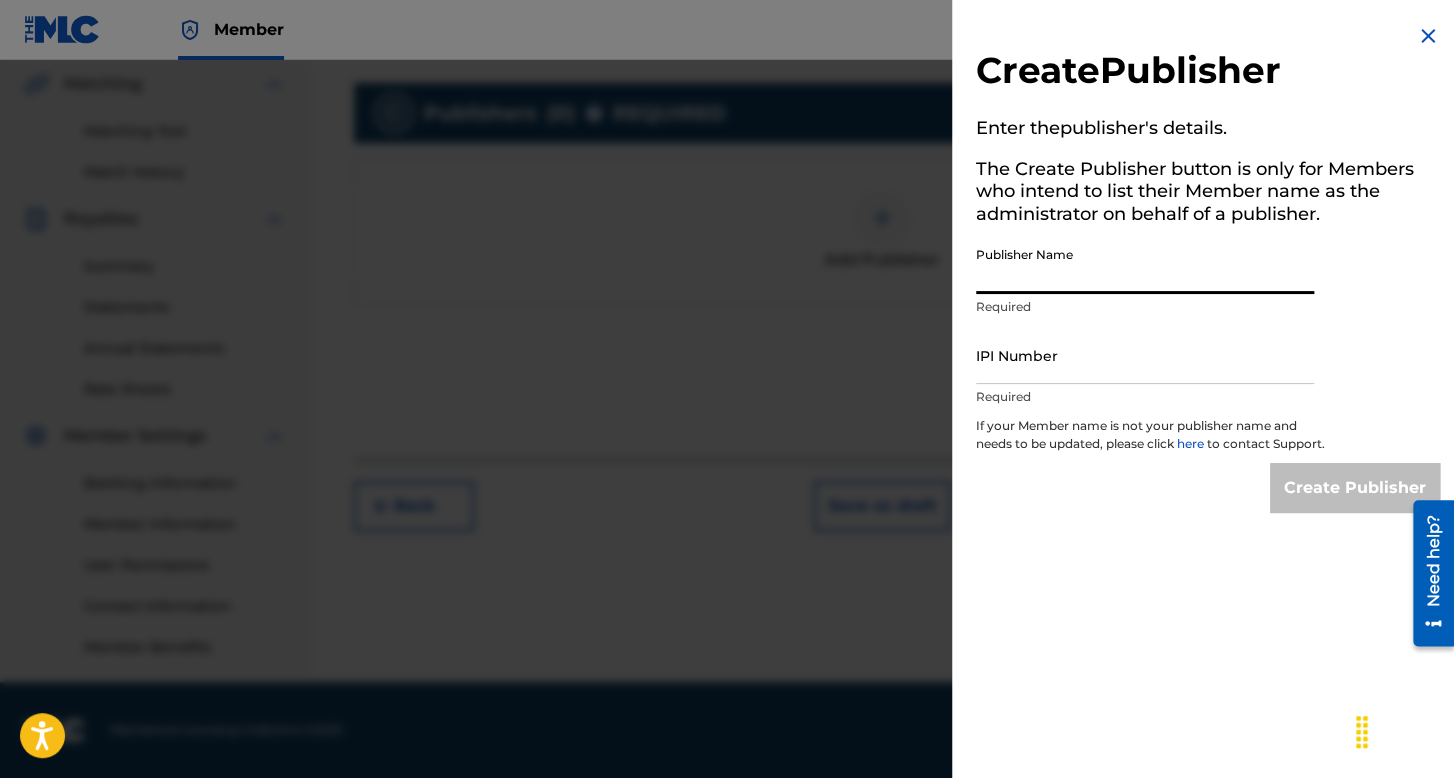 click on "Publisher Name" at bounding box center (1145, 265) 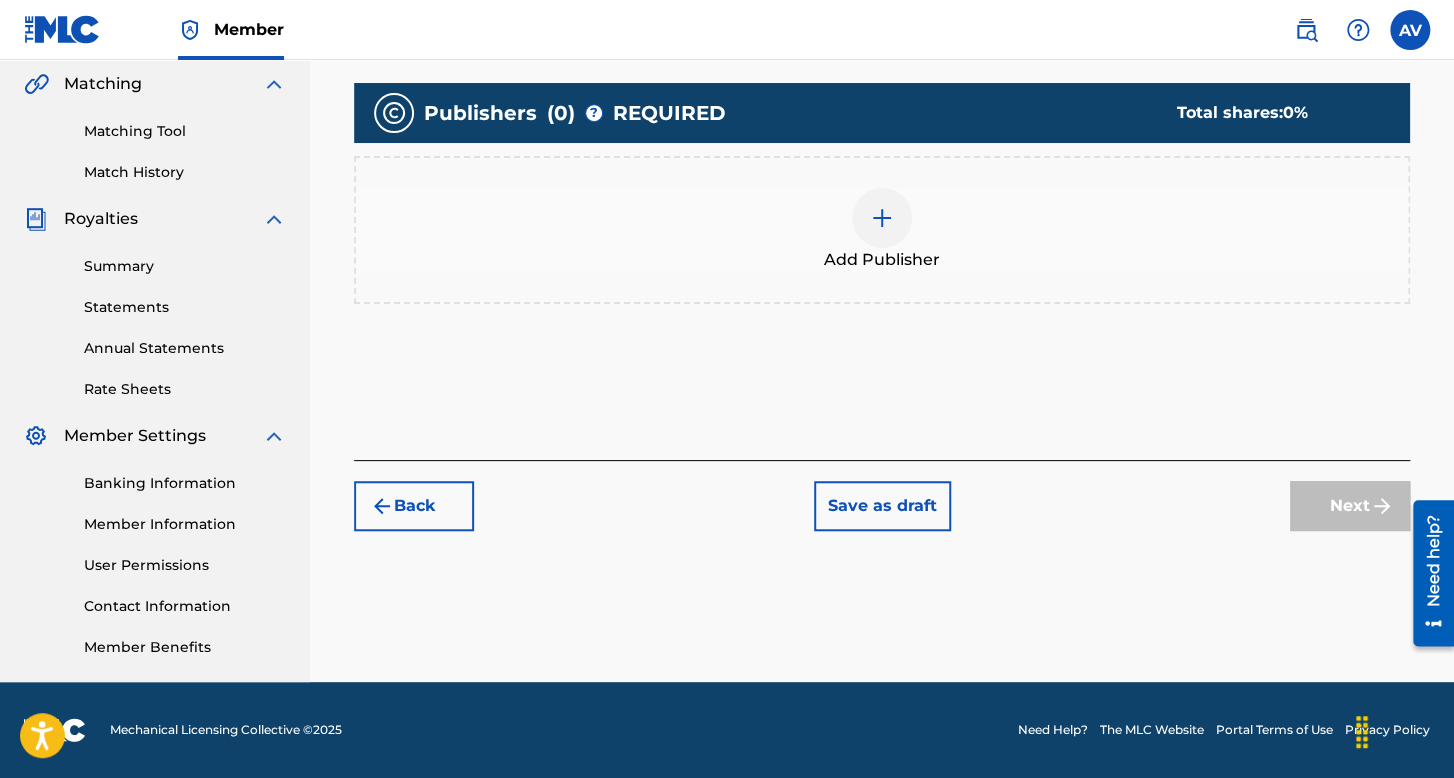 click on "Add Publisher" at bounding box center (882, 230) 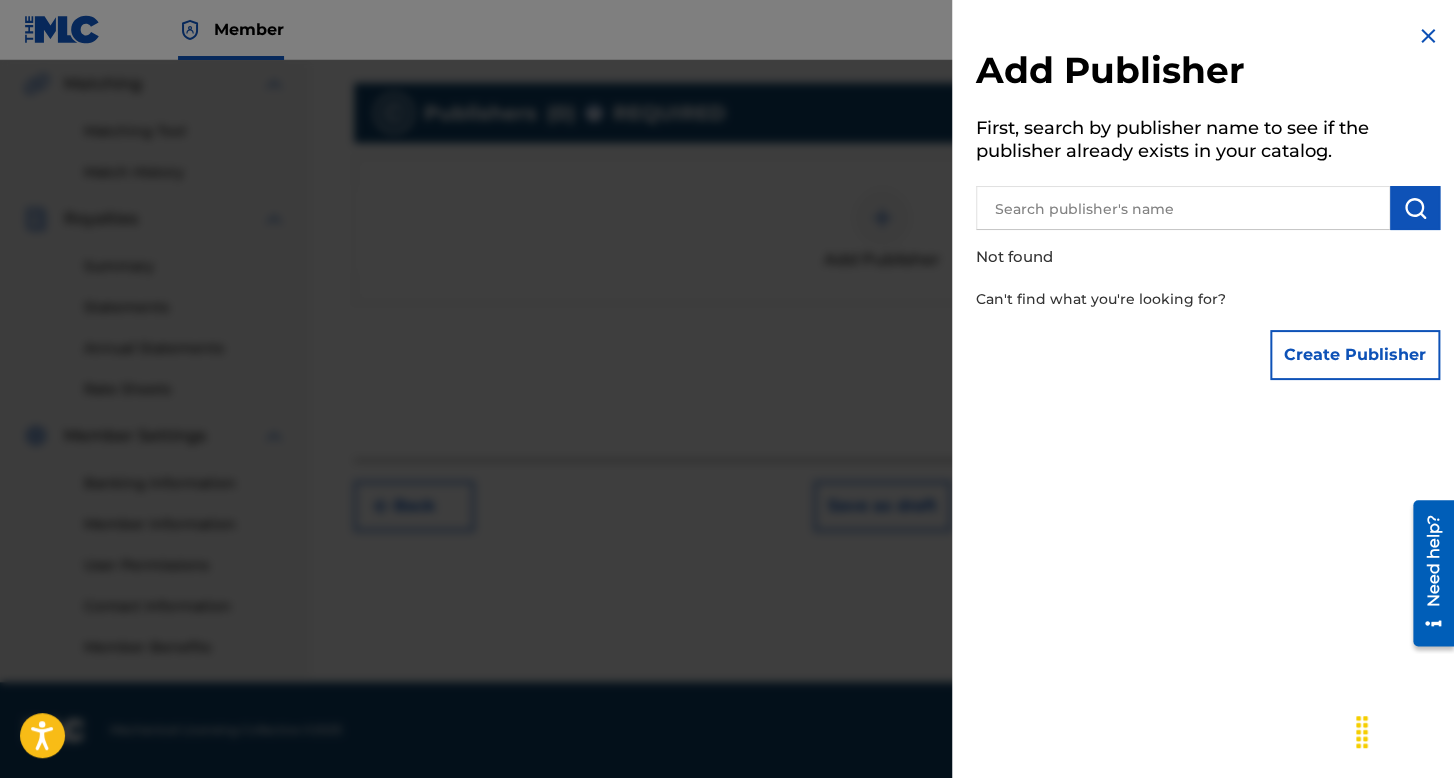 click at bounding box center [1183, 208] 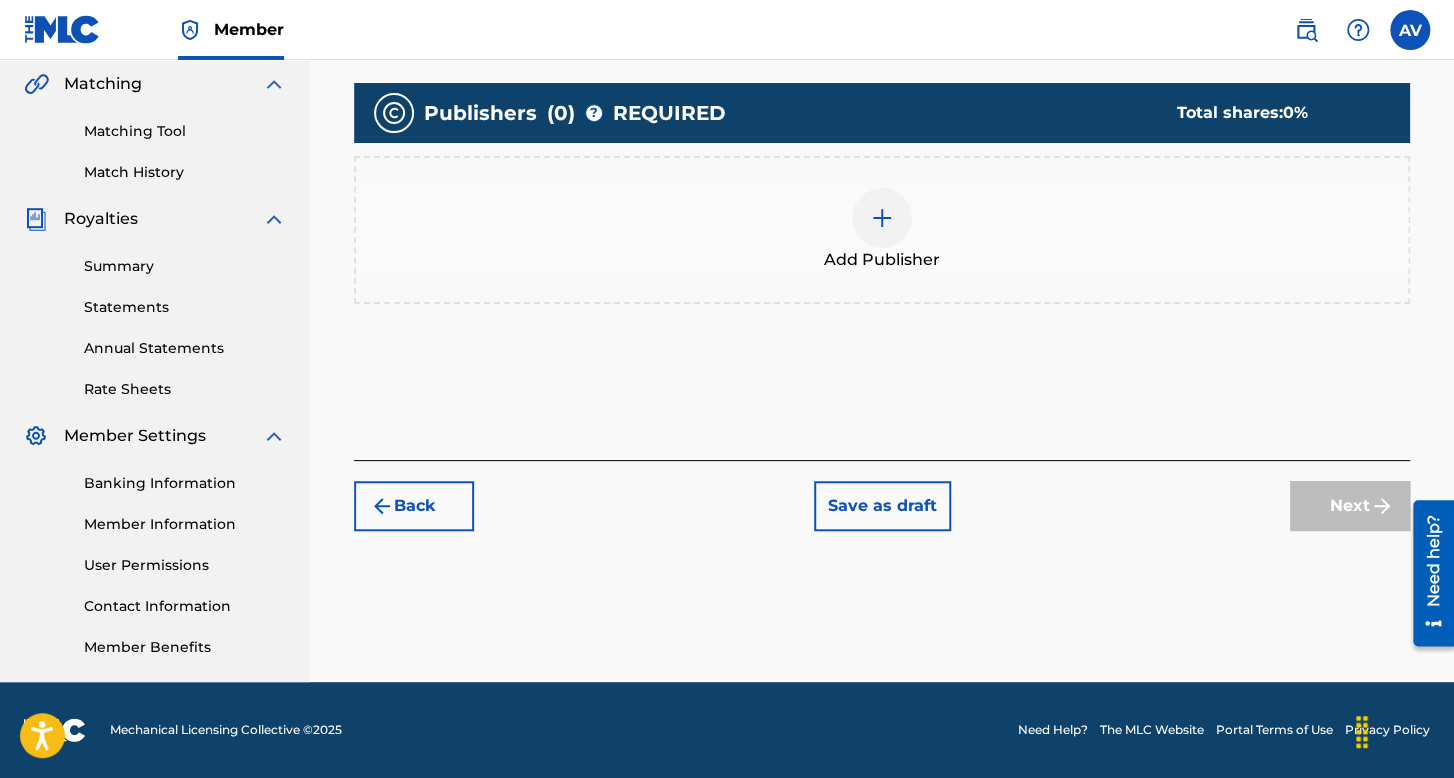 click on "Back" at bounding box center [414, 506] 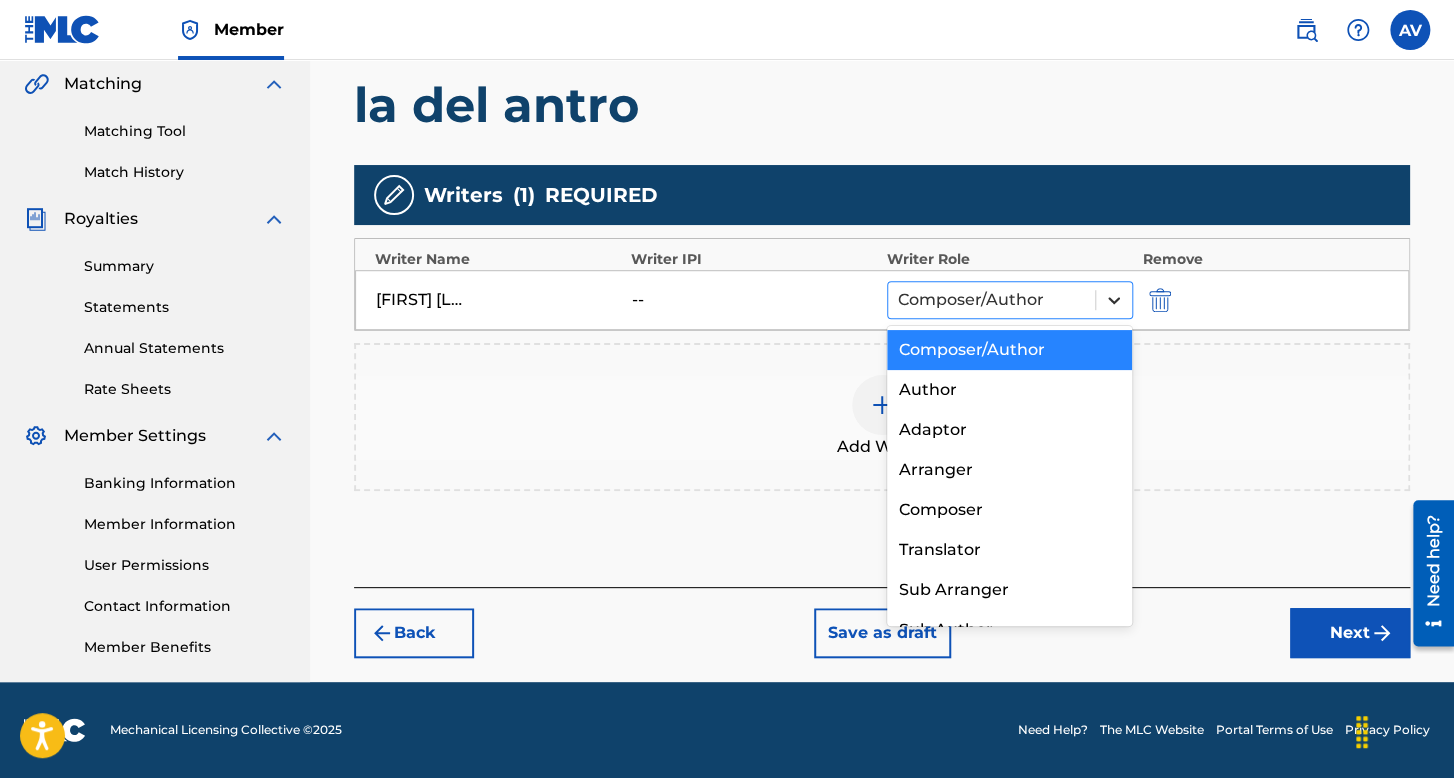 click 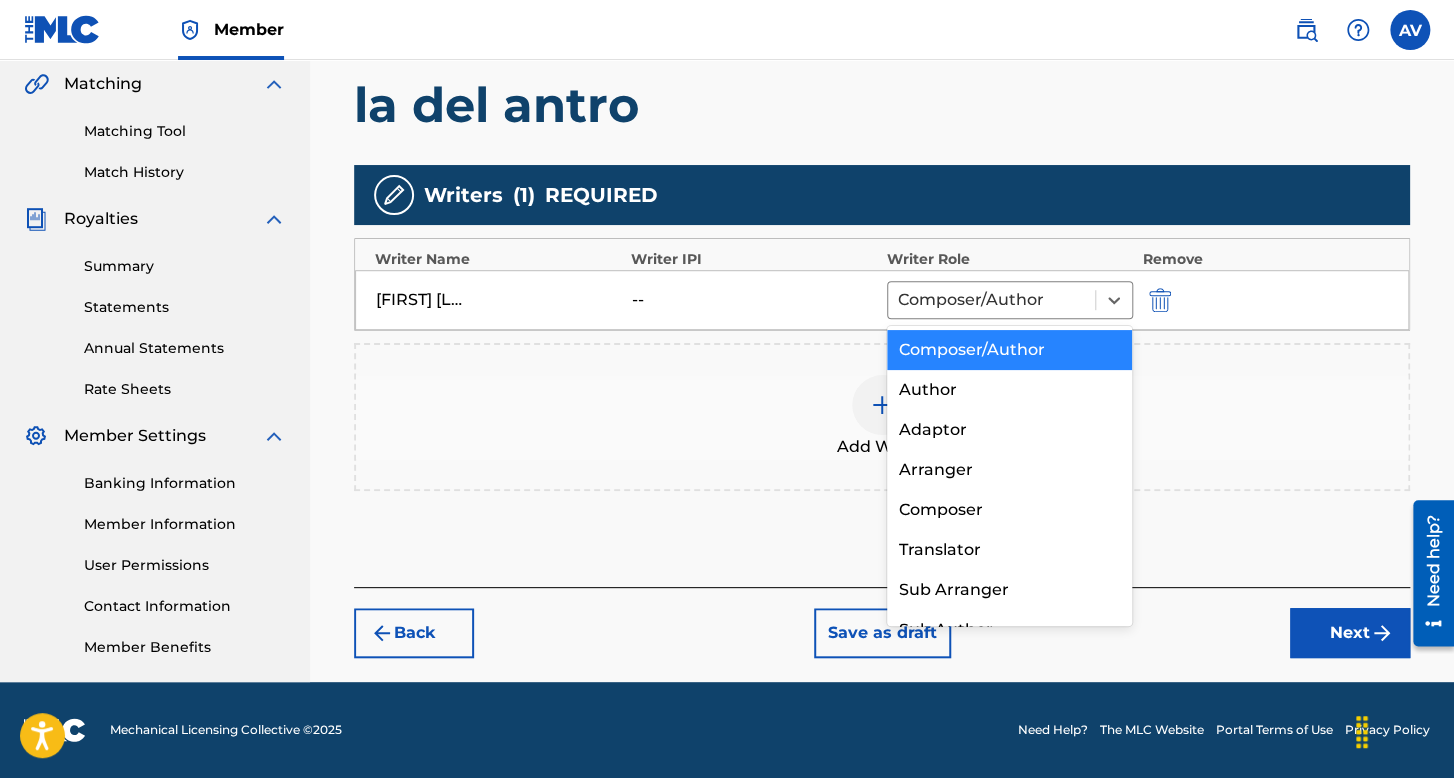 click on "Composer/Author" at bounding box center [1010, 350] 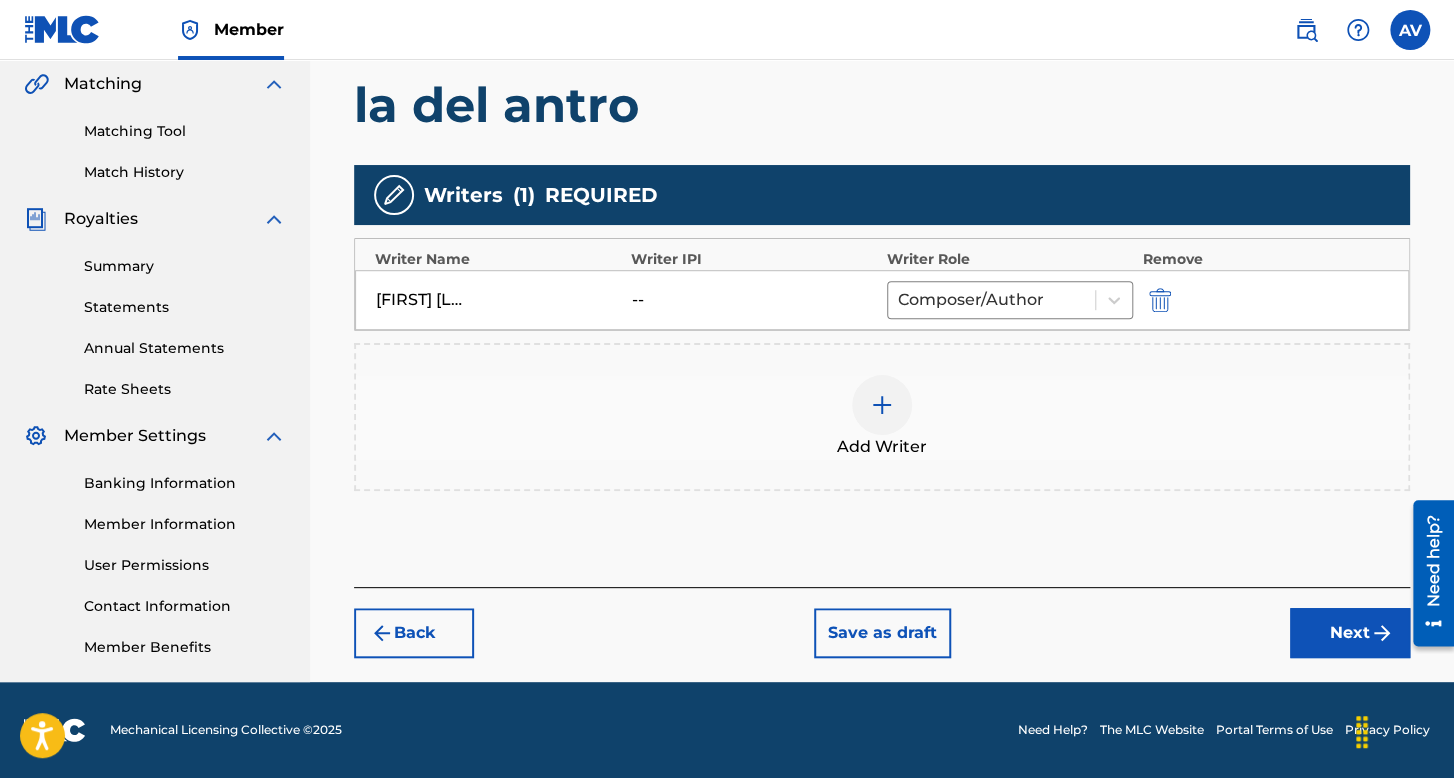 click on "--" at bounding box center (677, 300) 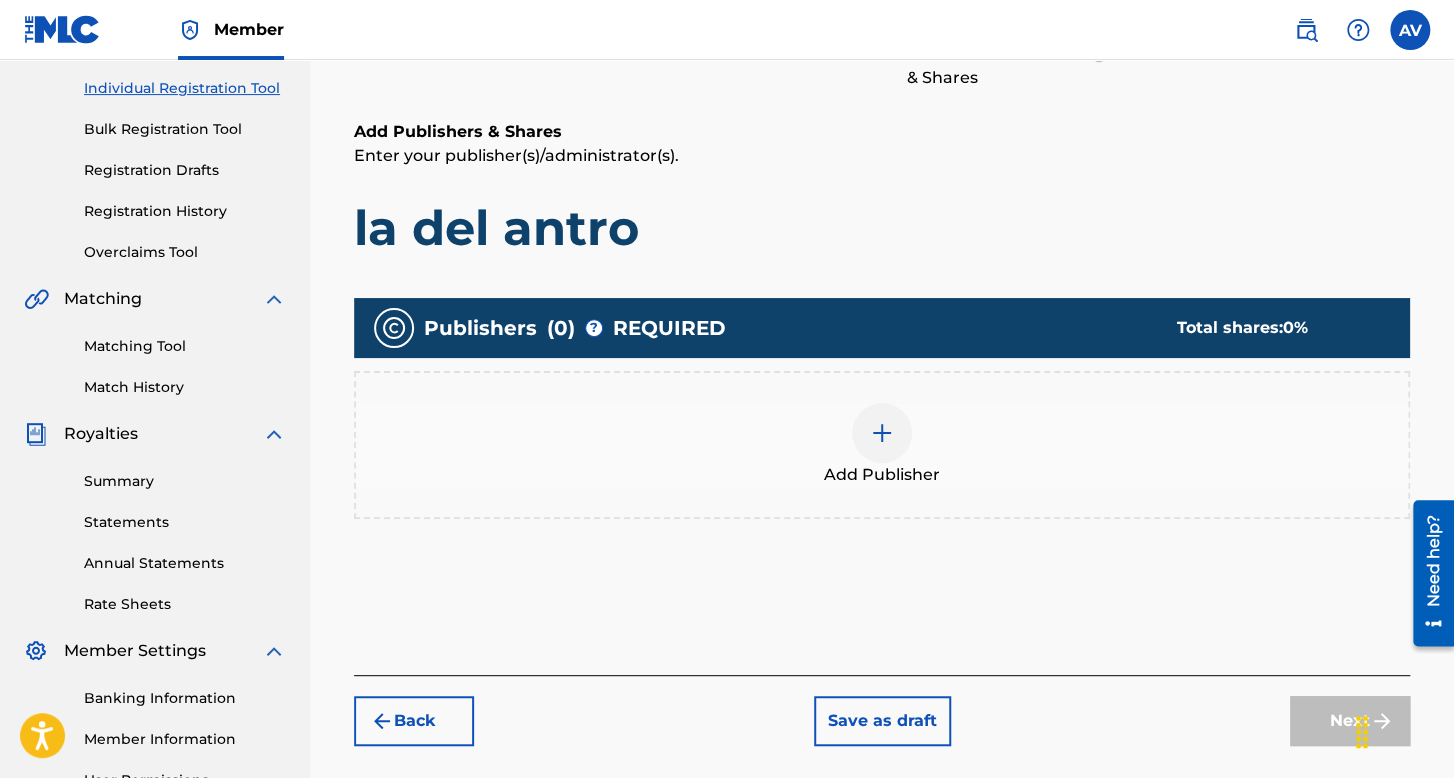 scroll, scrollTop: 290, scrollLeft: 0, axis: vertical 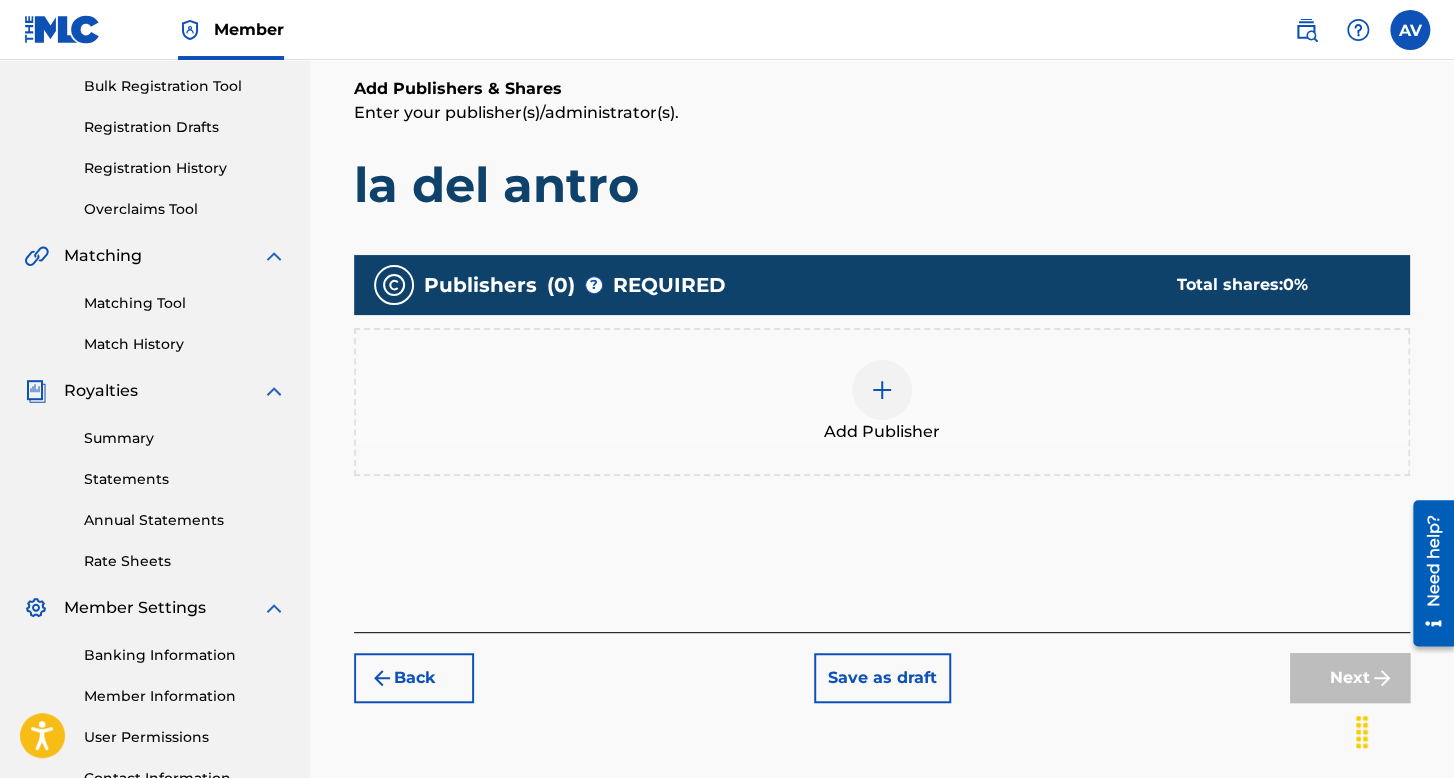 click on "Publishers ( 0 ) ? REQUIRED Total shares:  0 %" at bounding box center [882, 285] 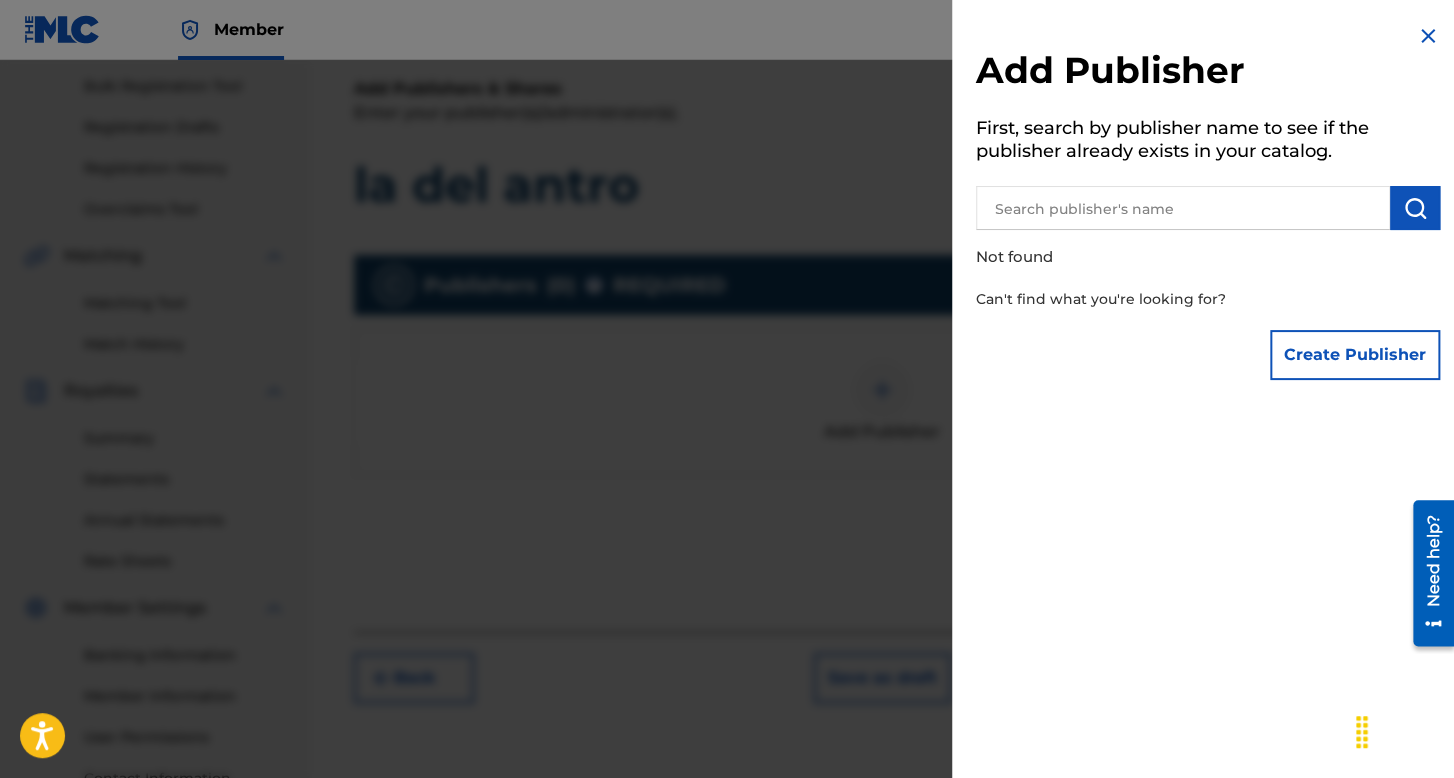 click on "Create Publisher" at bounding box center [1355, 355] 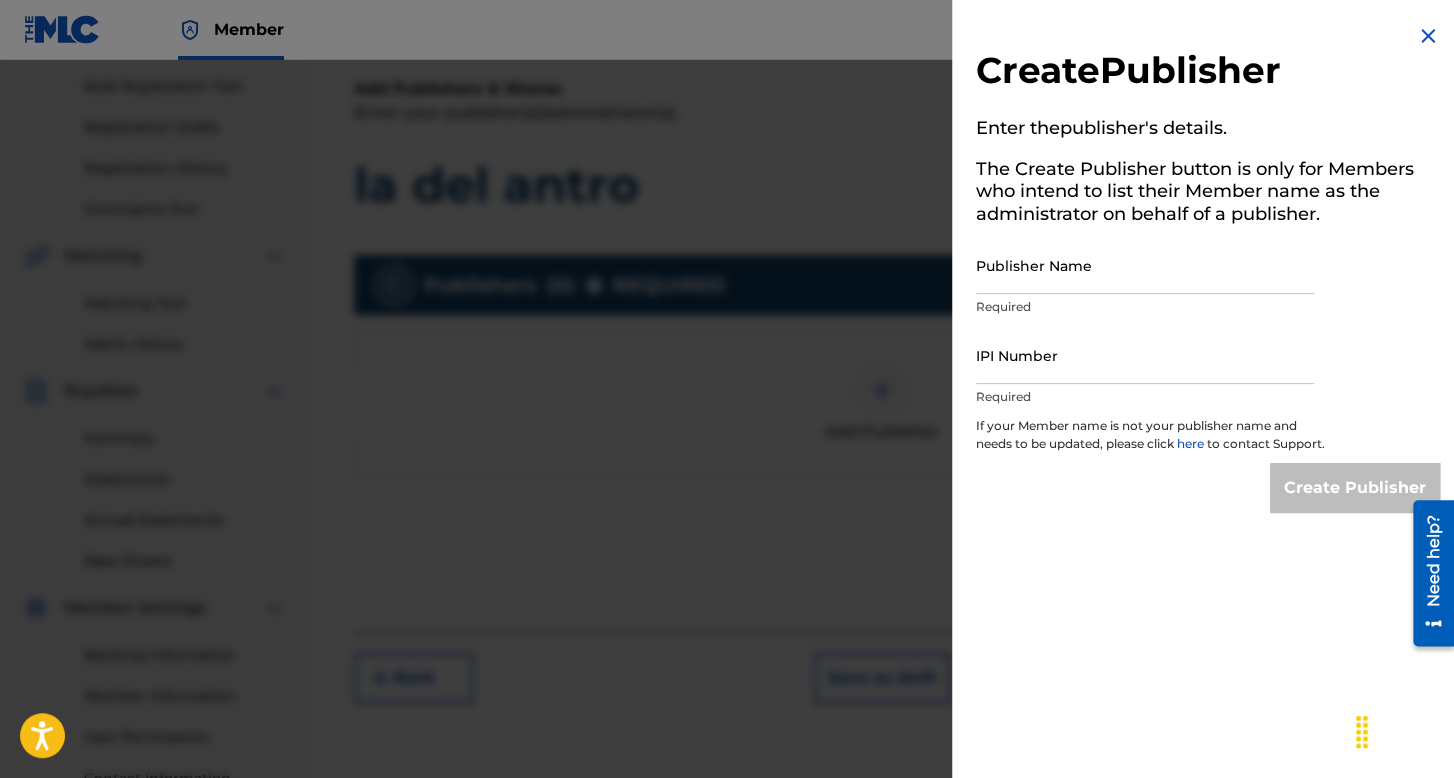 click on "Create  Publisher Enter the  publisher 's details. The Create Publisher button is only for Members who intend to list their Member name as the administrator on behalf of a publisher. Publisher Name Required IPI Number Required If your Member name is not your publisher name and needs to be updated, please click   here   to contact Support. Create Publisher" at bounding box center (1208, 268) 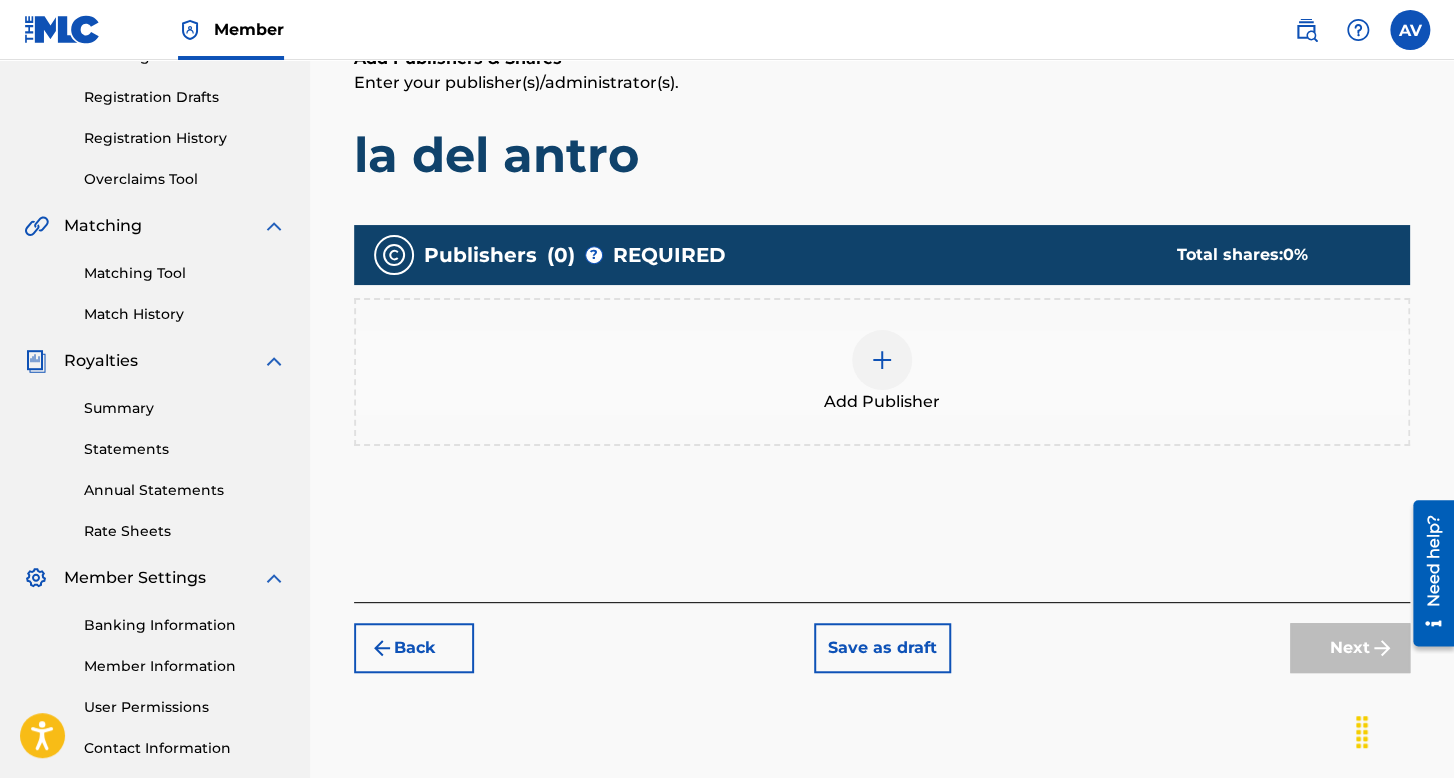 scroll, scrollTop: 162, scrollLeft: 0, axis: vertical 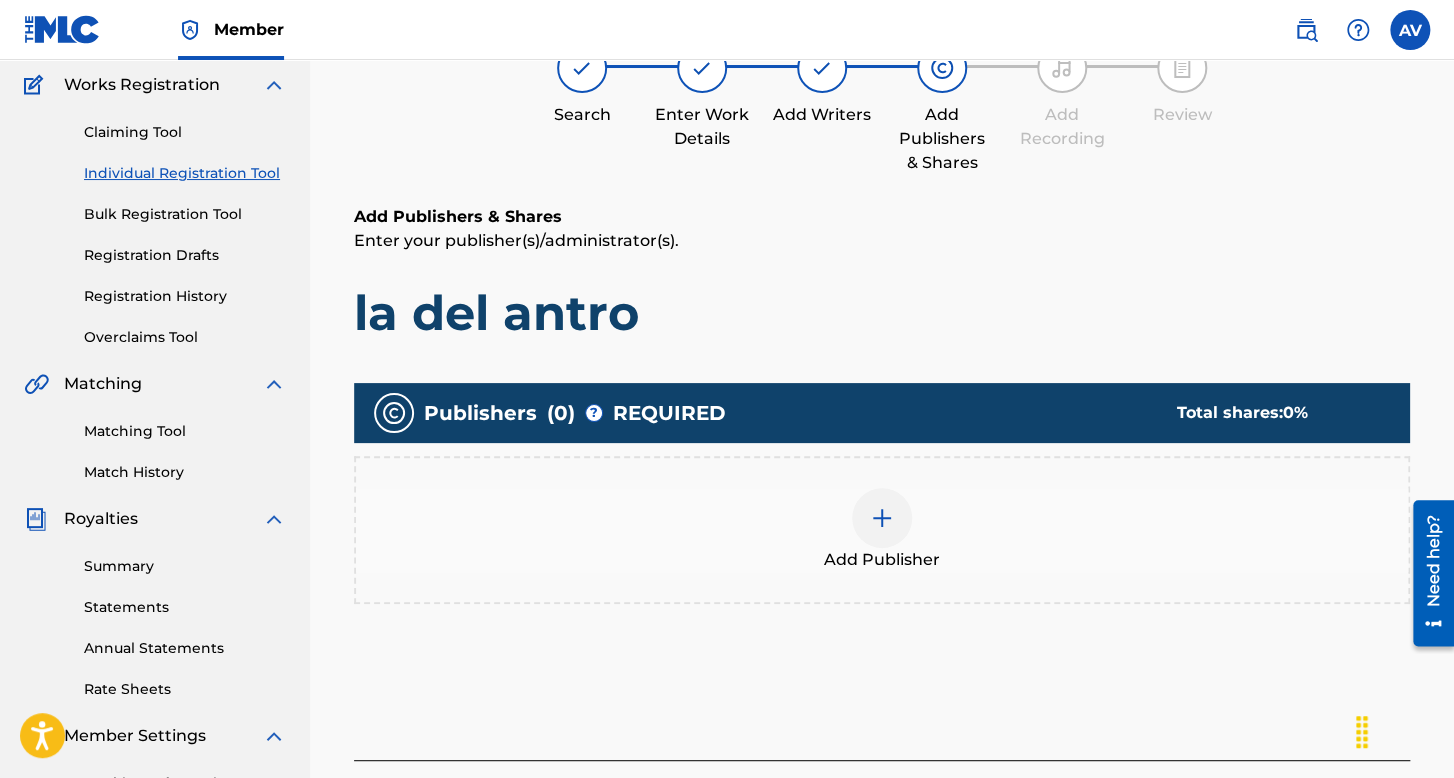 click at bounding box center (882, 518) 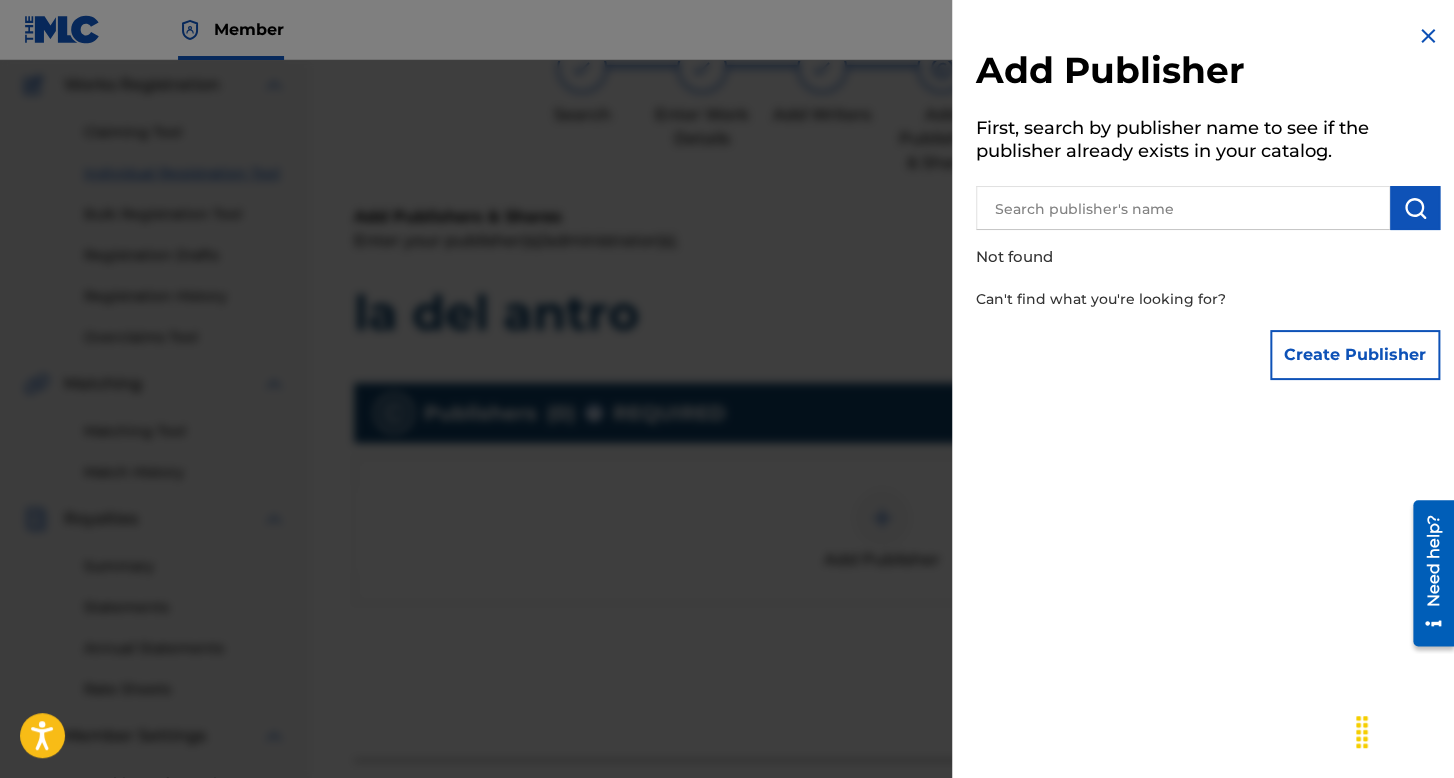 click at bounding box center (1183, 208) 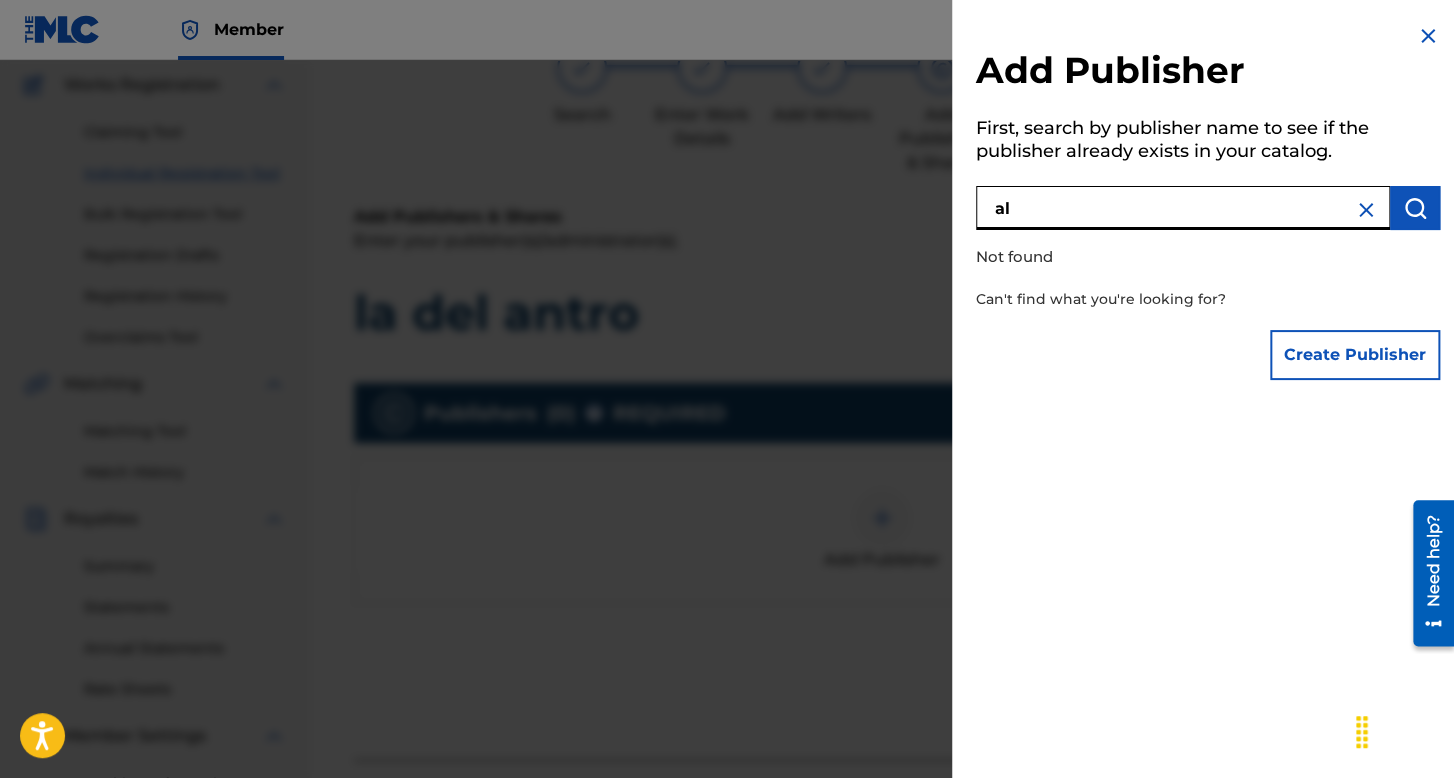 type on "a" 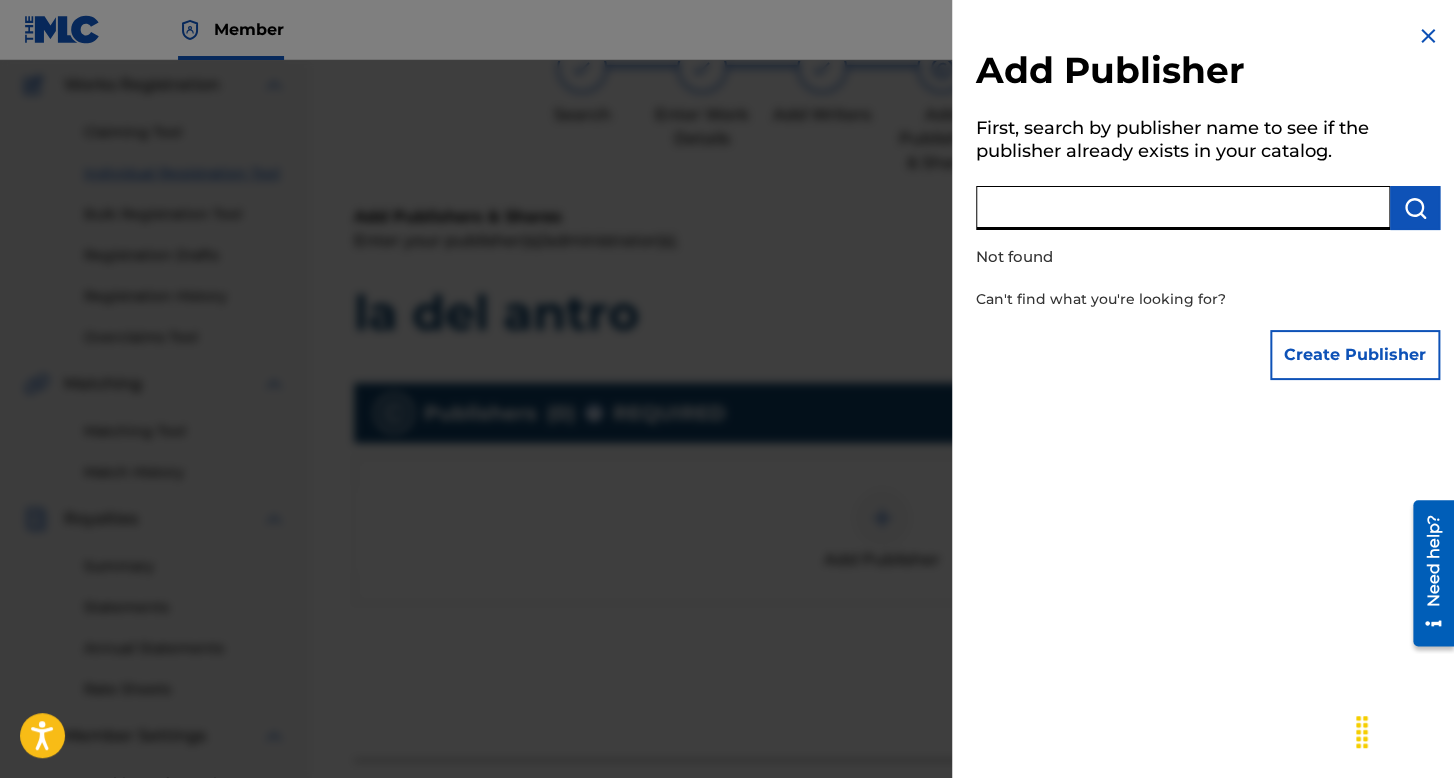 type 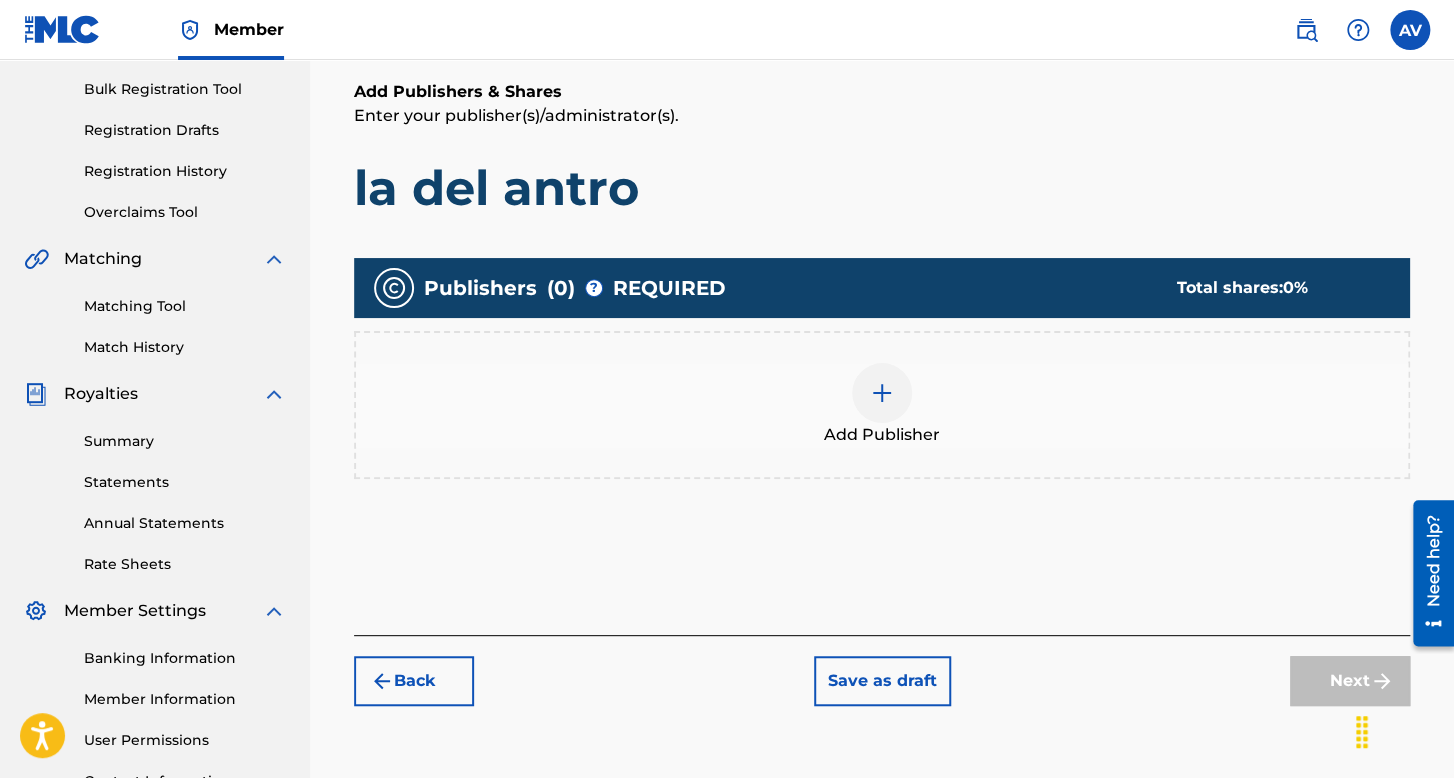 scroll, scrollTop: 462, scrollLeft: 0, axis: vertical 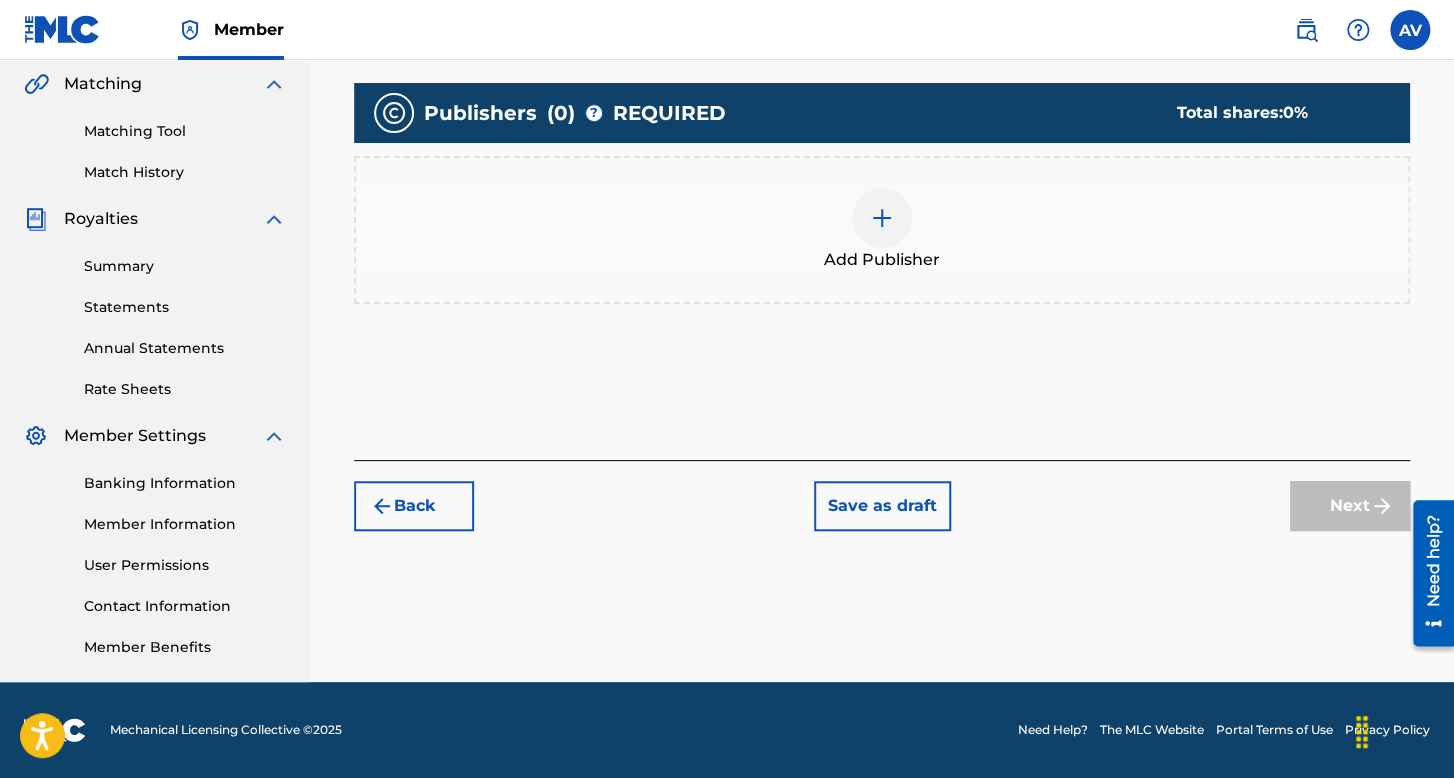 click on "Back" at bounding box center (414, 506) 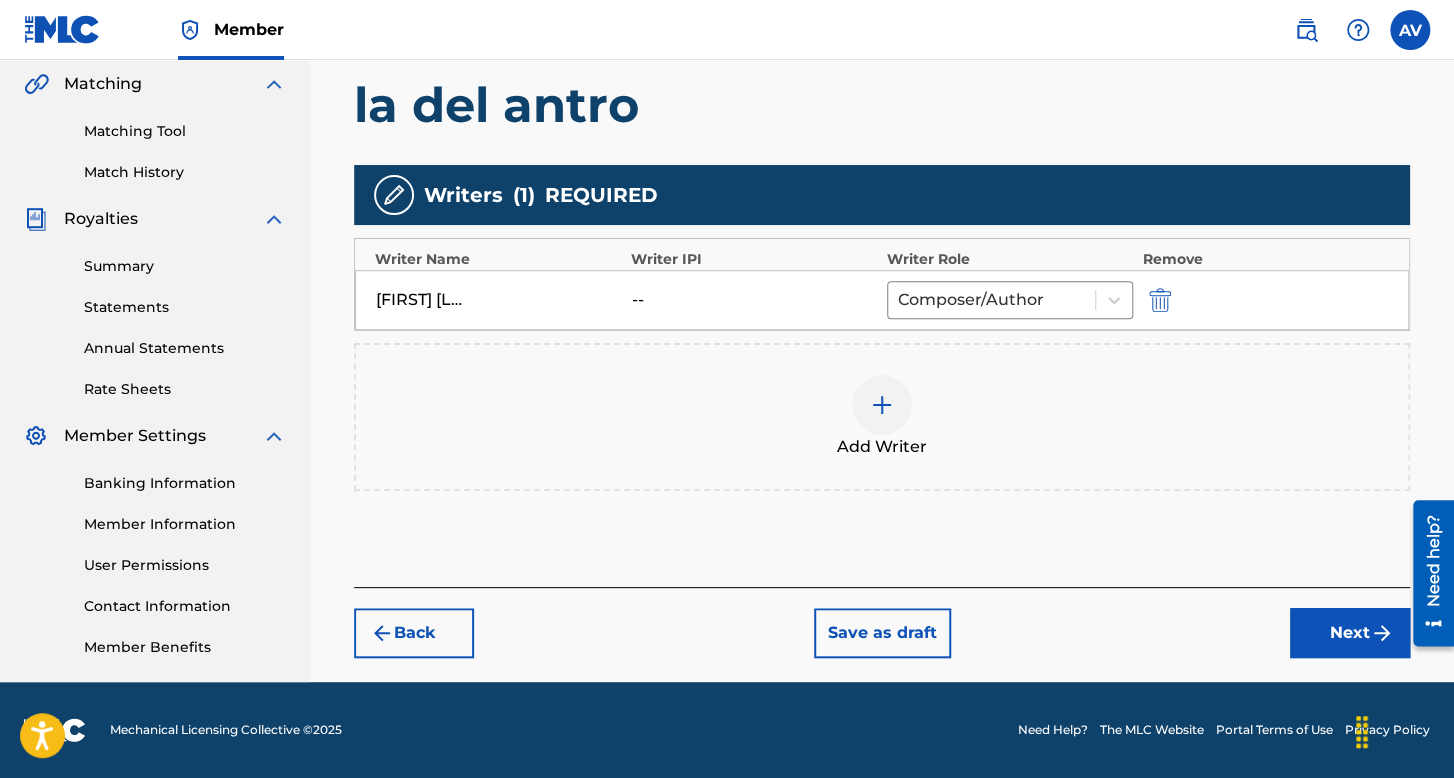 click on "Back" at bounding box center (414, 633) 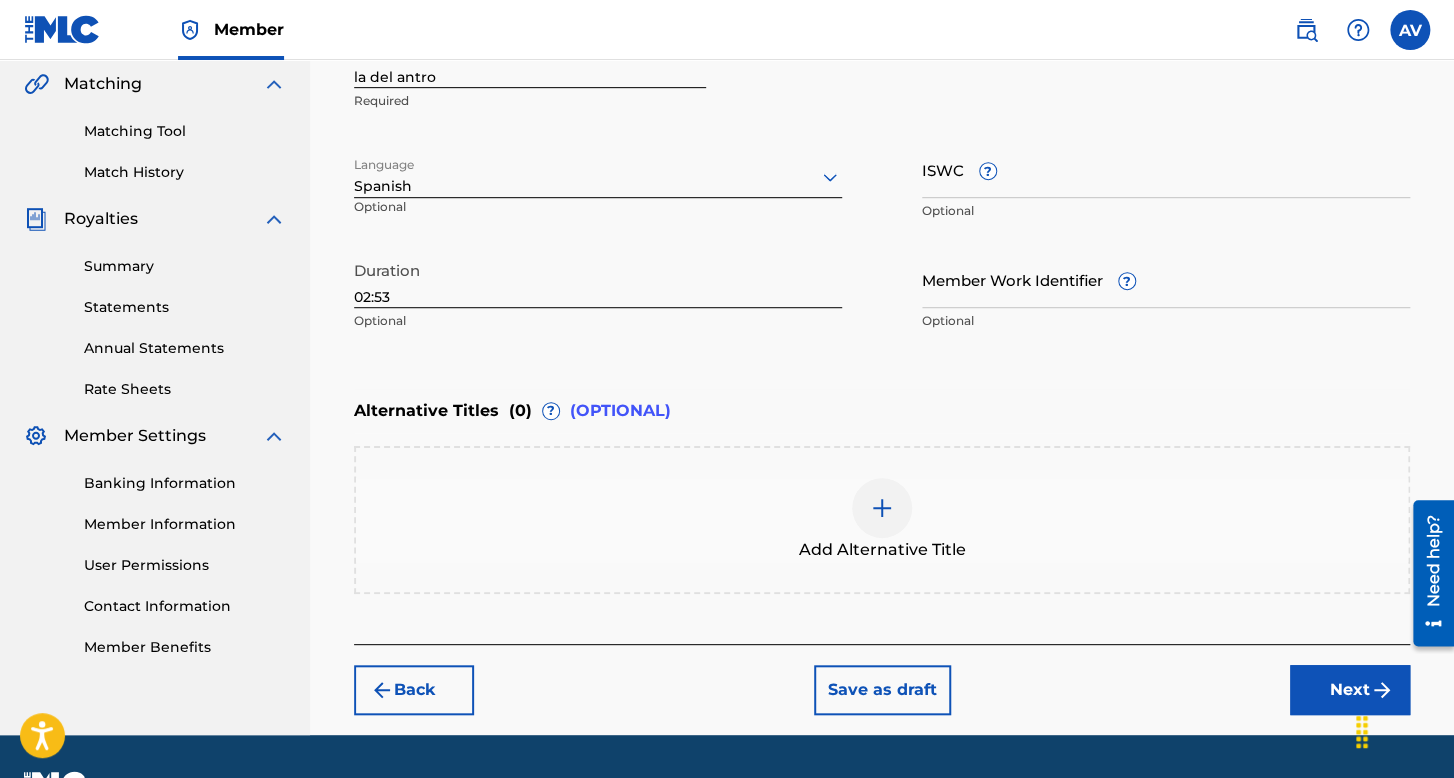 click on "Next" at bounding box center (1350, 690) 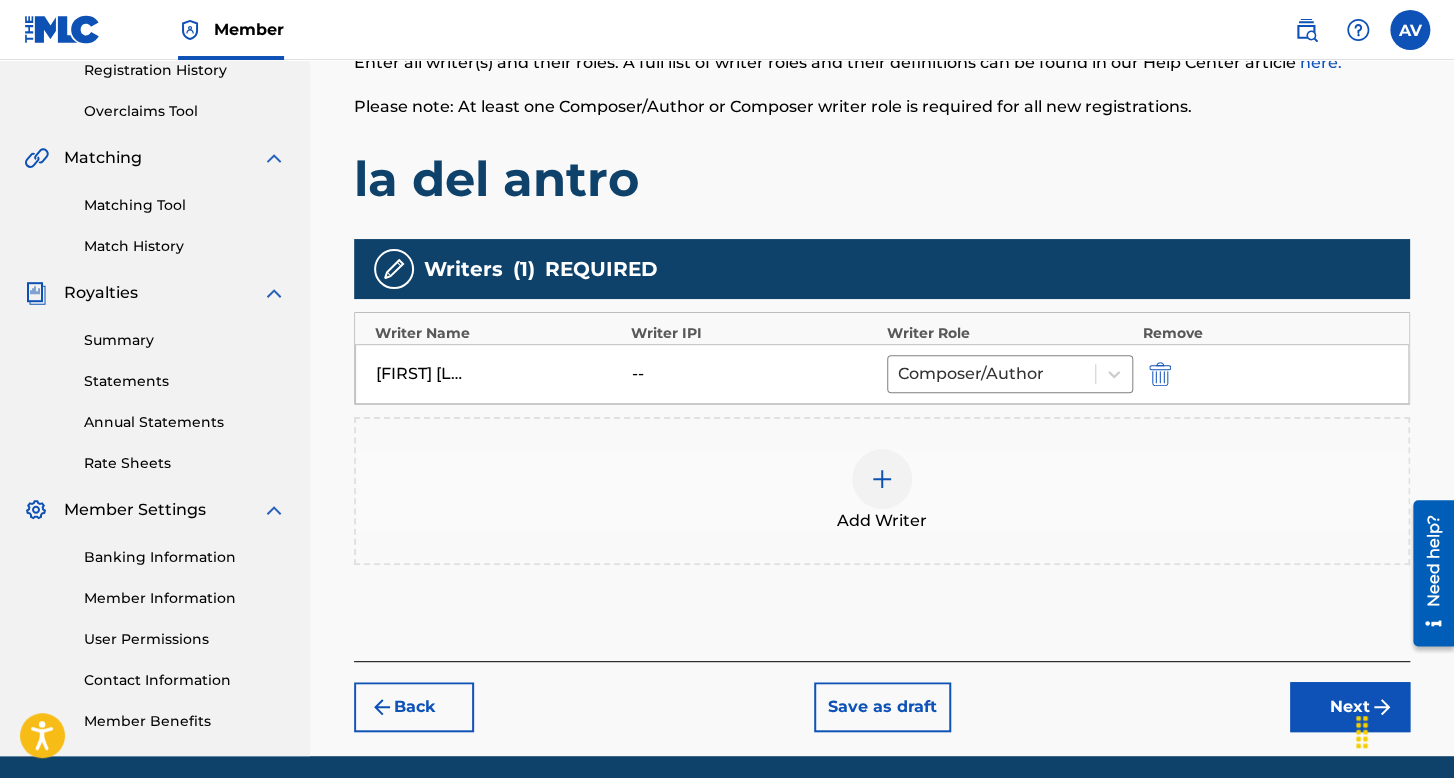scroll, scrollTop: 390, scrollLeft: 0, axis: vertical 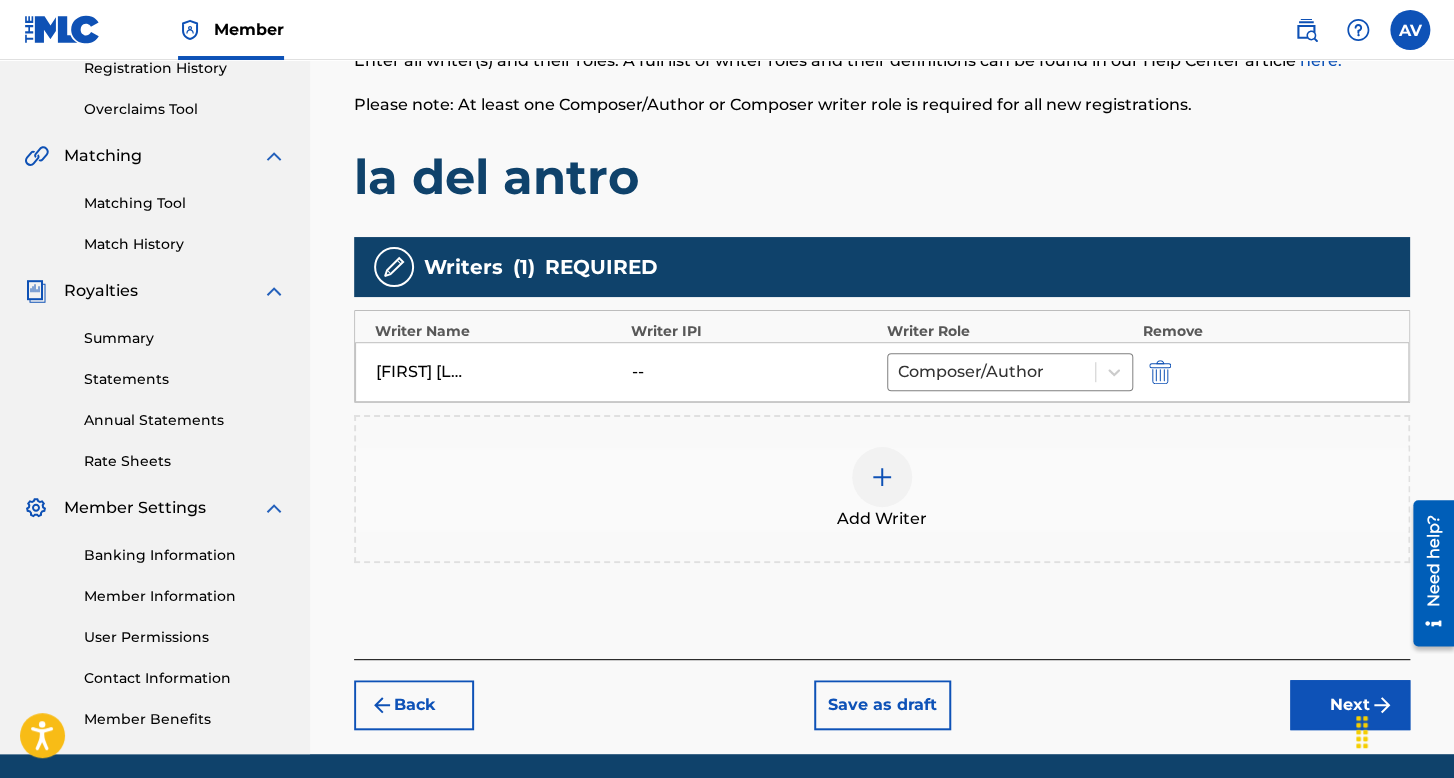 click at bounding box center [1160, 372] 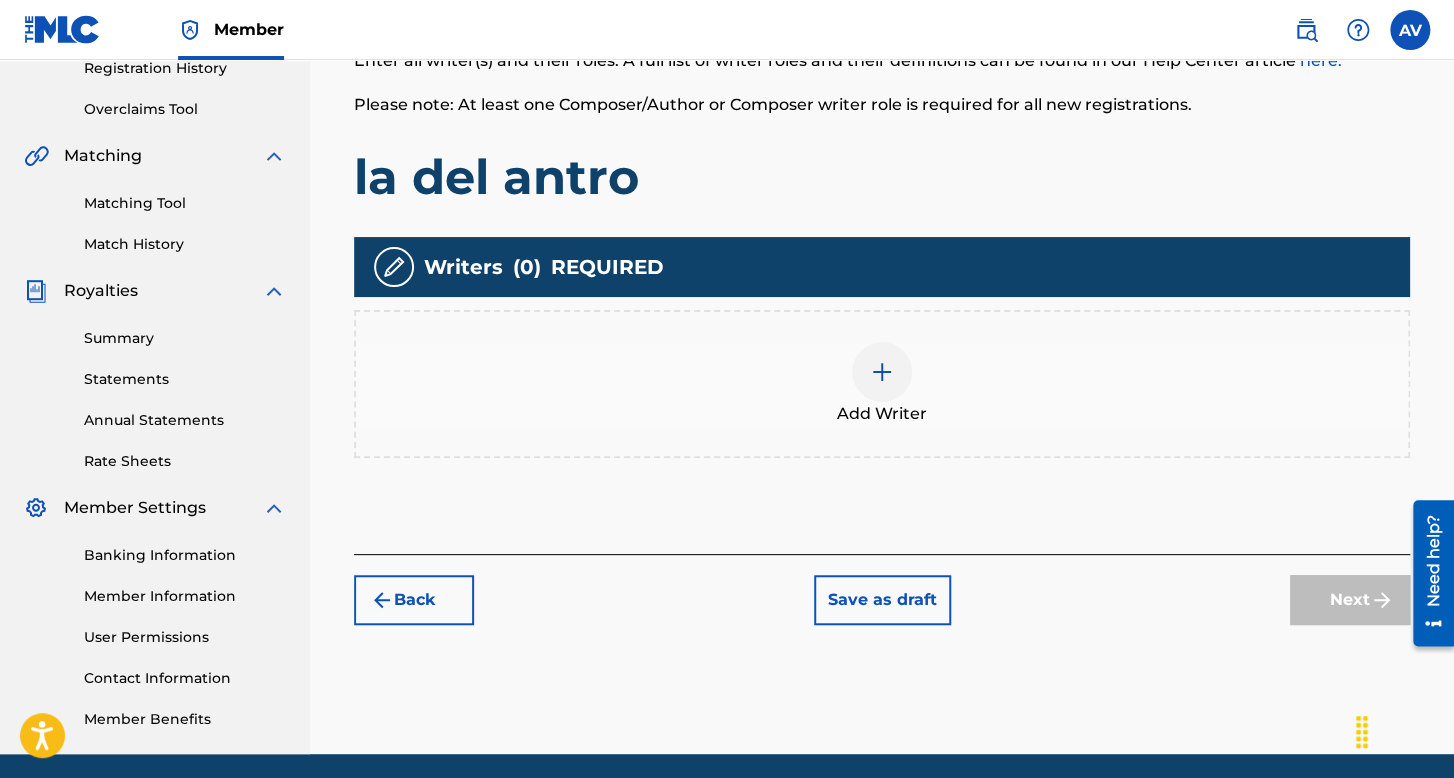 click at bounding box center [882, 372] 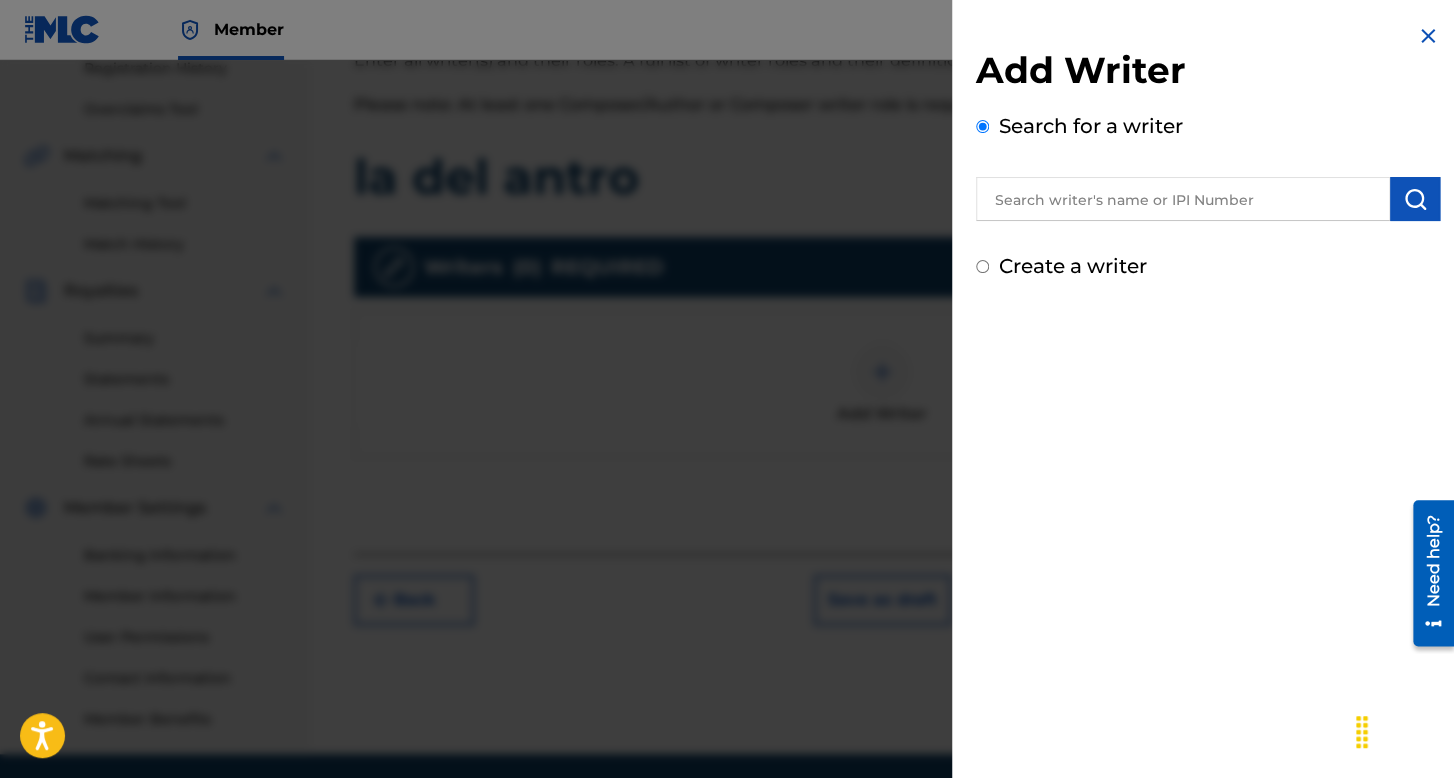 click on "Create a writer" at bounding box center [982, 266] 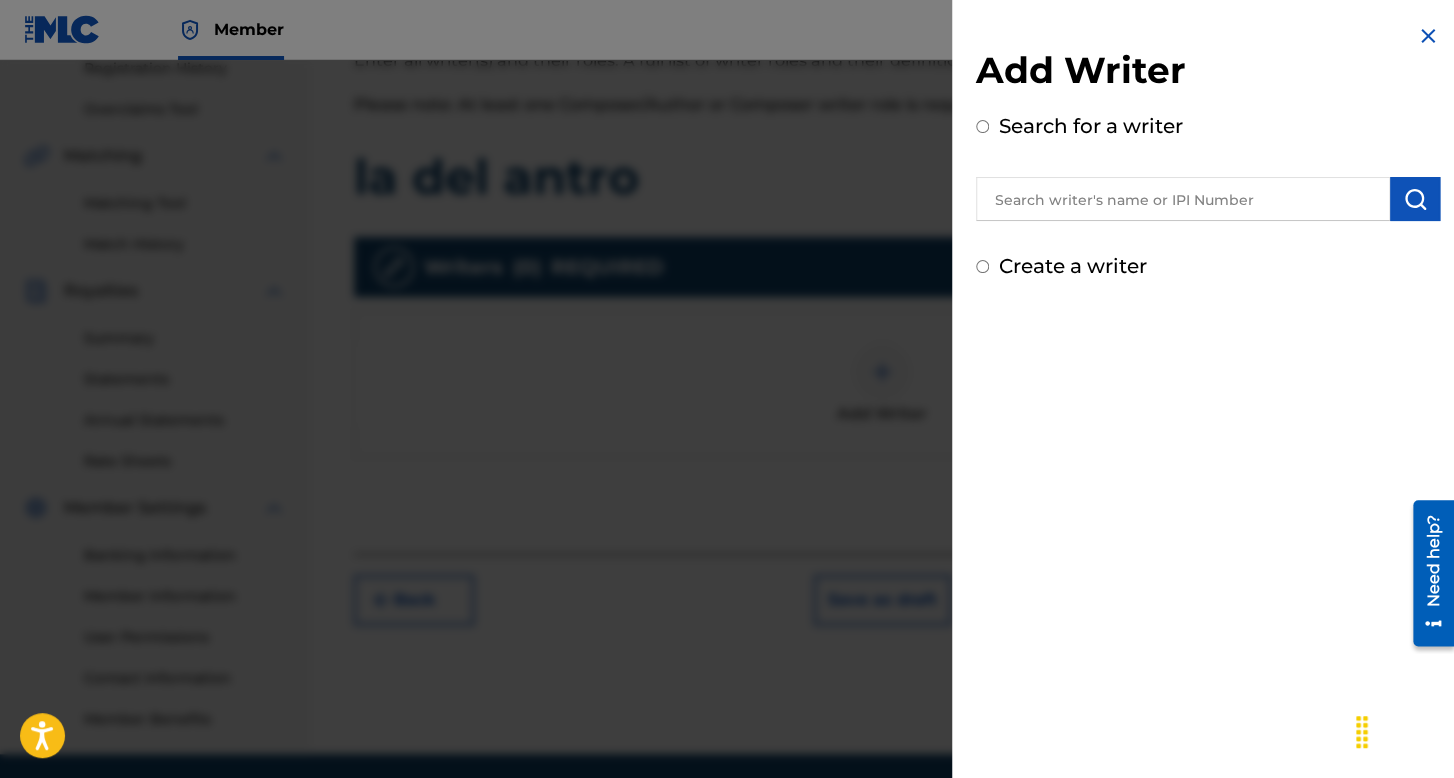 radio on "true" 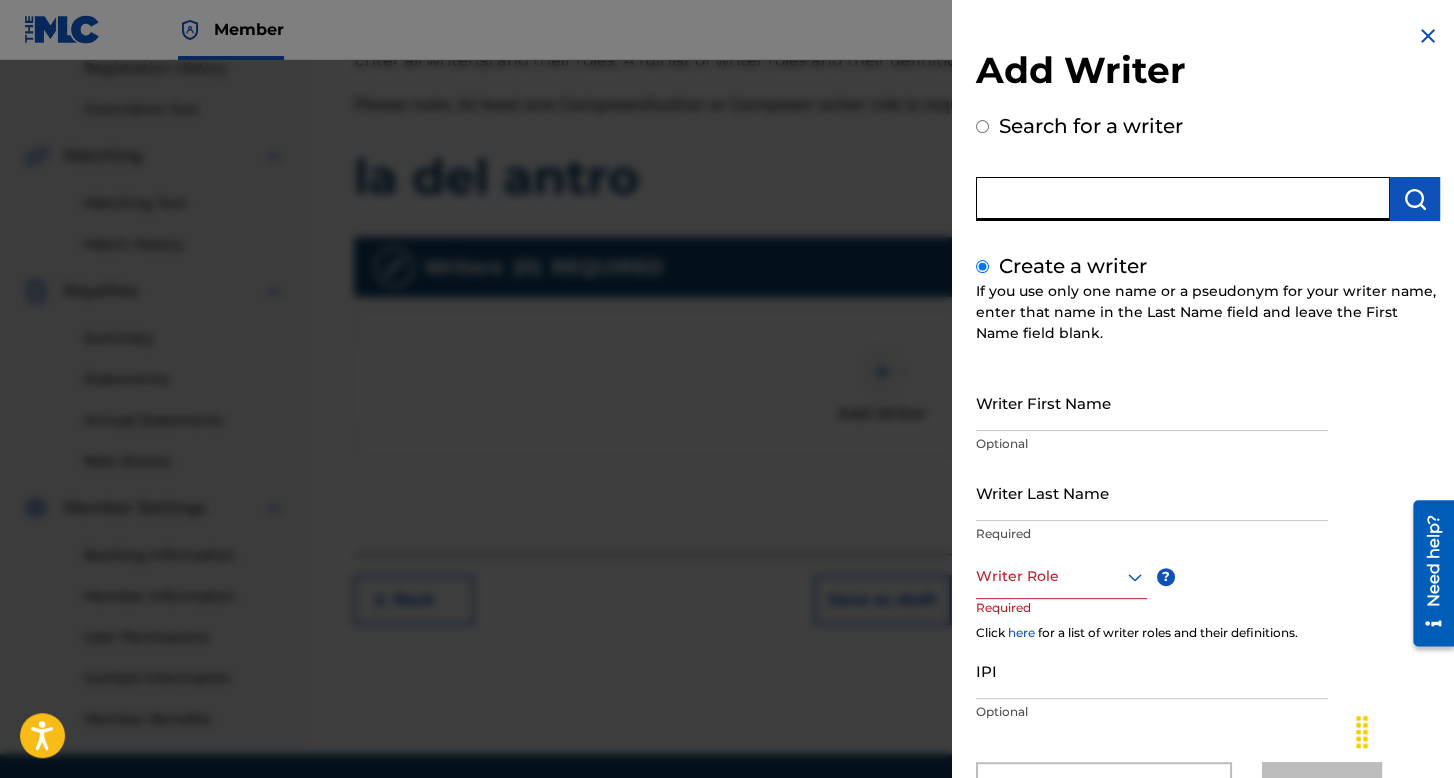 click at bounding box center (1183, 199) 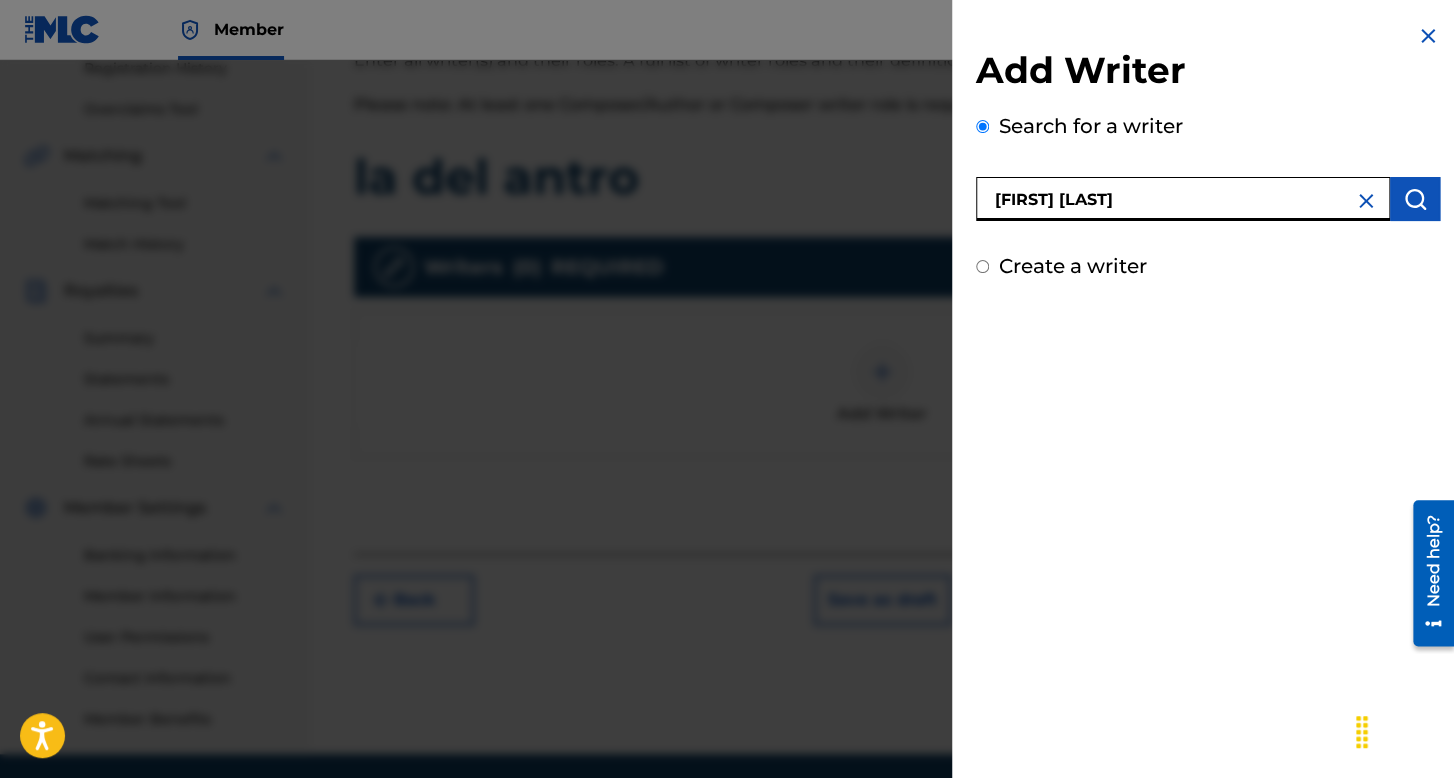 type on "alexis vizcaino rosas" 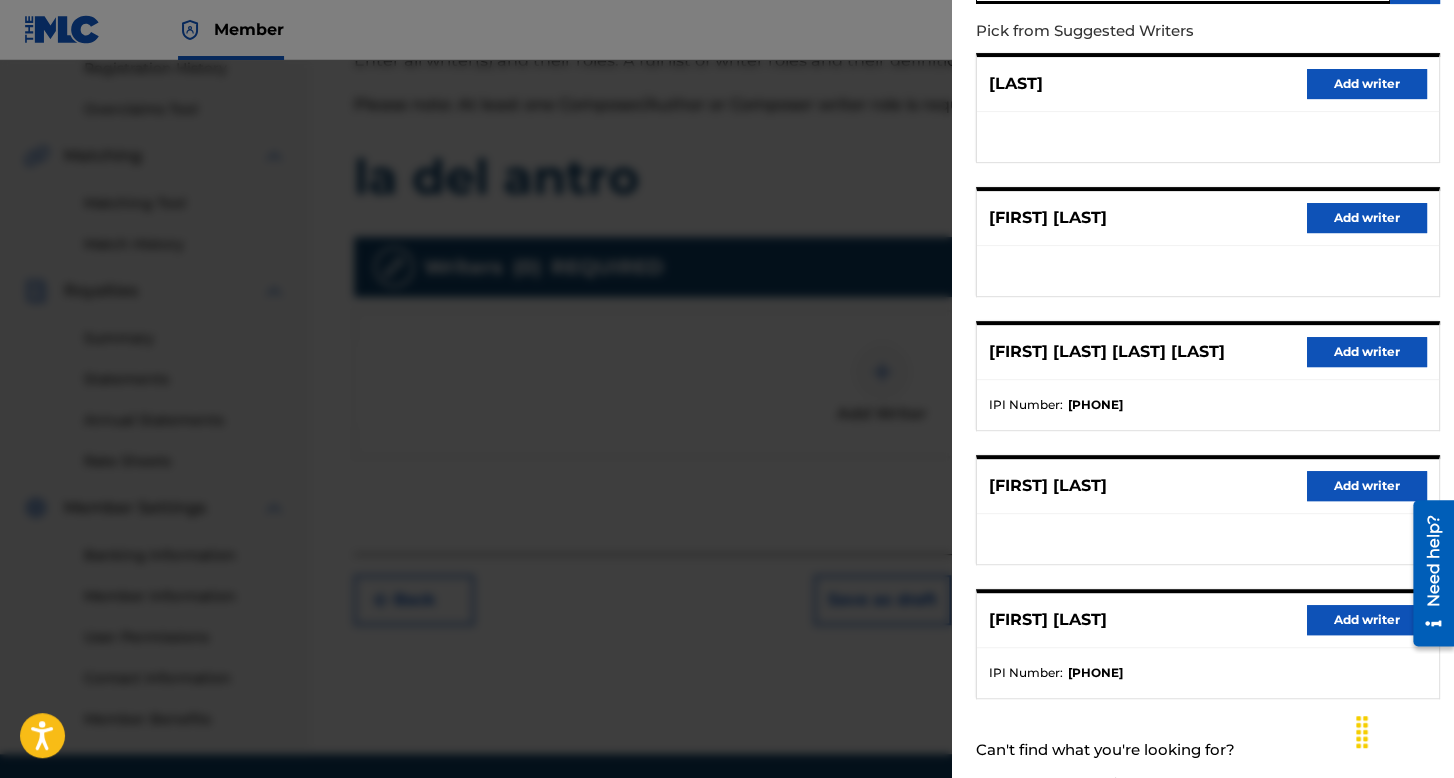 scroll, scrollTop: 262, scrollLeft: 0, axis: vertical 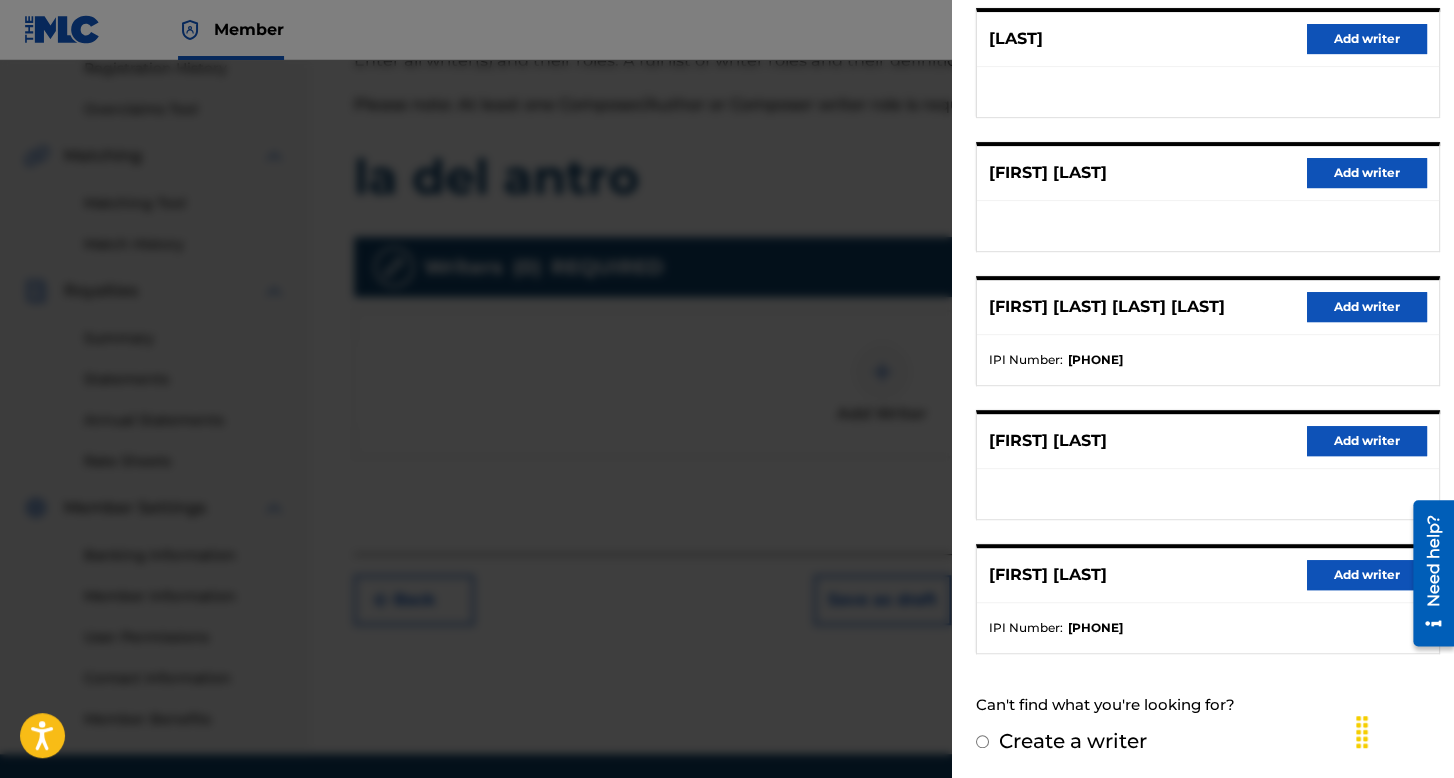 click on "Add writer" at bounding box center [1367, 575] 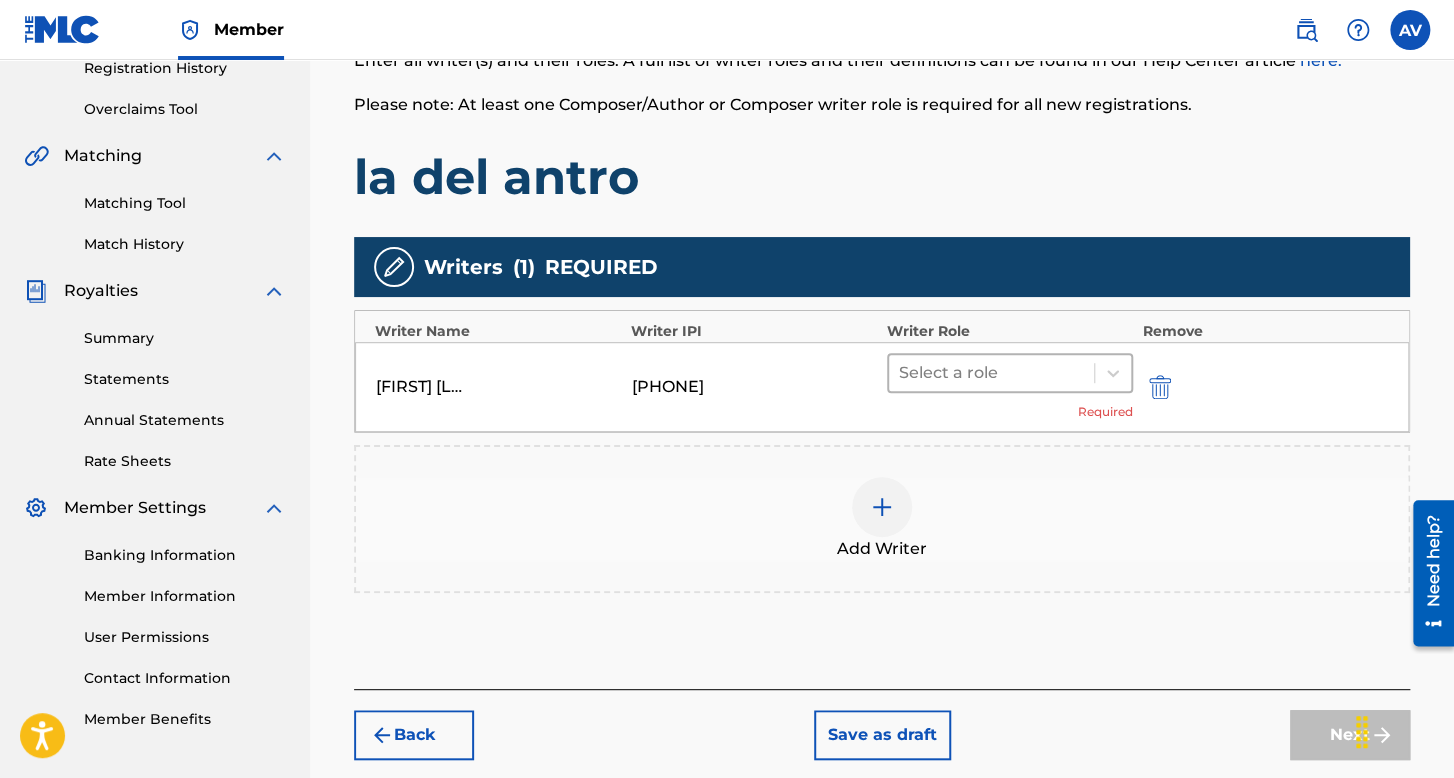 click at bounding box center [991, 373] 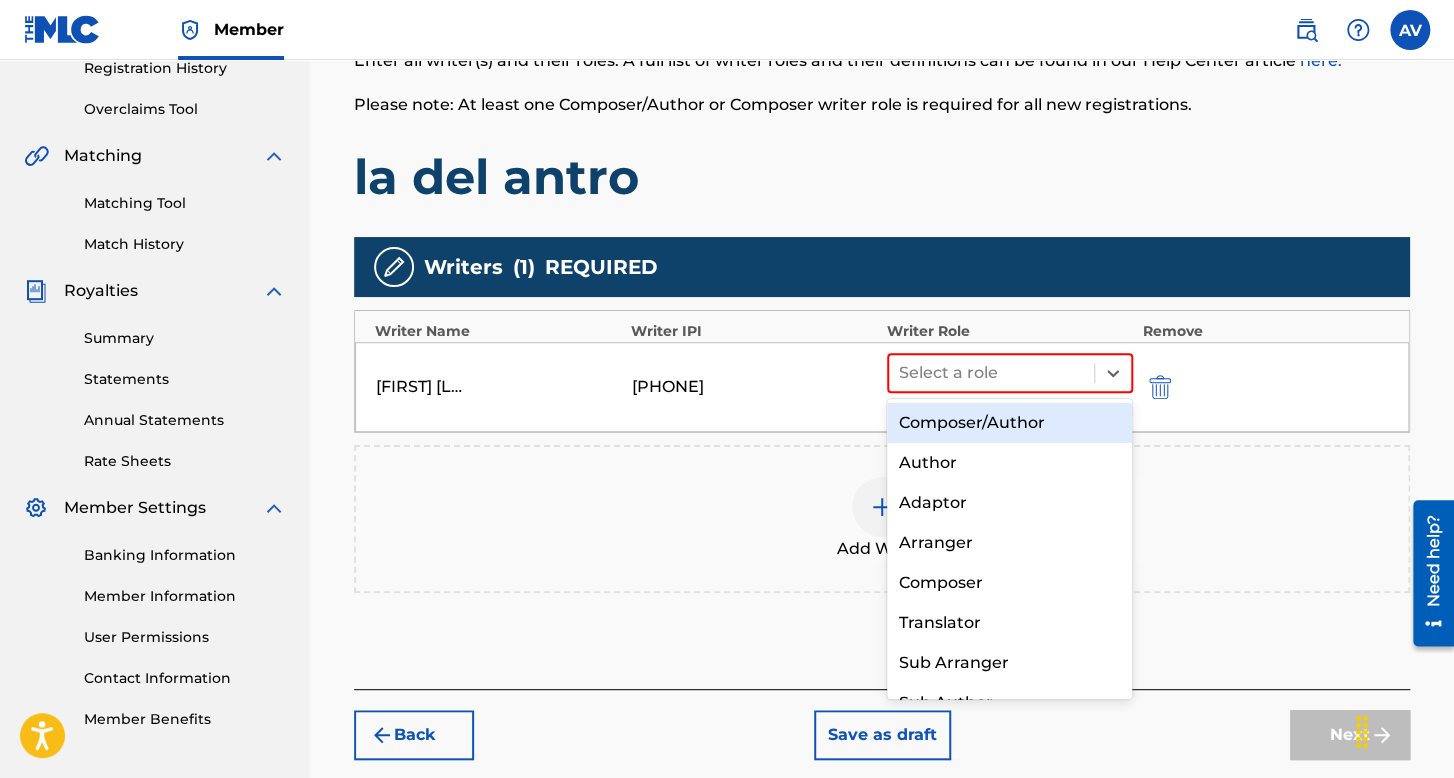 click on "Composer/Author" at bounding box center [1010, 423] 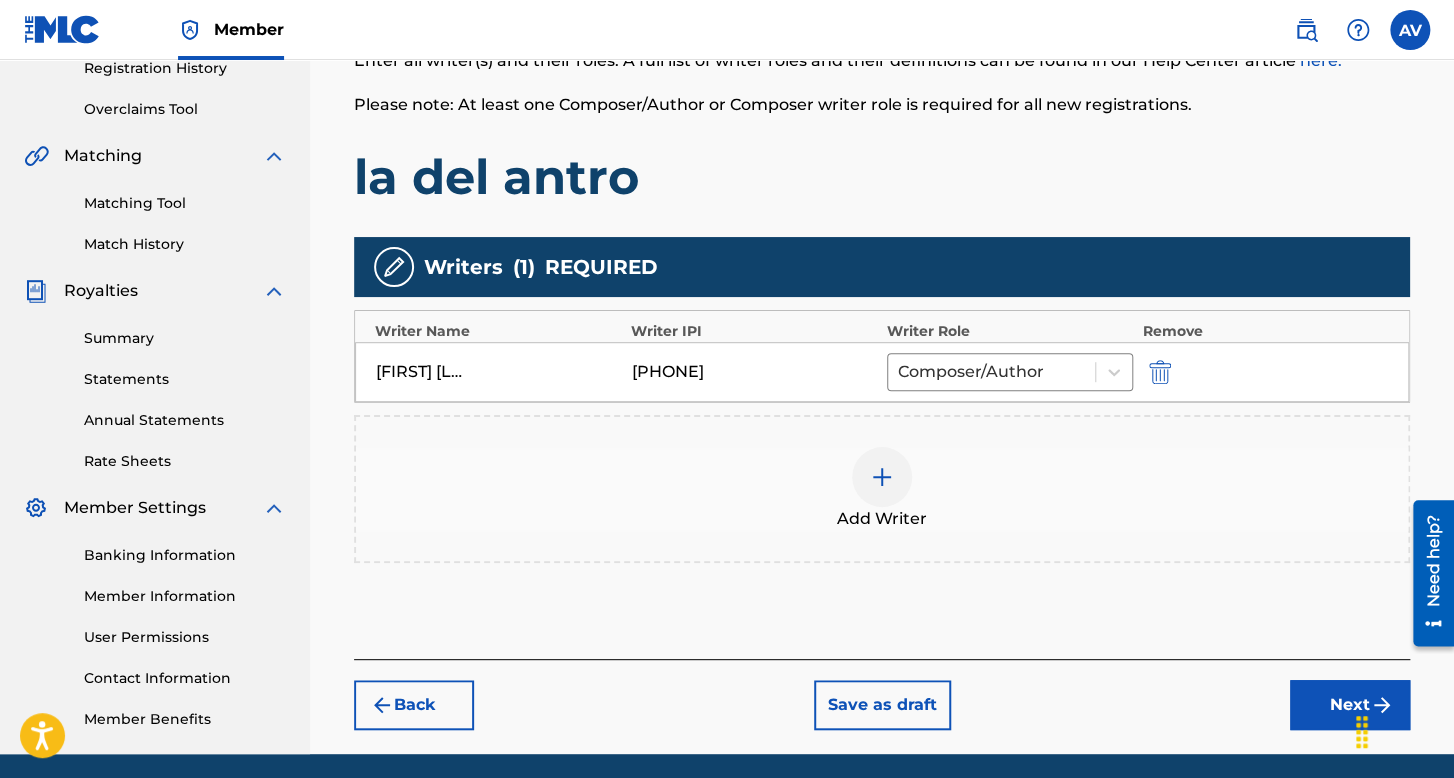 click on "Next" at bounding box center (1350, 705) 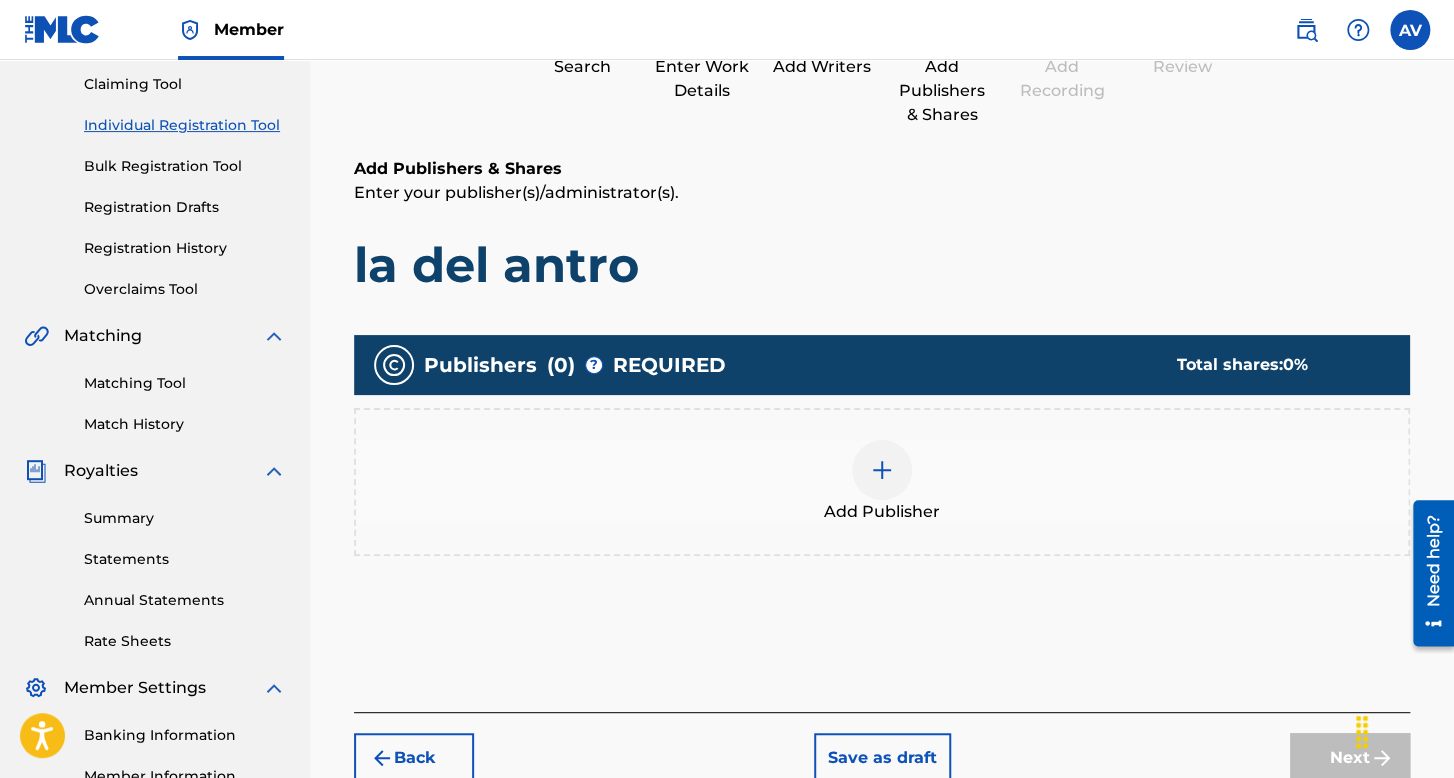 scroll, scrollTop: 290, scrollLeft: 0, axis: vertical 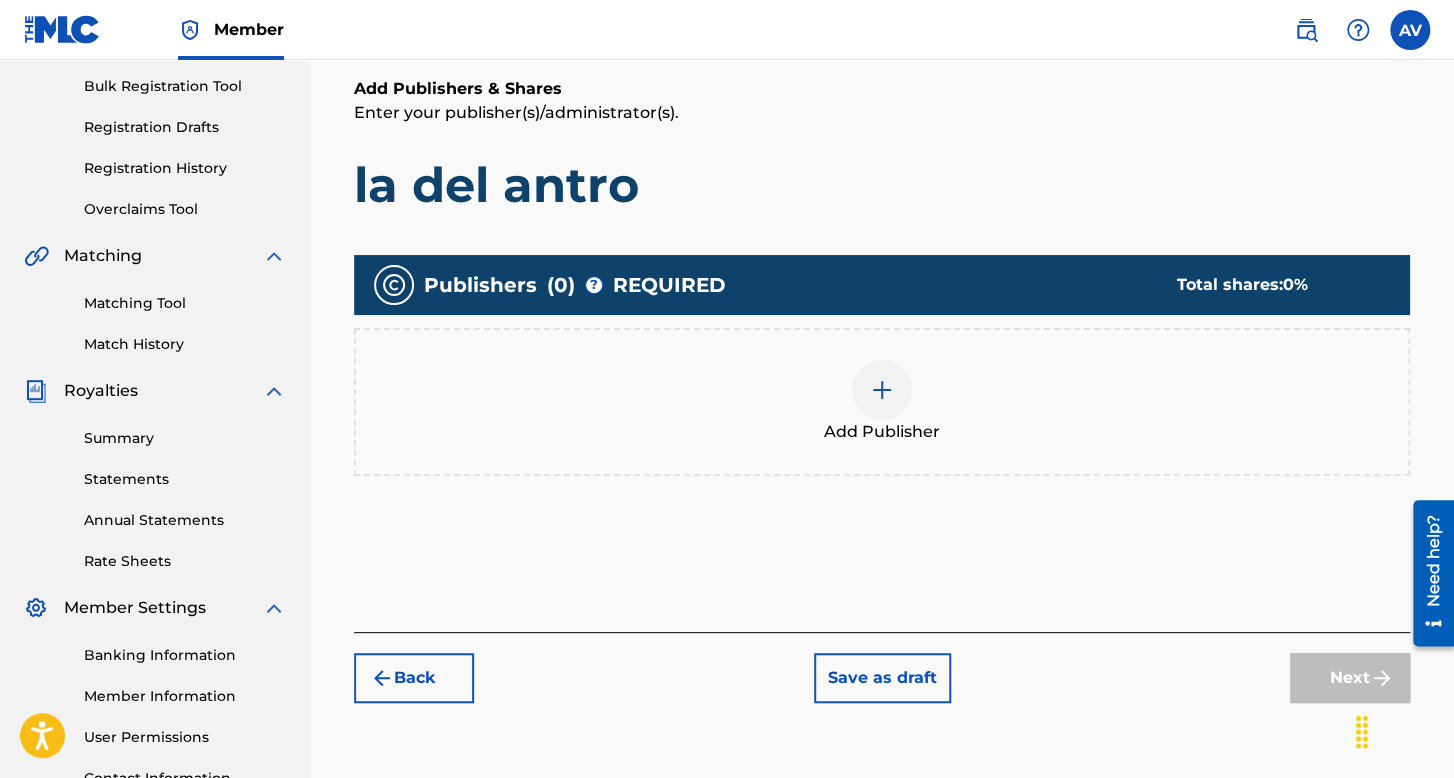 click on "Add Publisher" at bounding box center [882, 402] 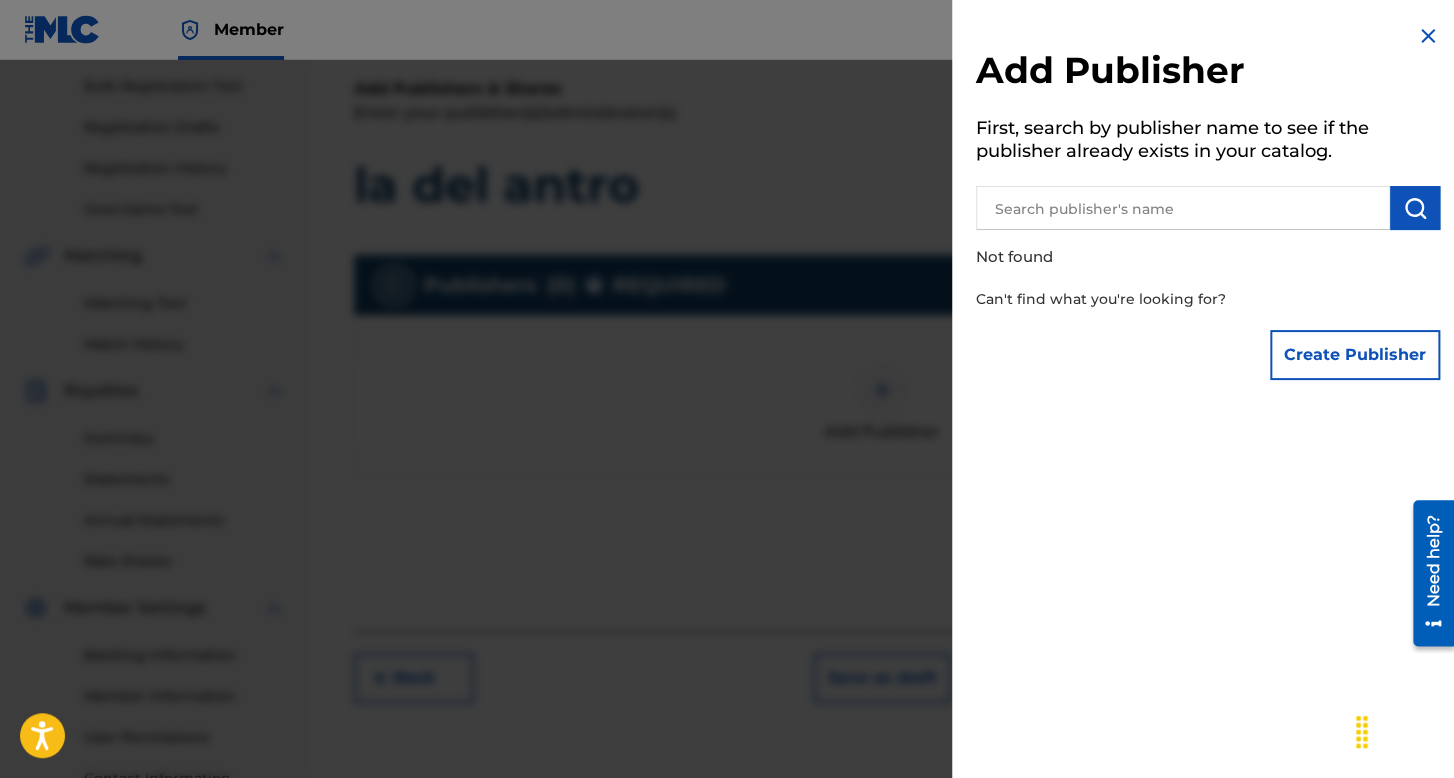 click on "Can't find what you're looking for?" at bounding box center [1151, 299] 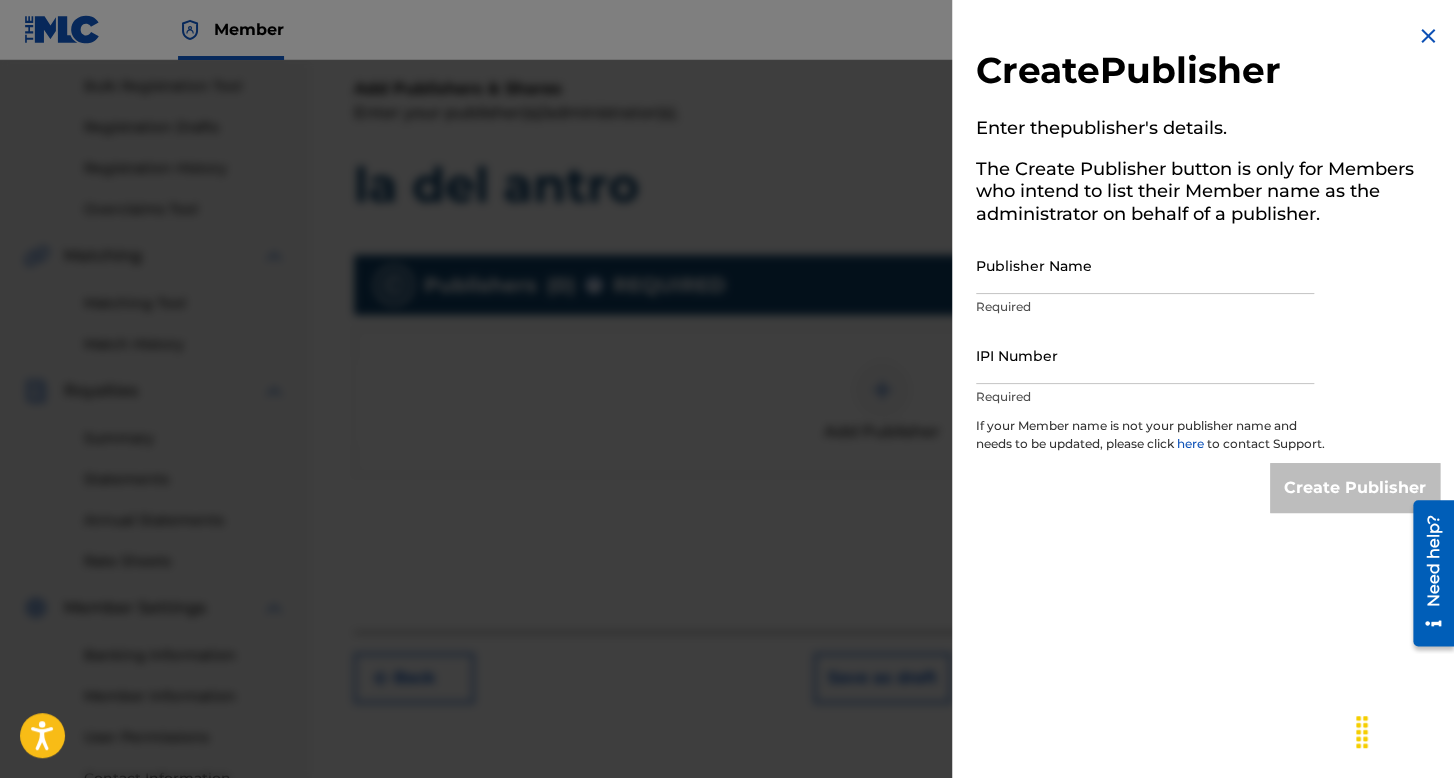 click at bounding box center (727, 449) 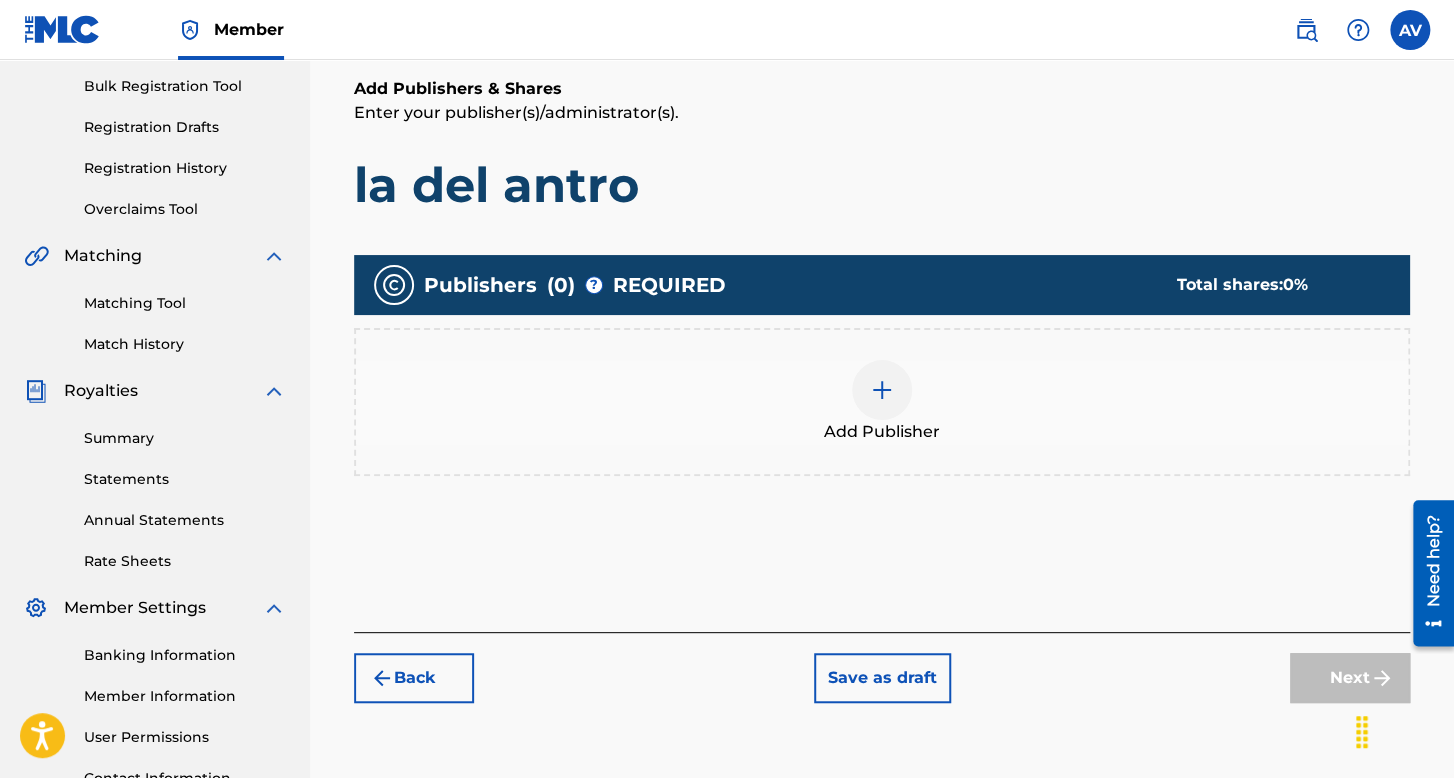 click at bounding box center [882, 390] 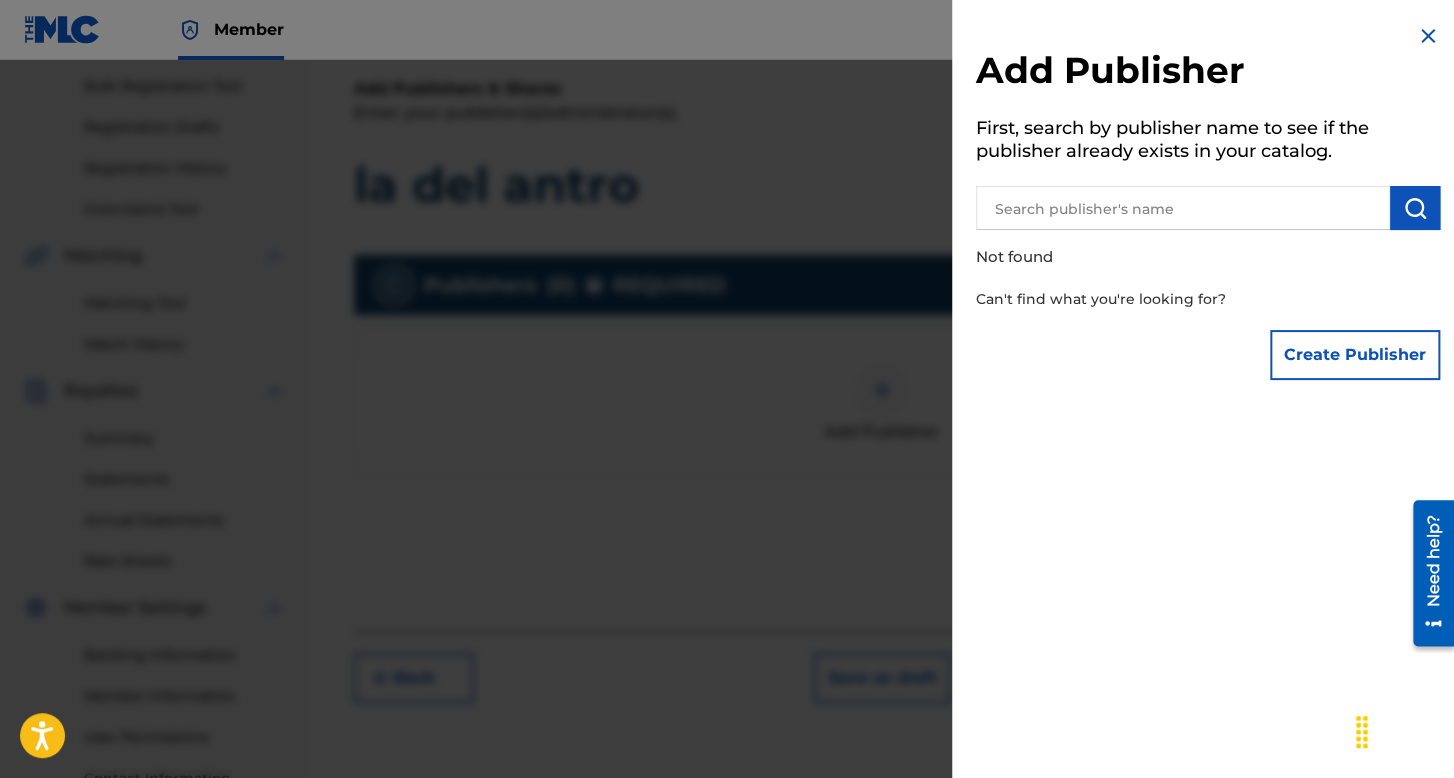 click at bounding box center [1183, 208] 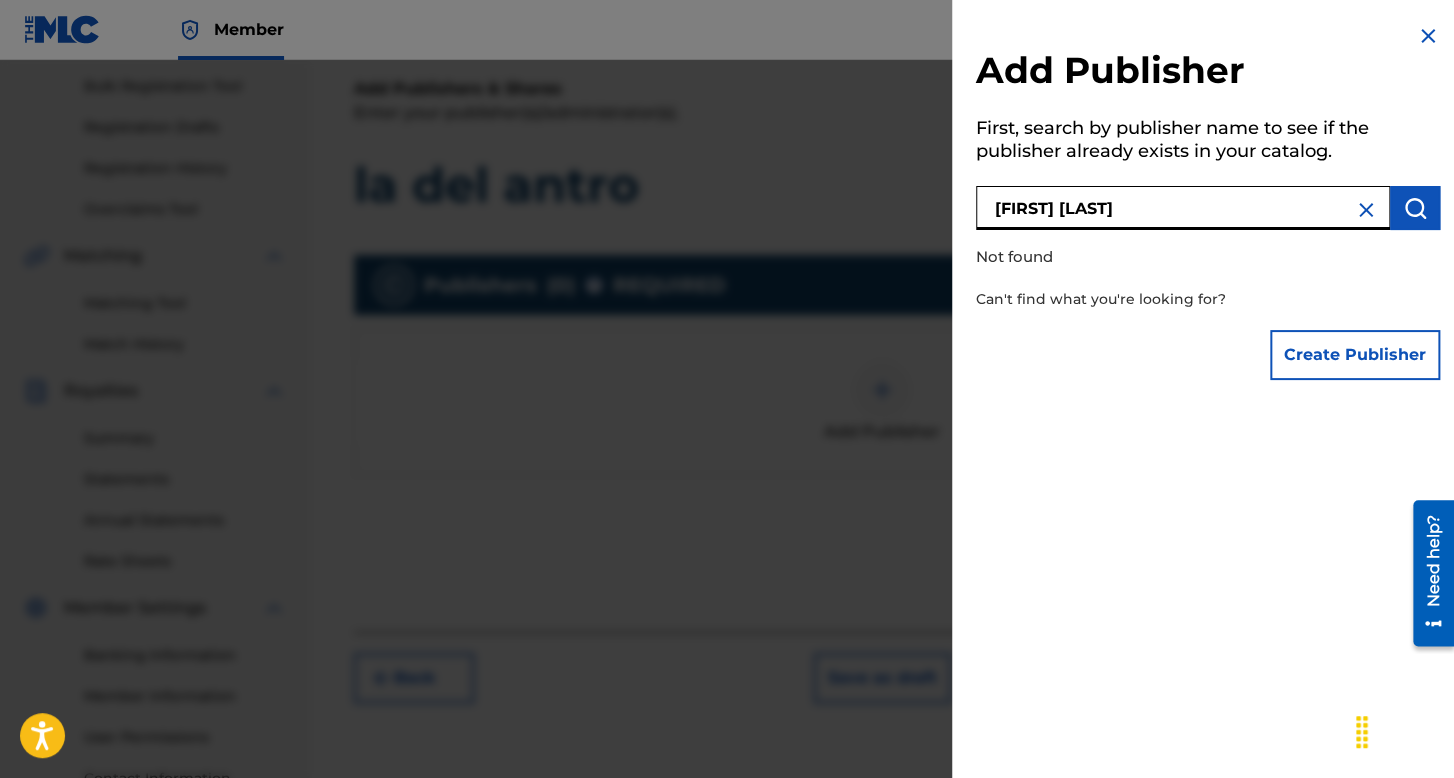 type on "alexis vizcaino rosas" 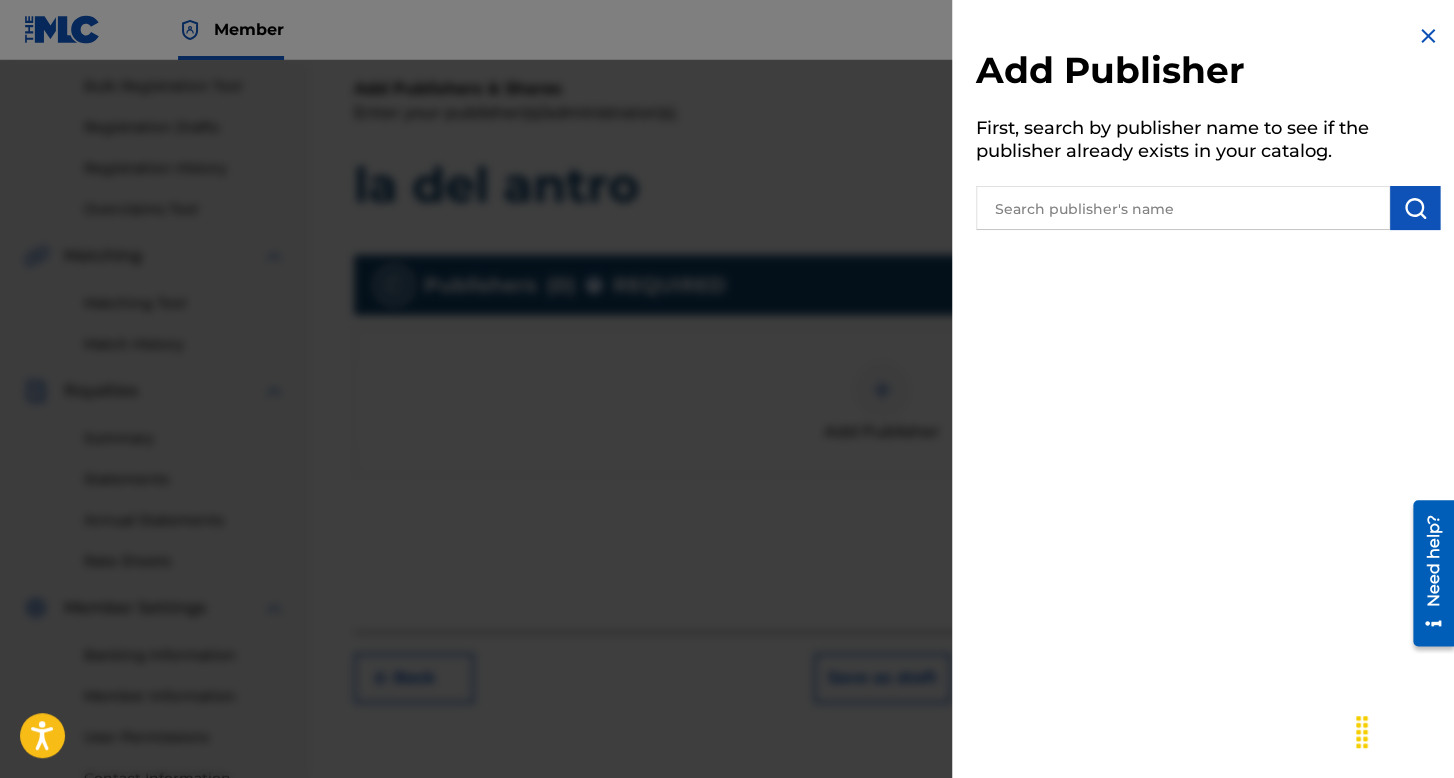 drag, startPoint x: 628, startPoint y: 269, endPoint x: 640, endPoint y: 261, distance: 14.422205 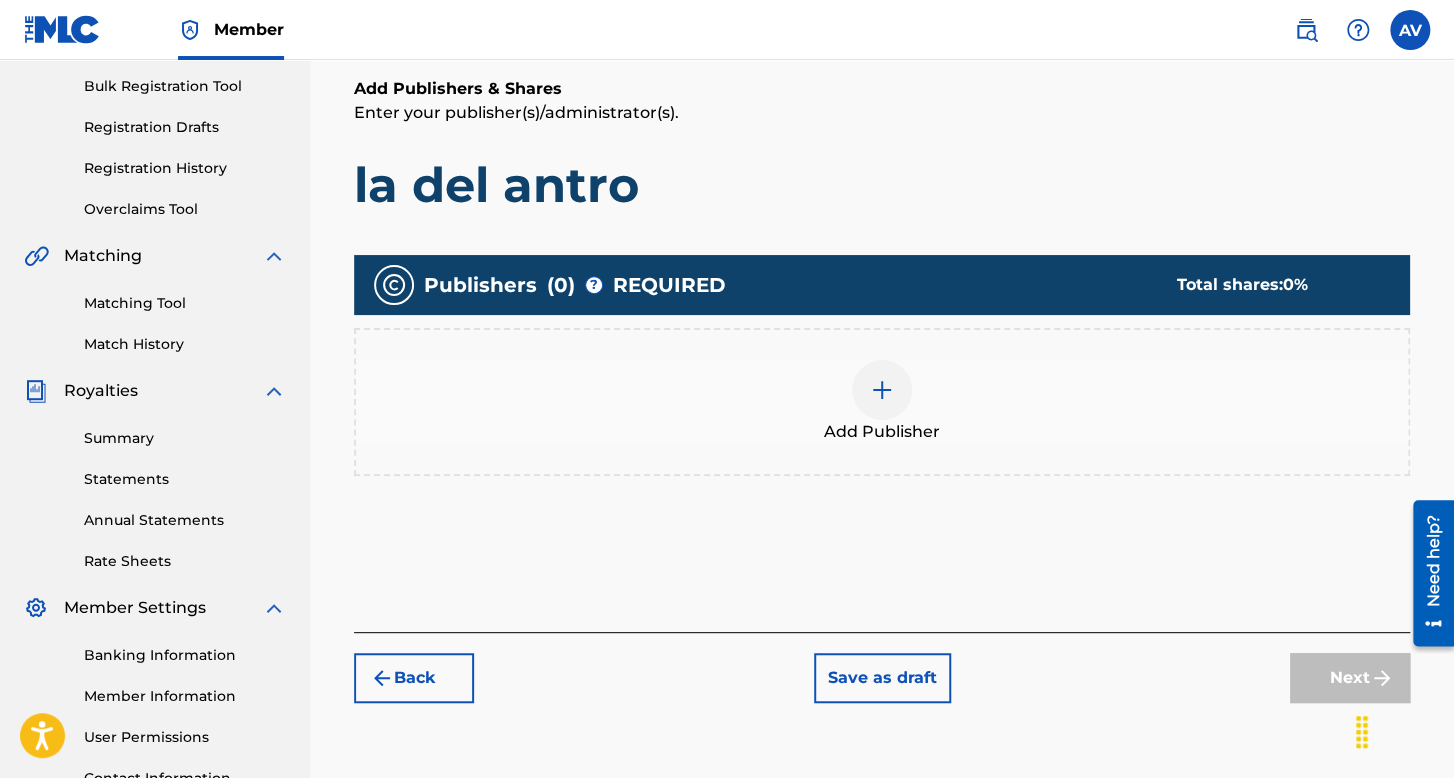 click on "Add Publisher" at bounding box center (882, 432) 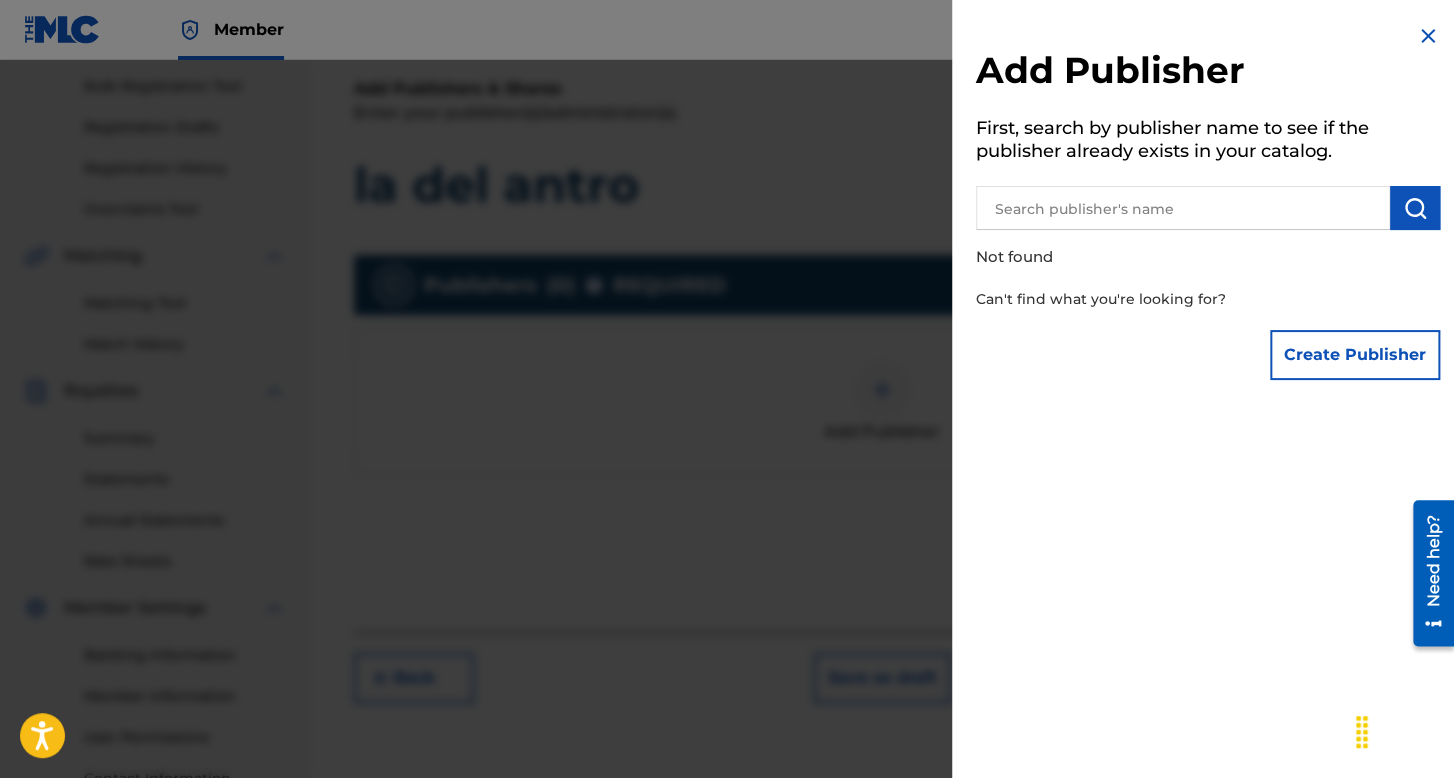 click on "Create Publisher" at bounding box center [1355, 355] 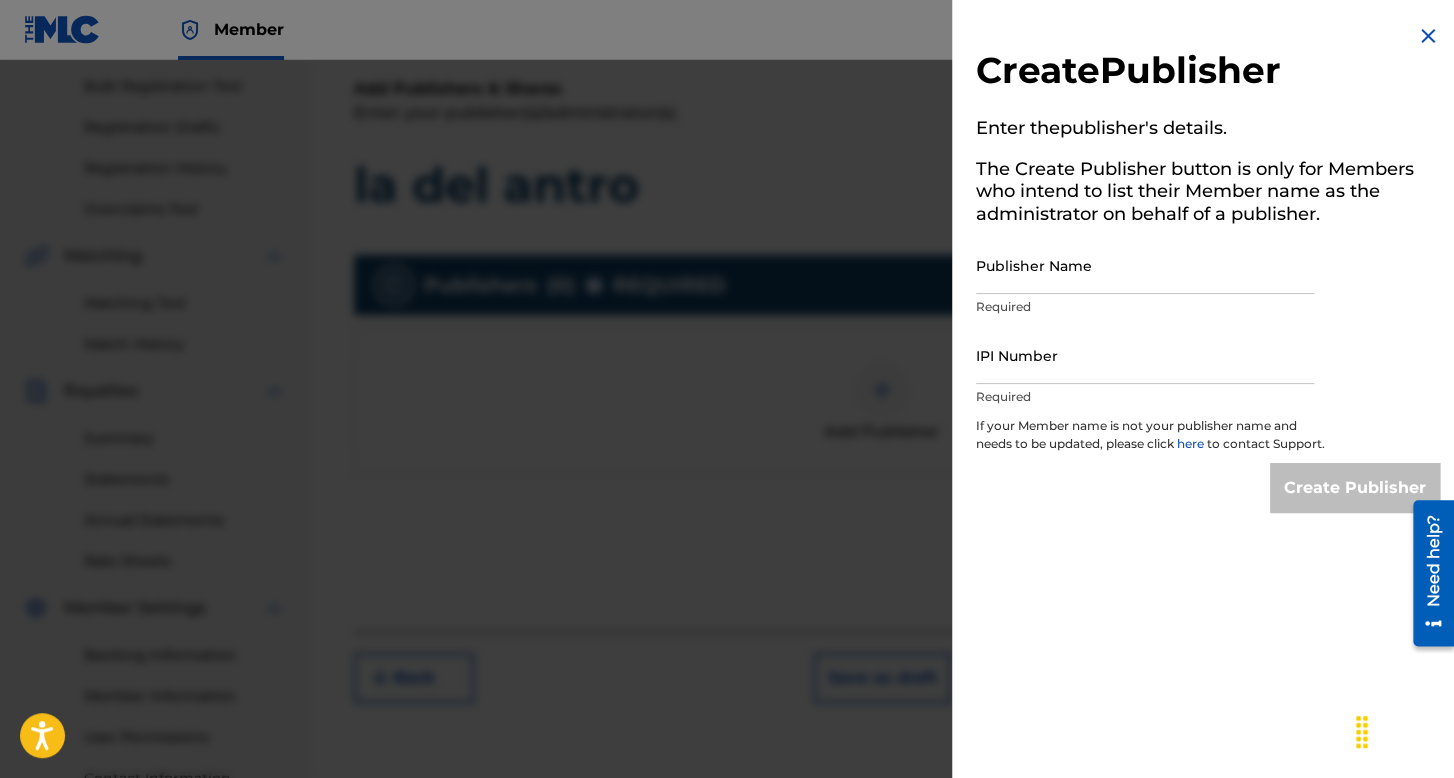 click at bounding box center [1428, 36] 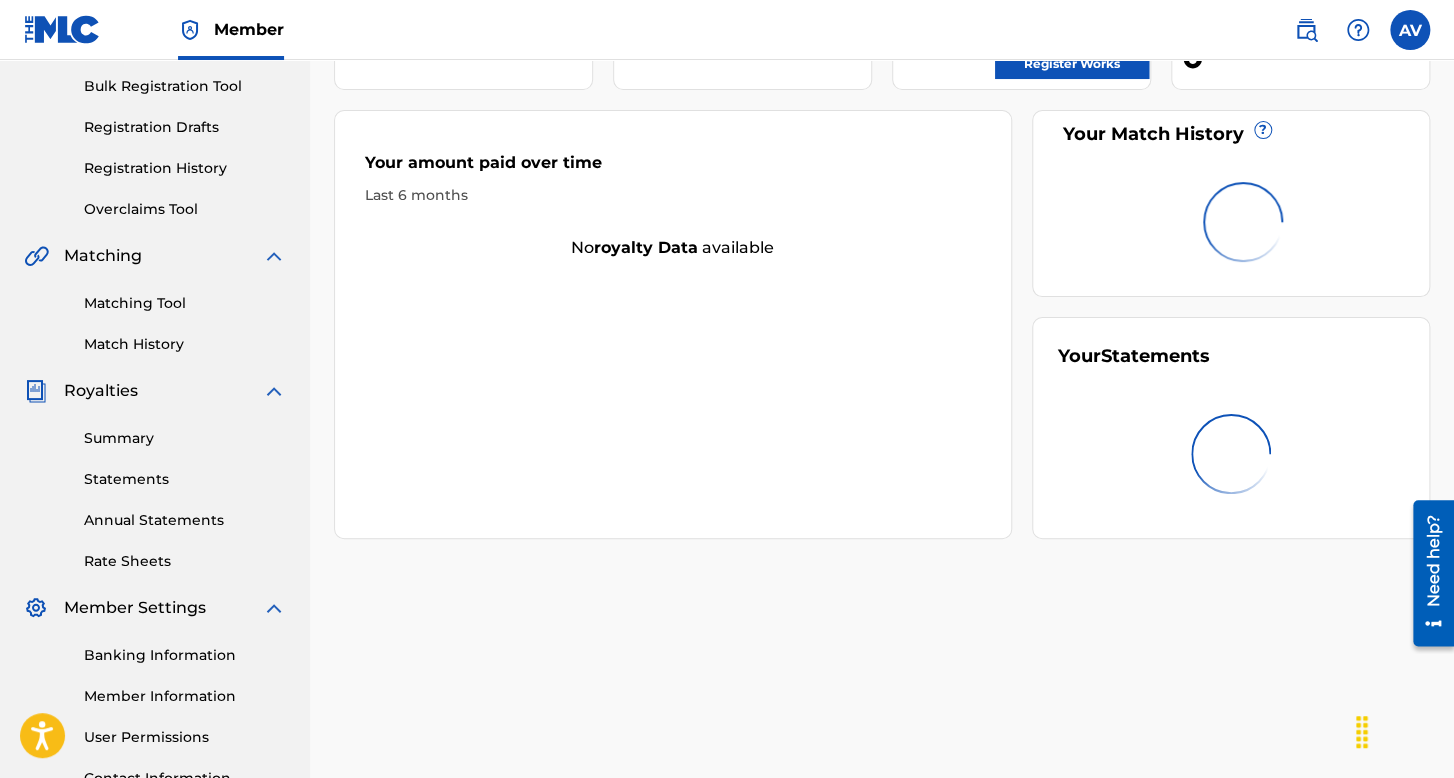 scroll, scrollTop: 0, scrollLeft: 0, axis: both 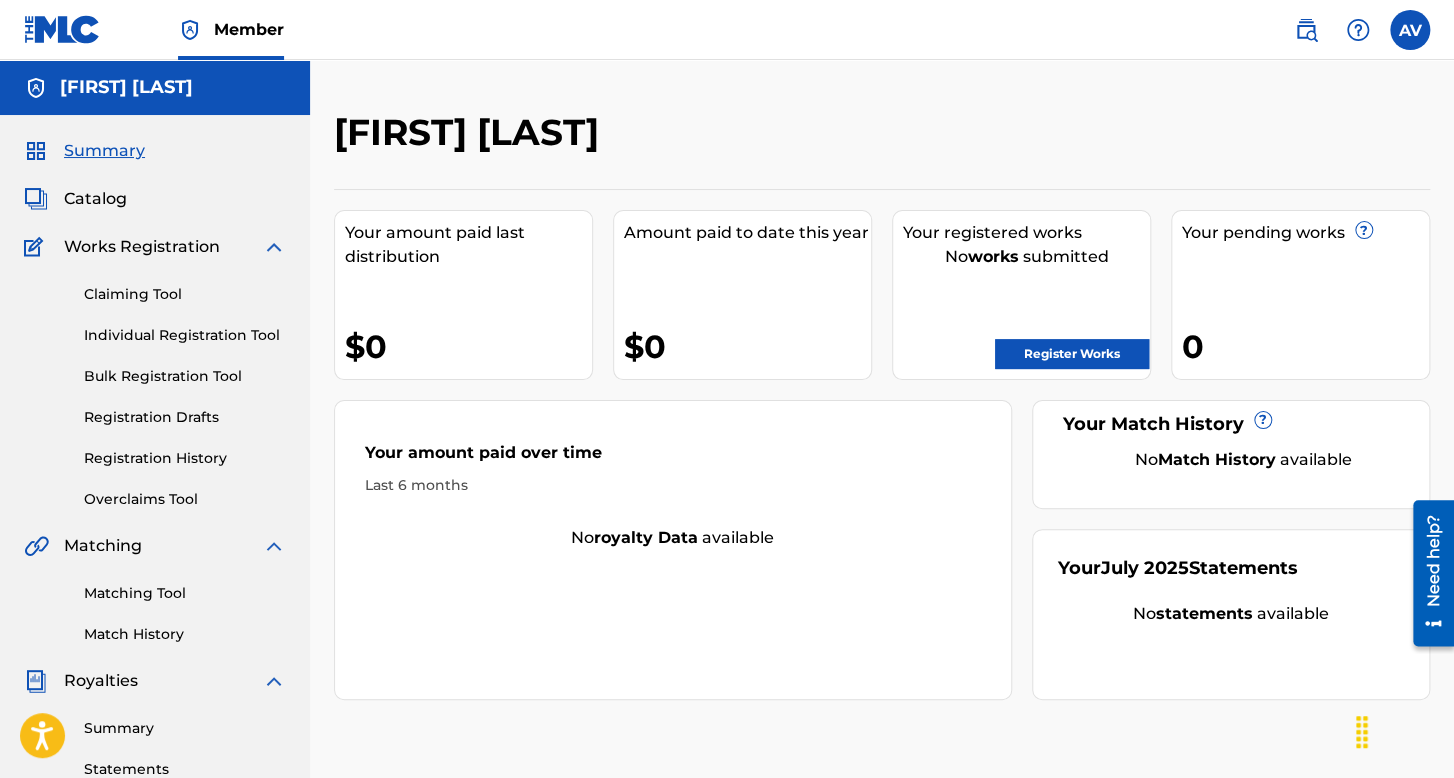 drag, startPoint x: 203, startPoint y: 450, endPoint x: 208, endPoint y: 396, distance: 54.230988 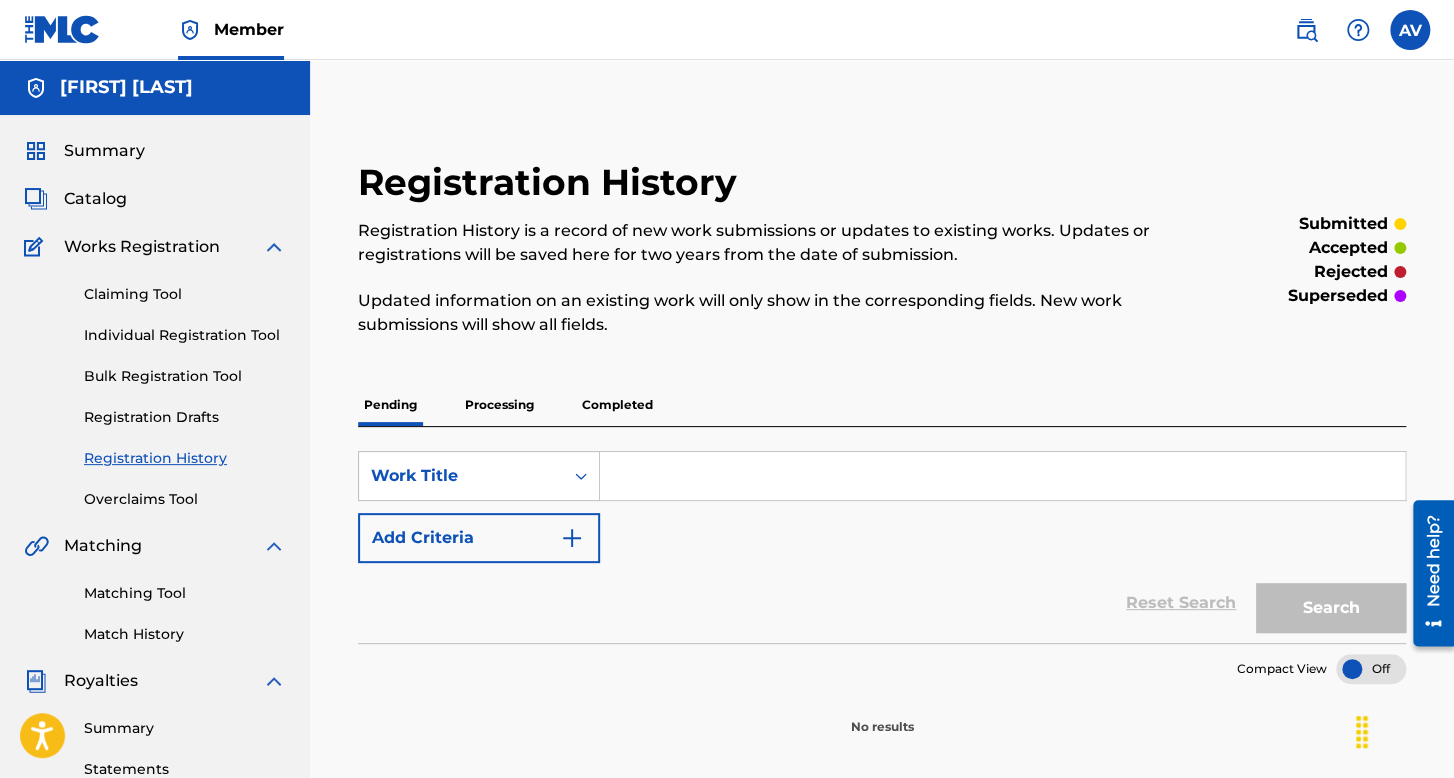 click on "Claiming Tool Individual Registration Tool Bulk Registration Tool Registration Drafts Registration History Overclaims Tool" at bounding box center [155, 384] 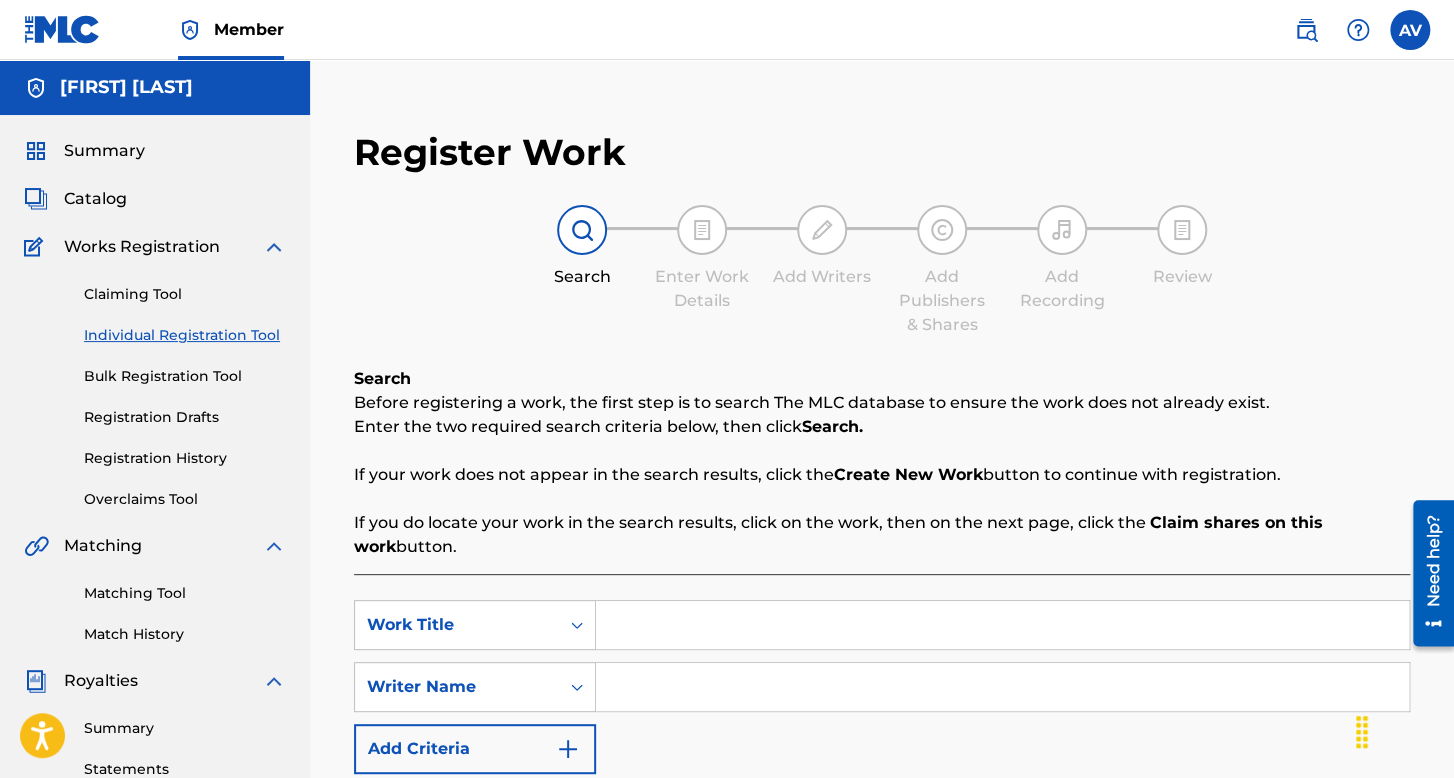 scroll, scrollTop: 462, scrollLeft: 0, axis: vertical 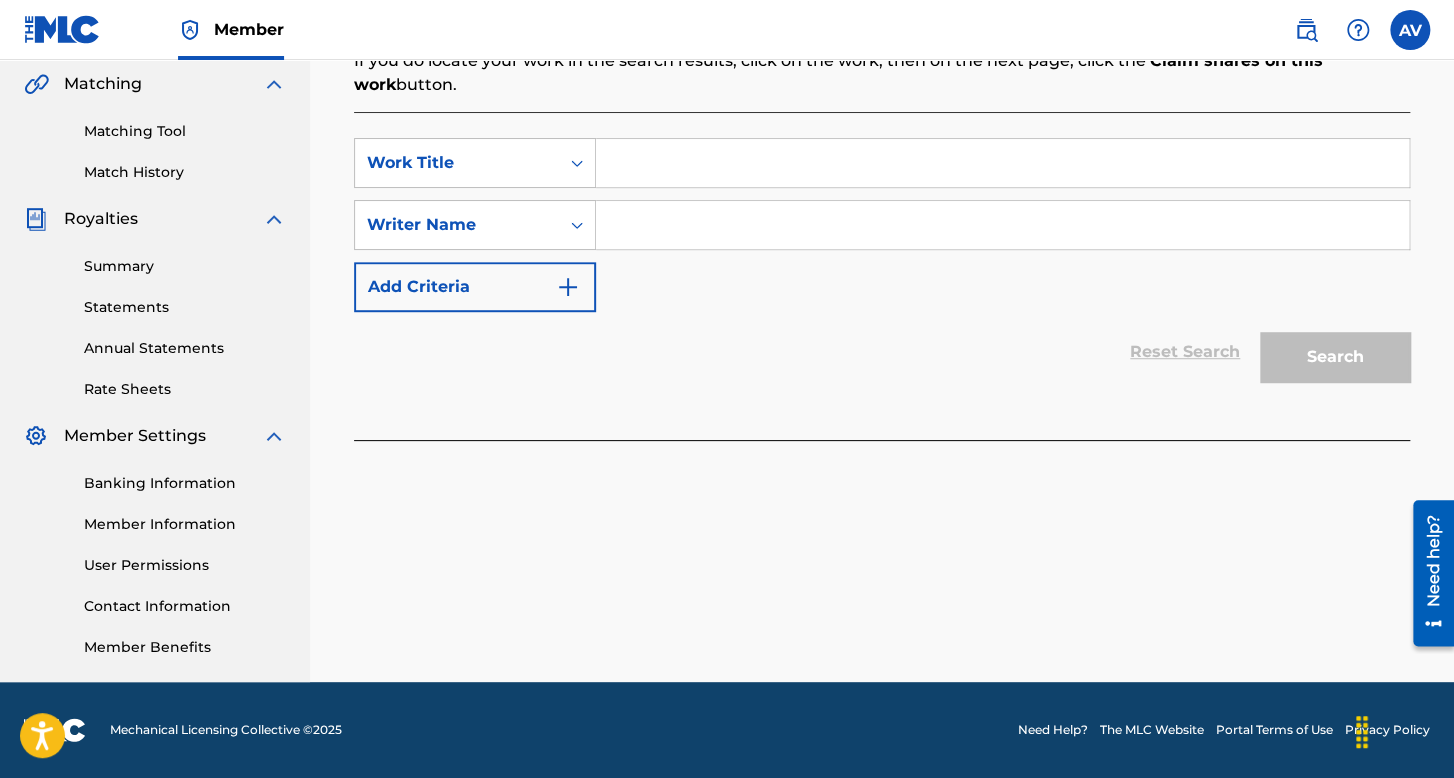 click on "SearchWithCriteria7d0375ce-49c5-424c-9cf5-fdb3424f1985 Work Title SearchWithCriteria32b9d0ab-5d5d-47b9-8c9a-963d7f80cf79 Writer Name Add Criteria Reset Search Search" at bounding box center (882, 276) 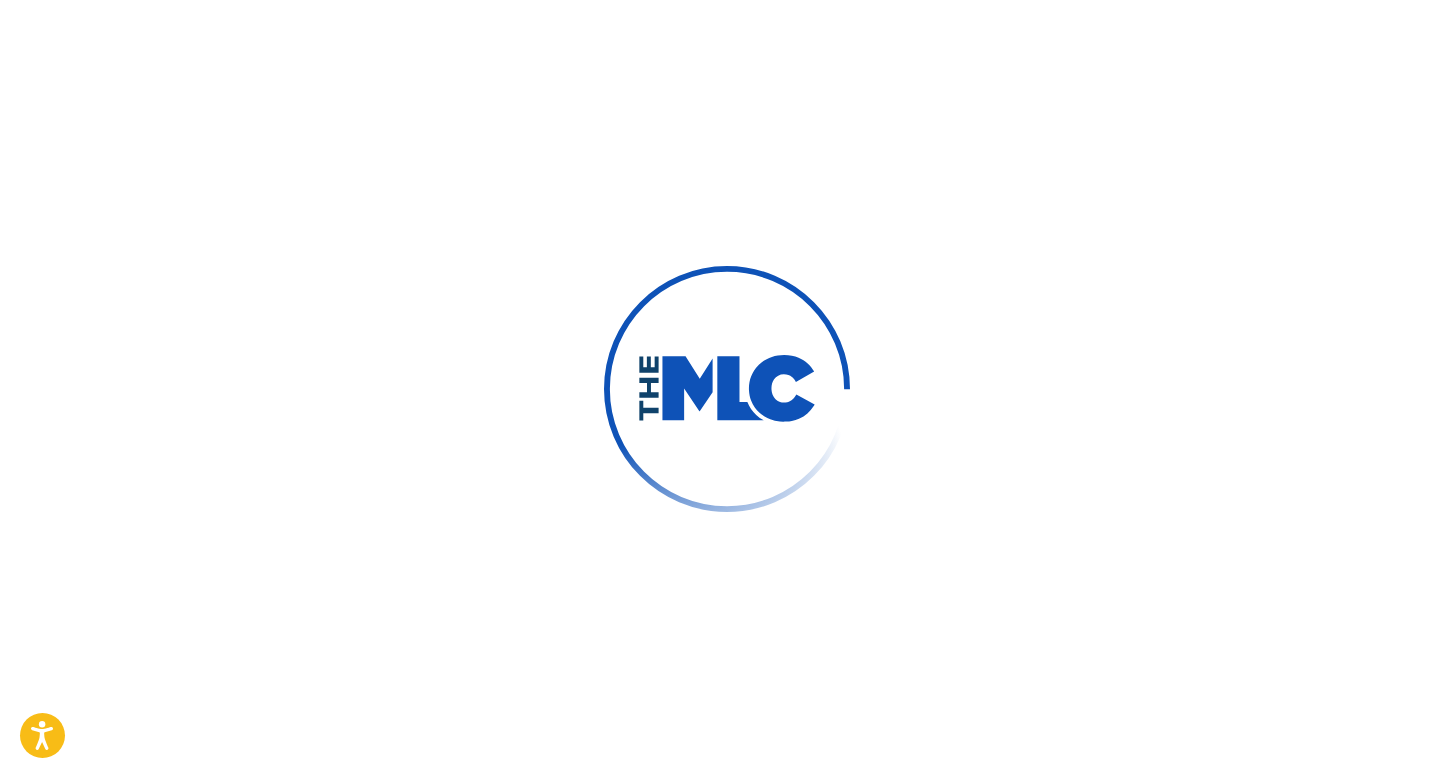 scroll, scrollTop: 0, scrollLeft: 0, axis: both 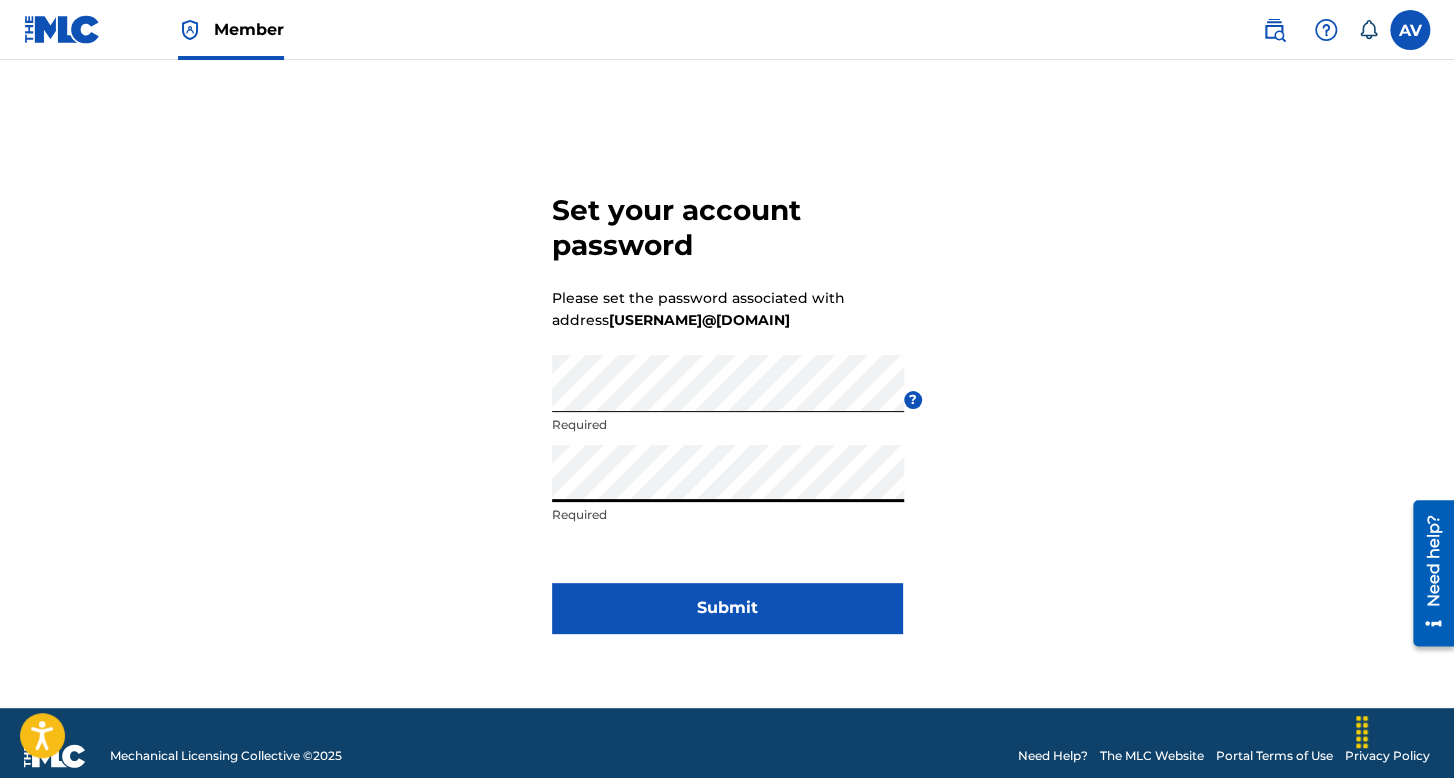 click on "Submit" at bounding box center (727, 608) 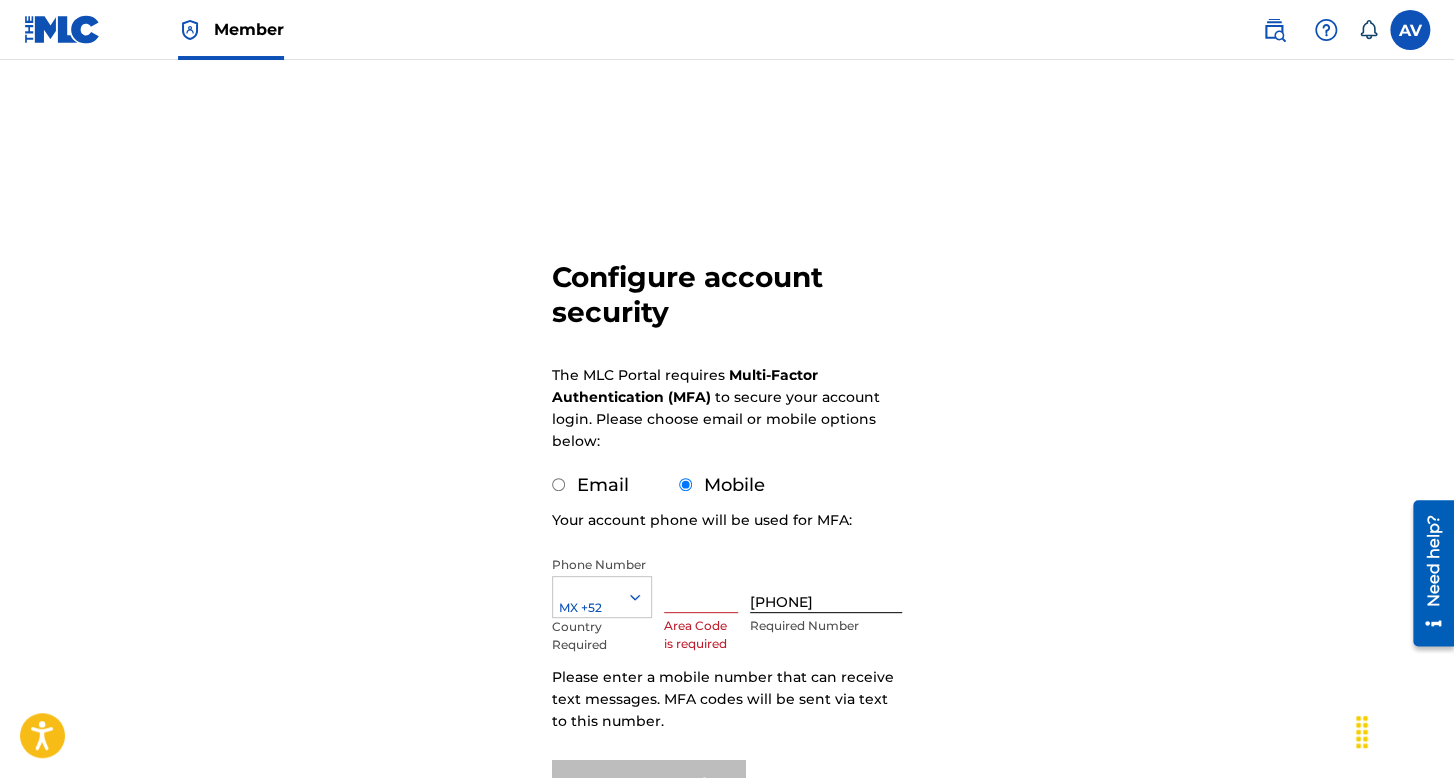 click on "Email" at bounding box center (558, 484) 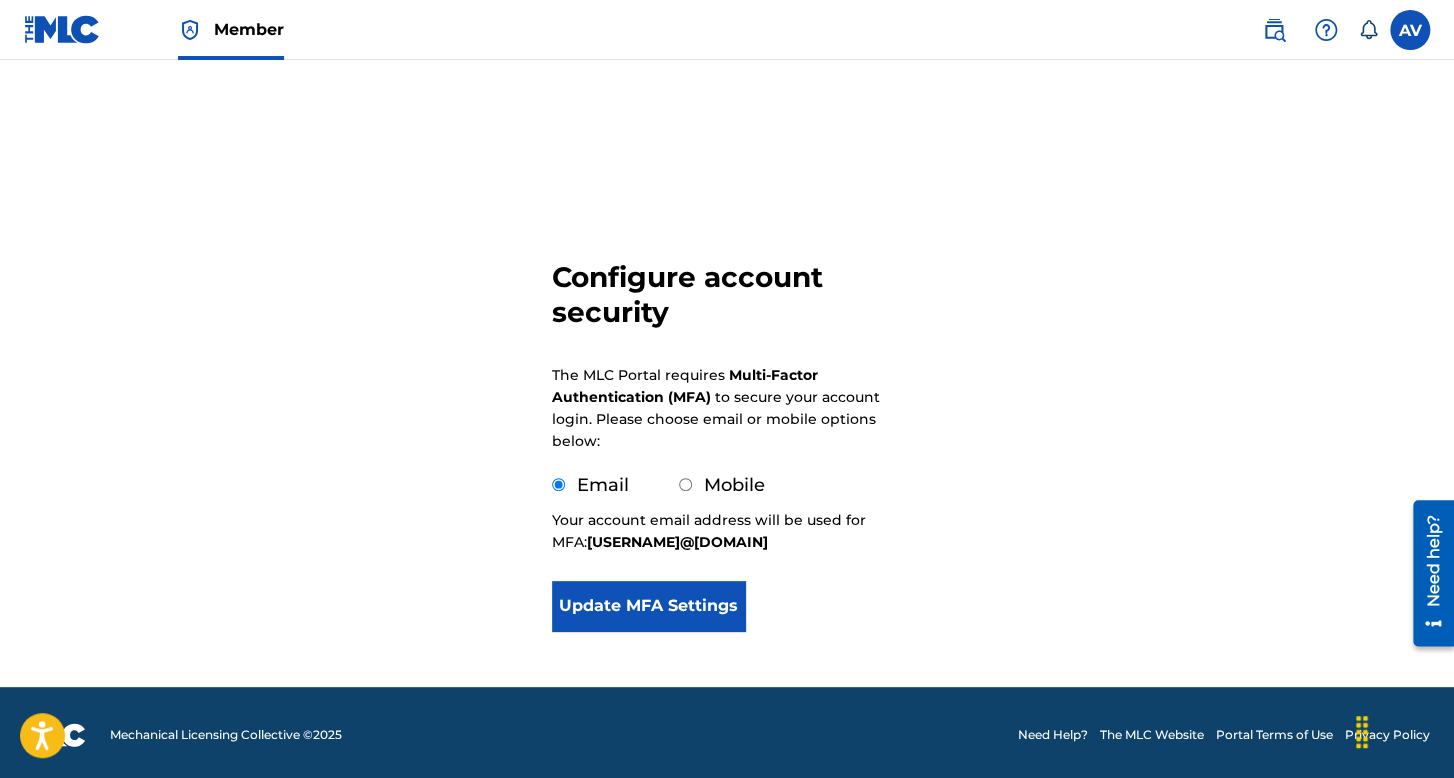 click on "Update MFA Settings" at bounding box center [648, 606] 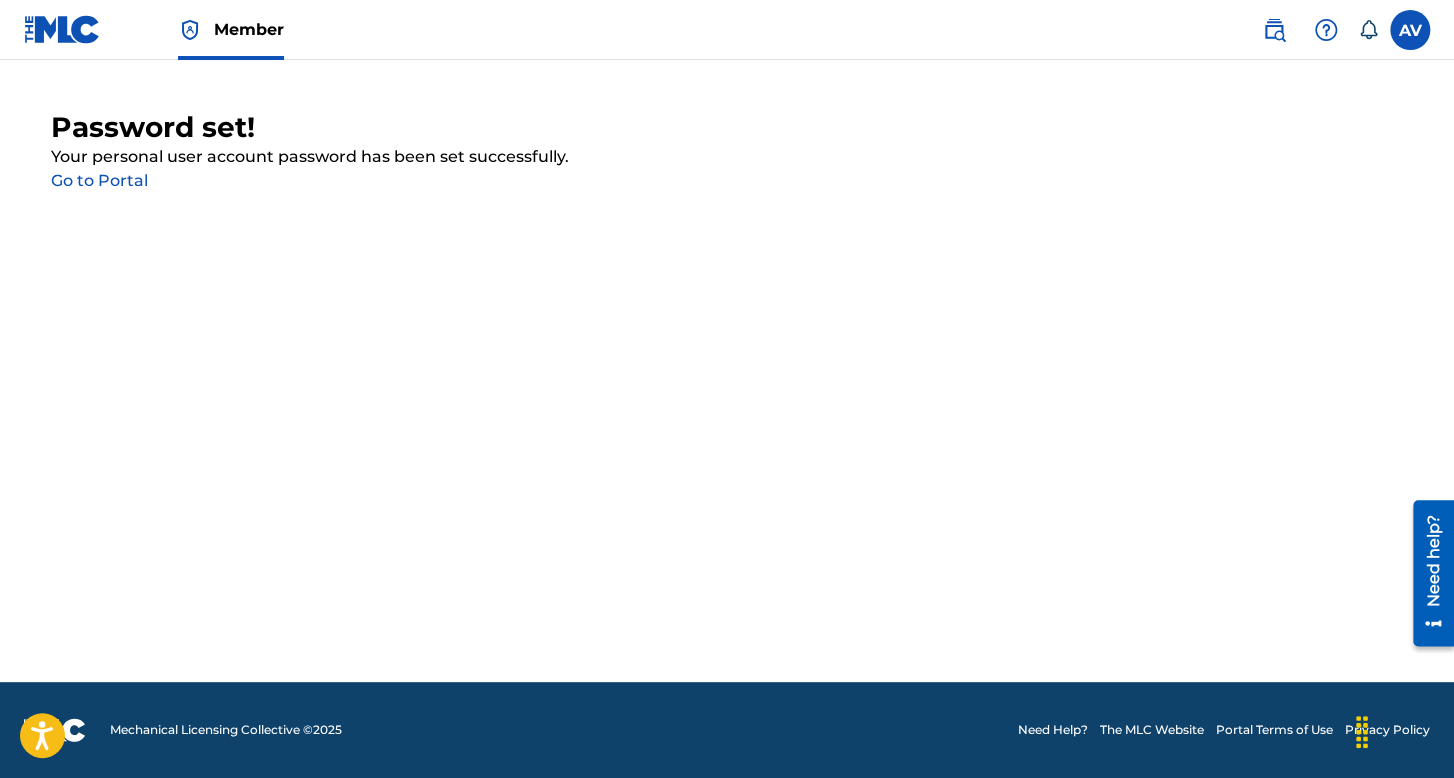 click on "Go to Portal" at bounding box center (99, 180) 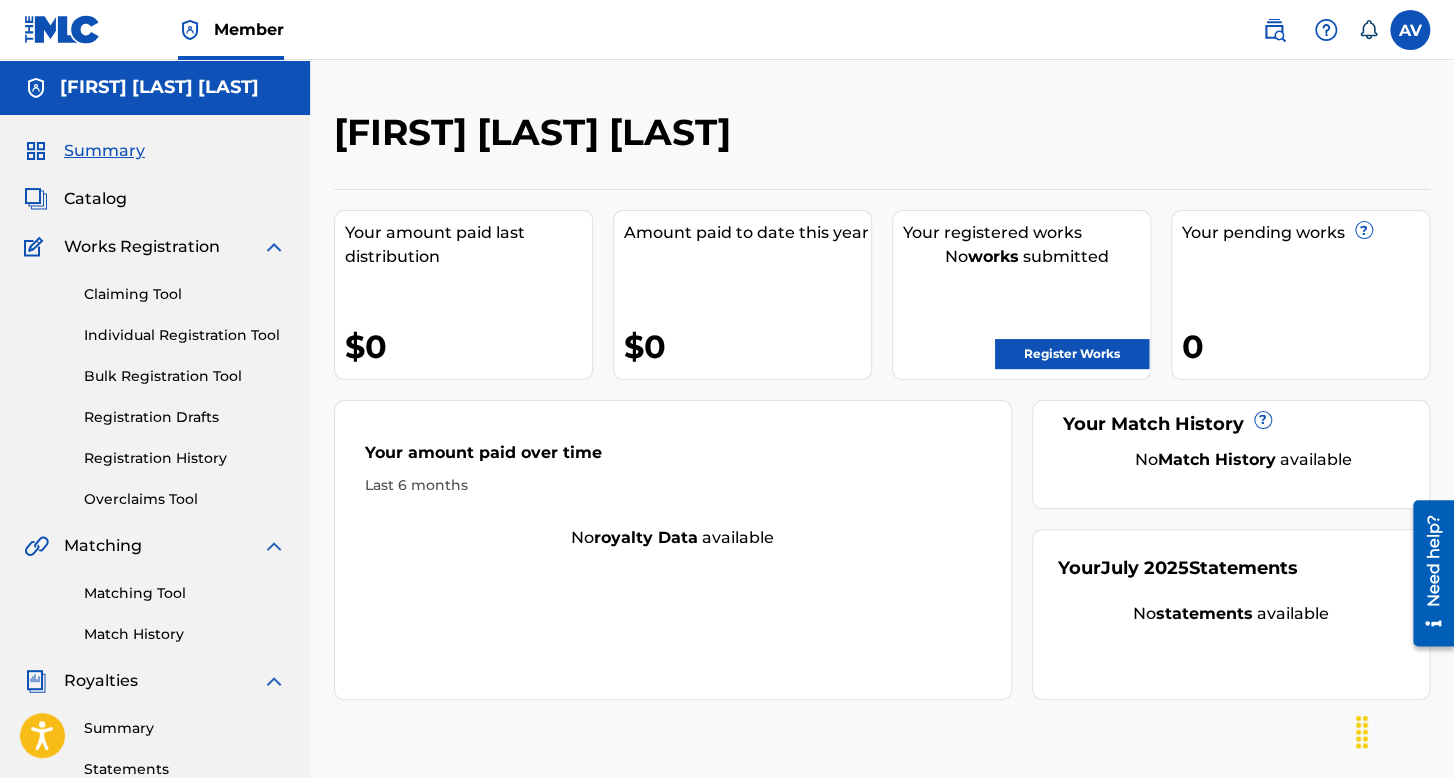 click at bounding box center (1410, 30) 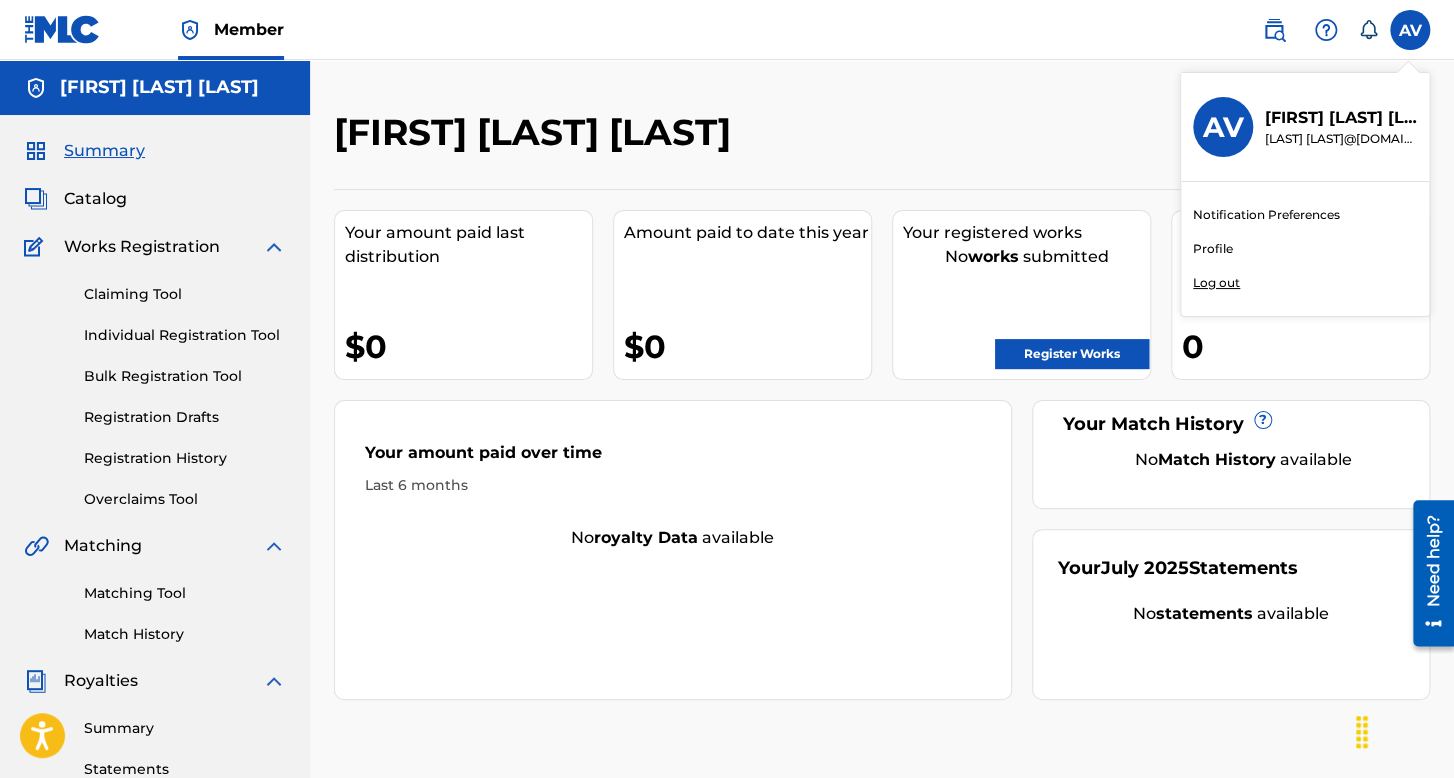 click on "Log out" at bounding box center (1216, 283) 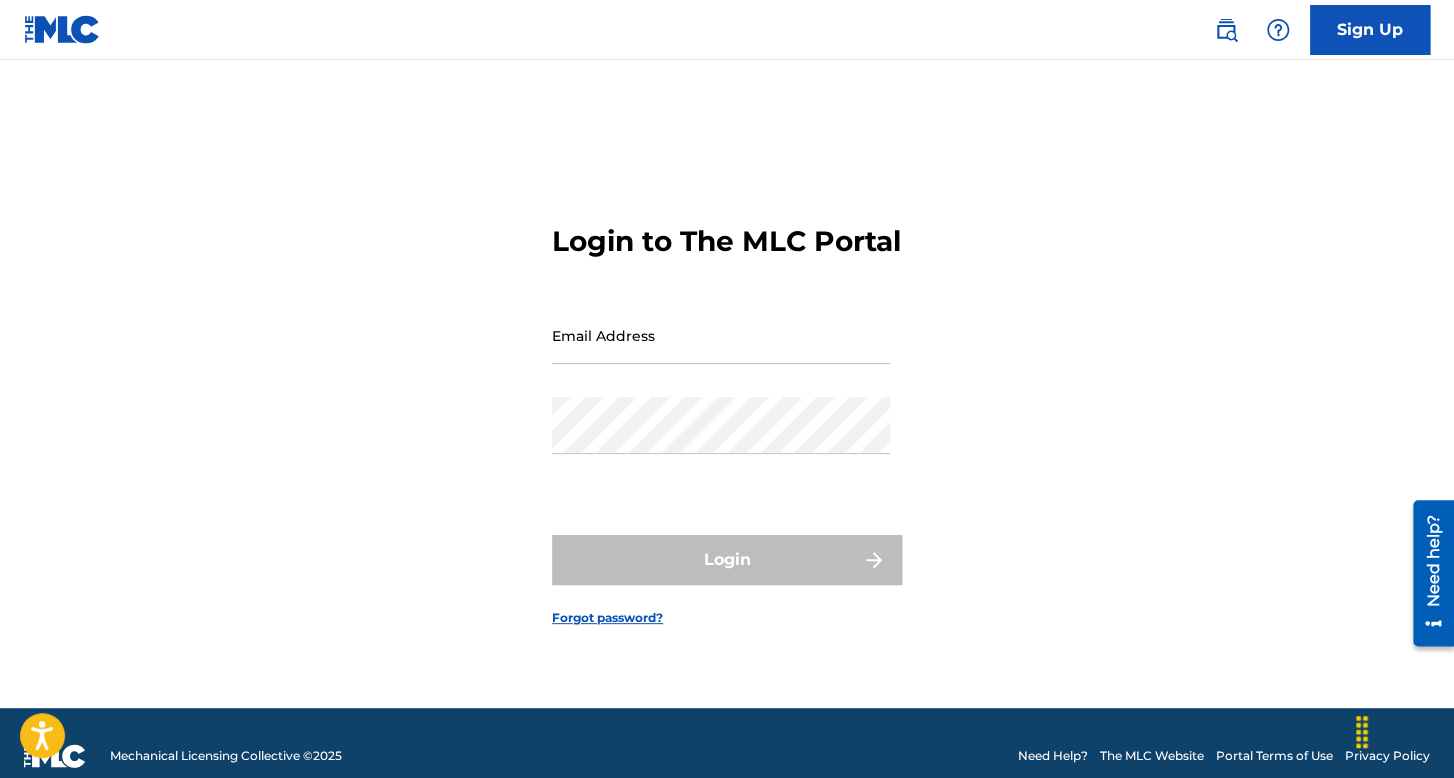 click on "Email Address" at bounding box center [721, 335] 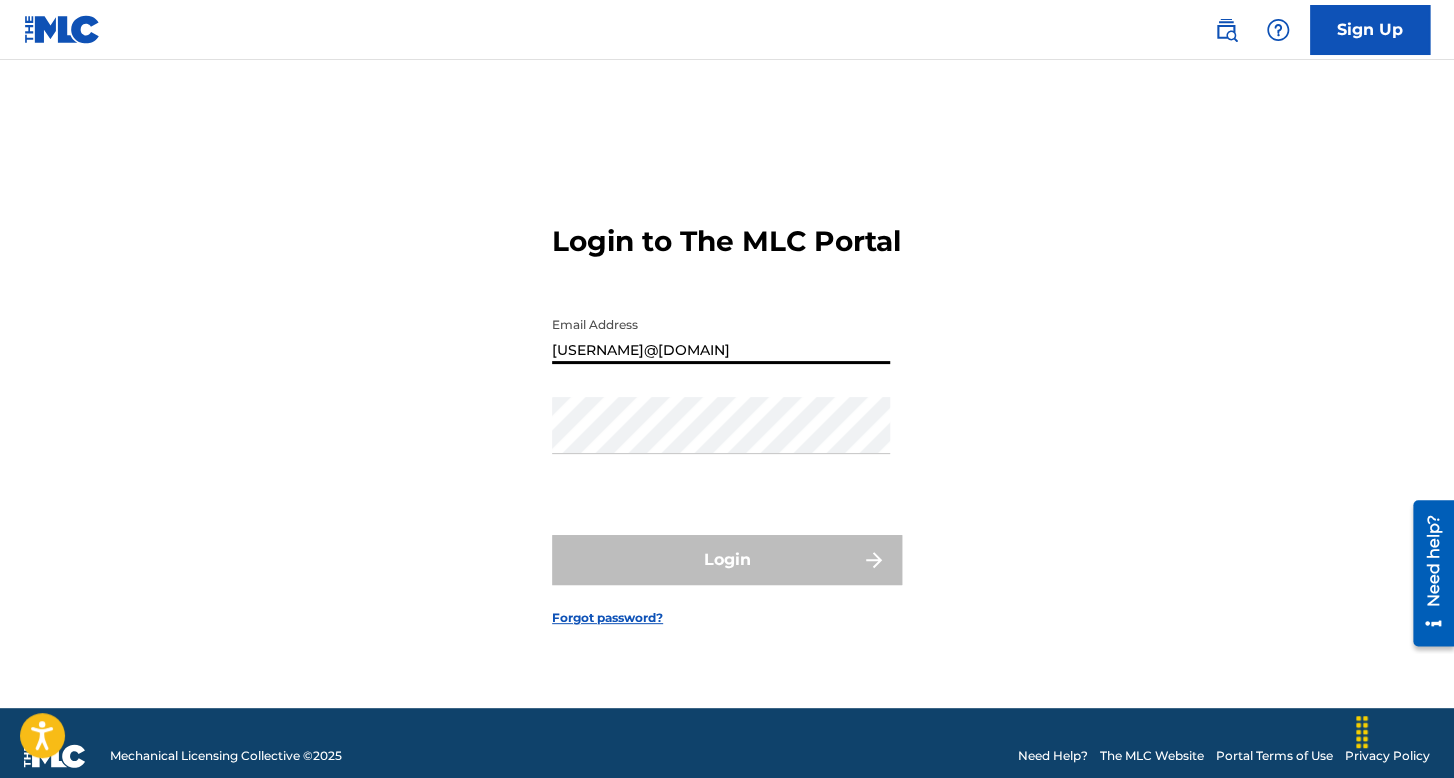type on "[USERNAME]@[DOMAIN]" 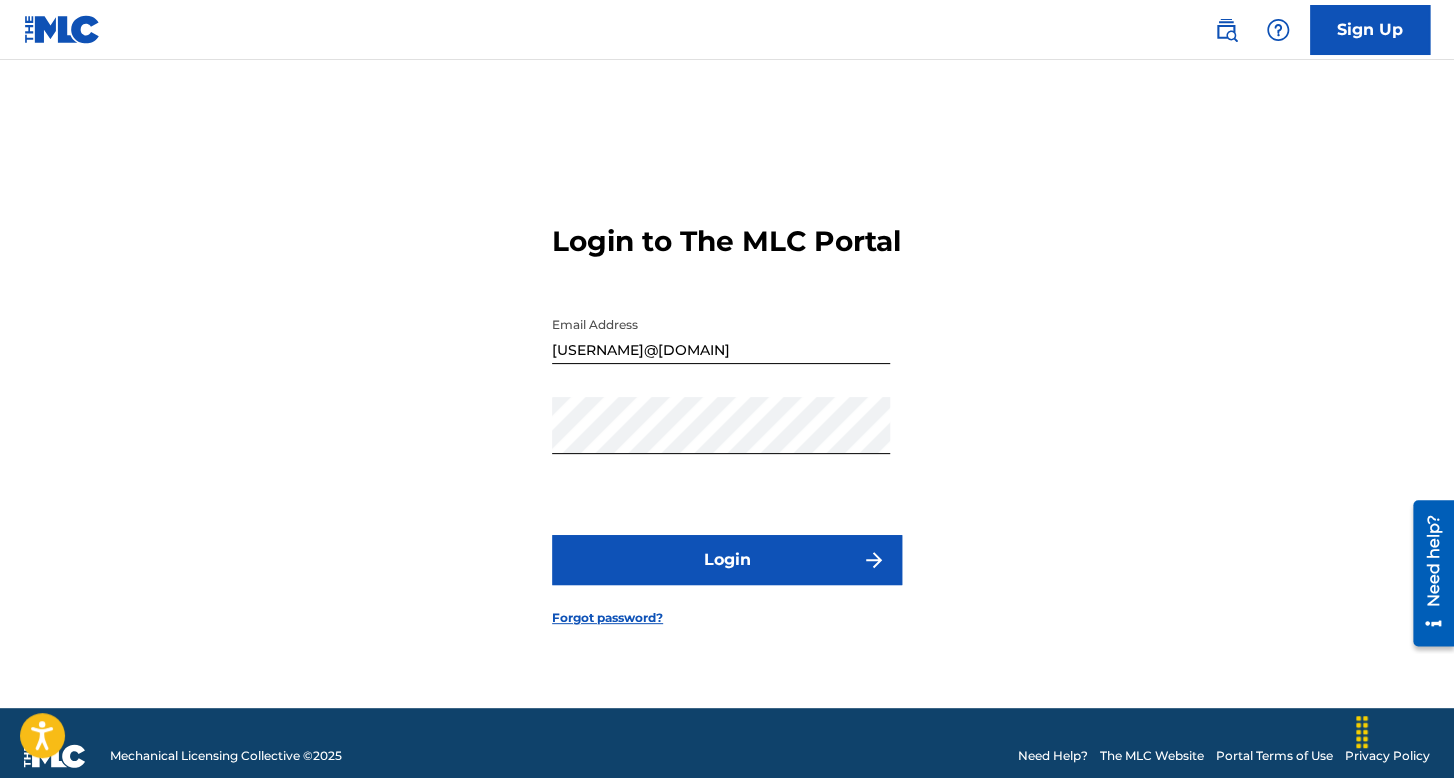 click on "Login" at bounding box center [727, 560] 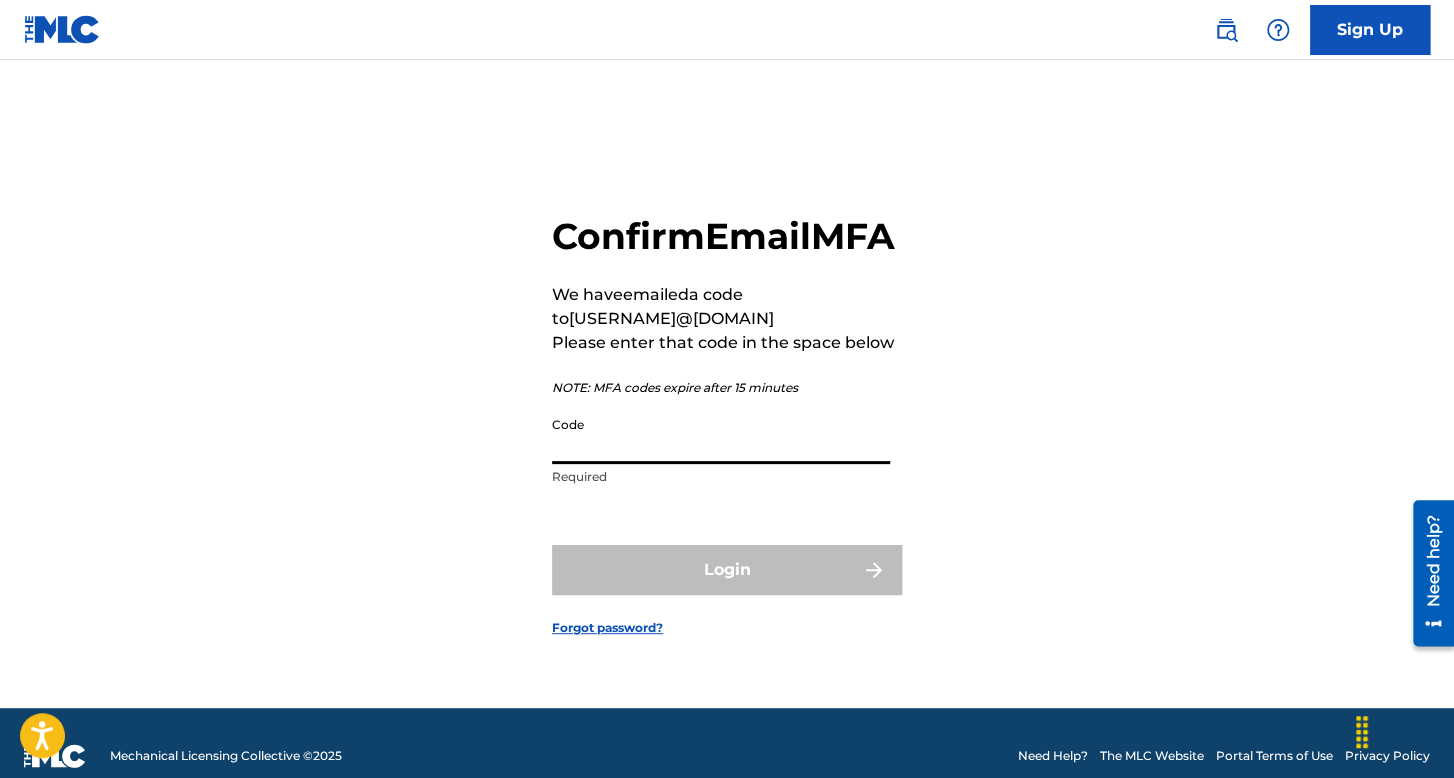 click on "Code" at bounding box center (721, 435) 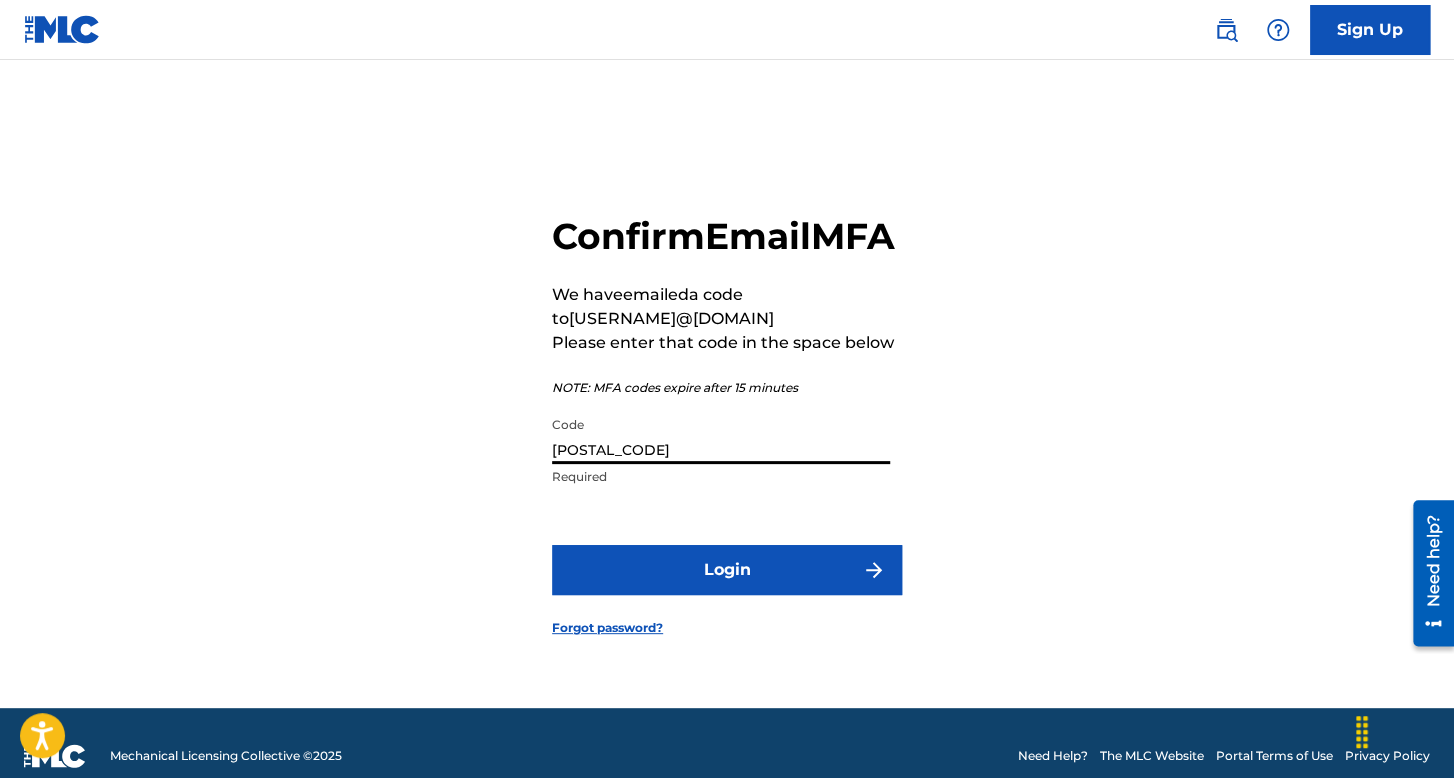 type on "[POSTAL_CODE]" 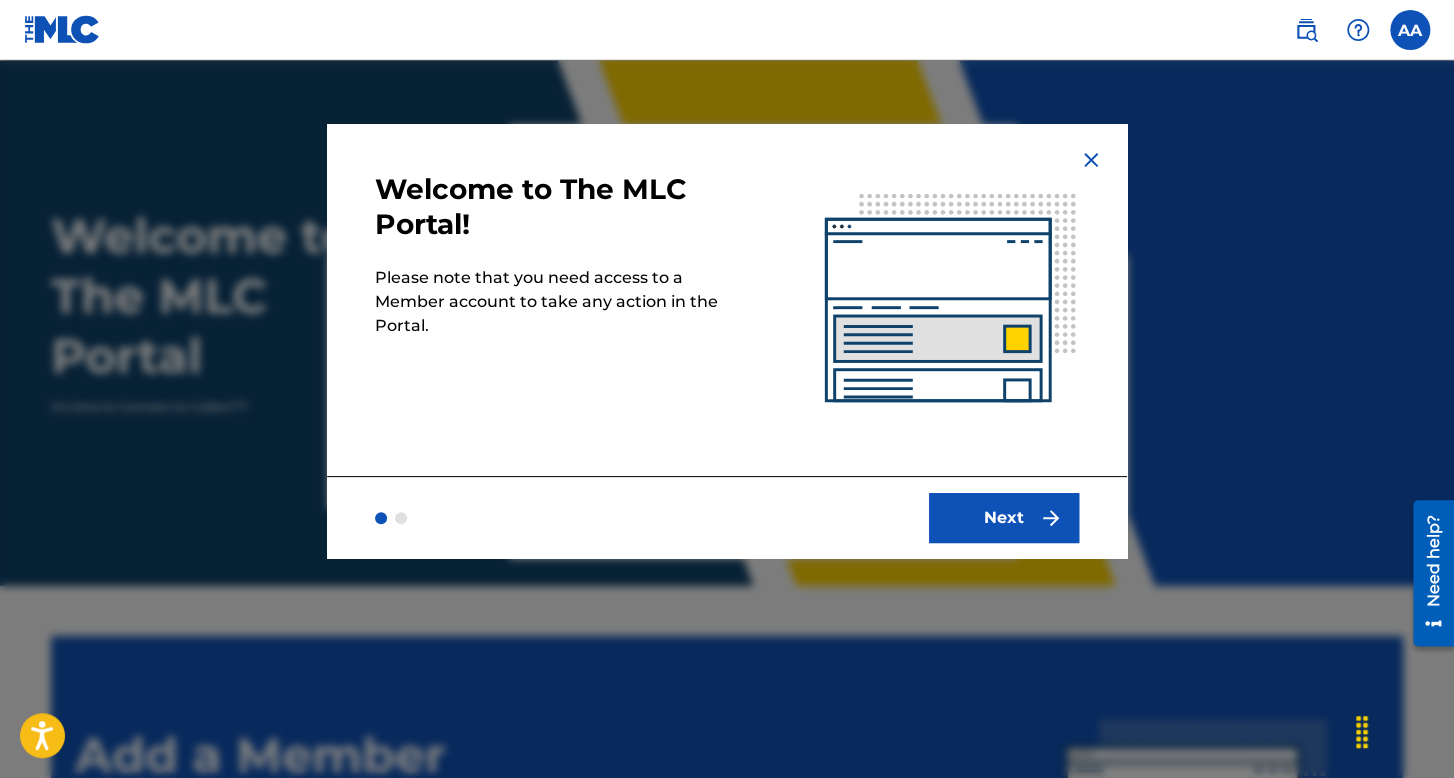 click on "Next" at bounding box center (1004, 518) 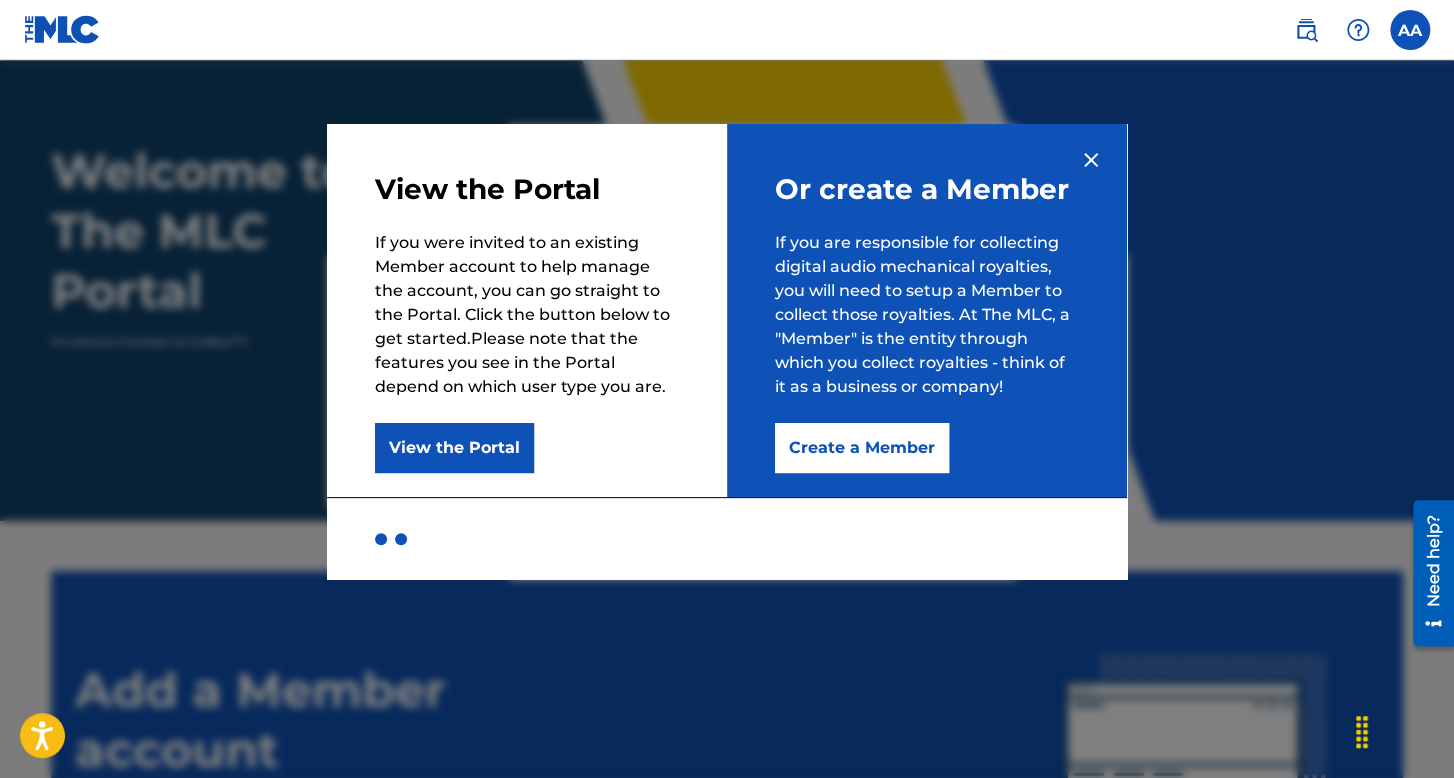 scroll, scrollTop: 100, scrollLeft: 0, axis: vertical 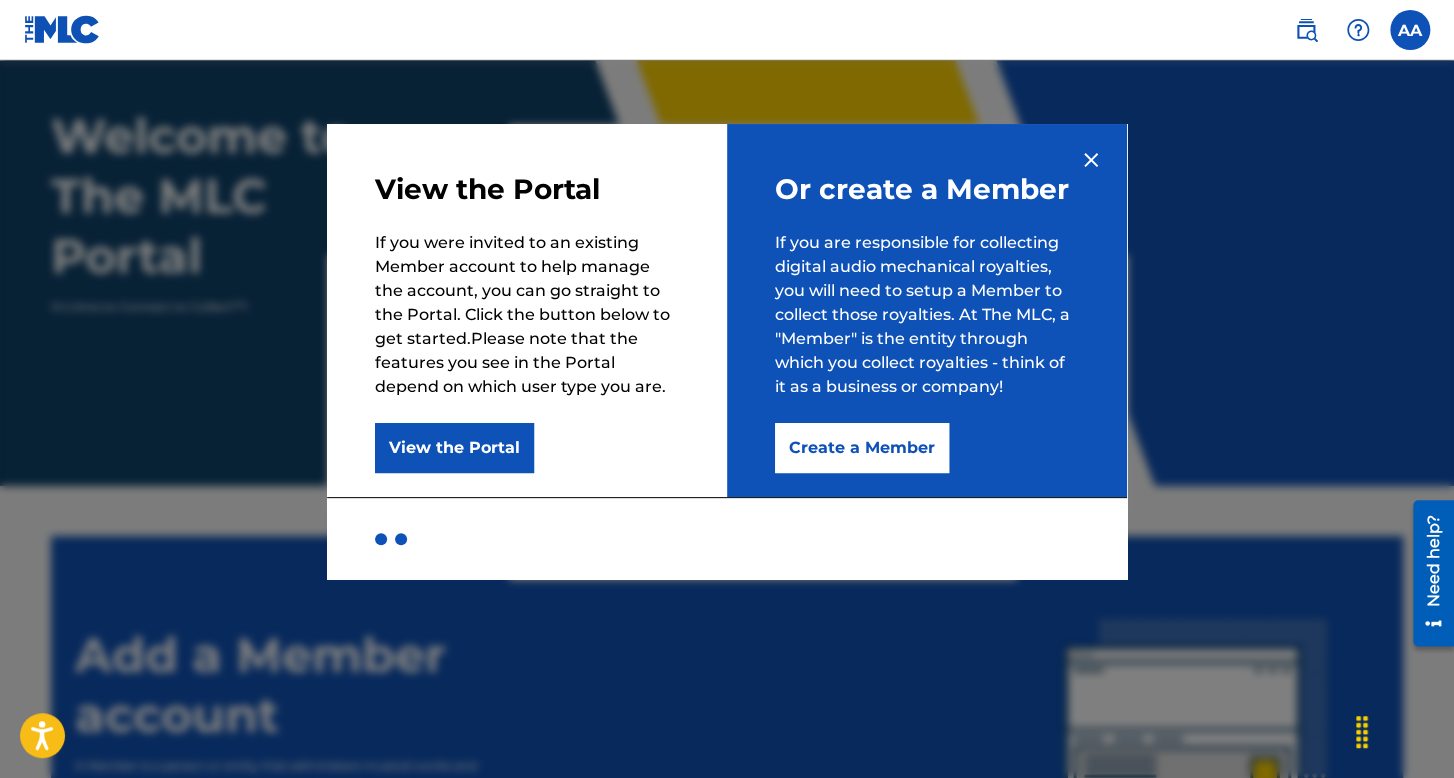 click on "Create a Member" at bounding box center [862, 448] 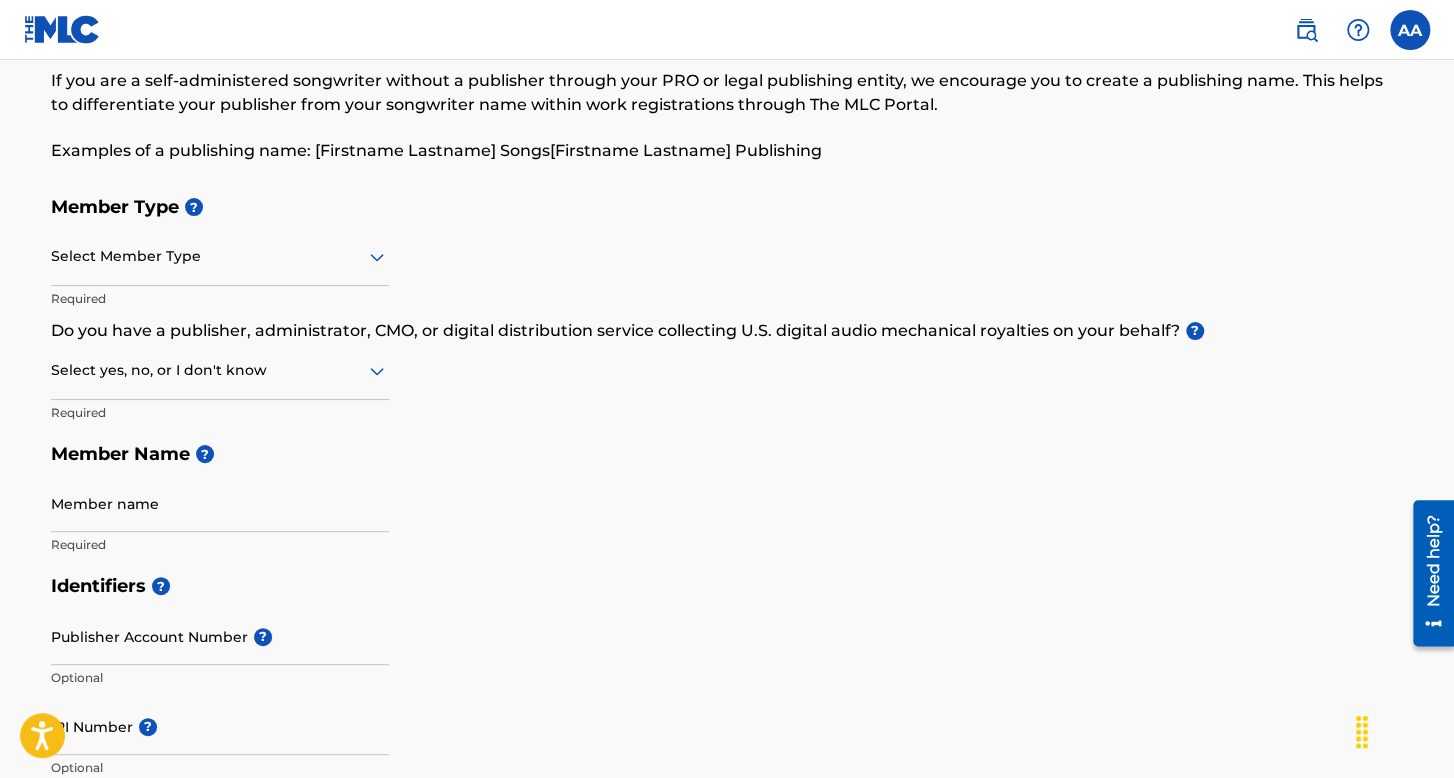 scroll, scrollTop: 0, scrollLeft: 0, axis: both 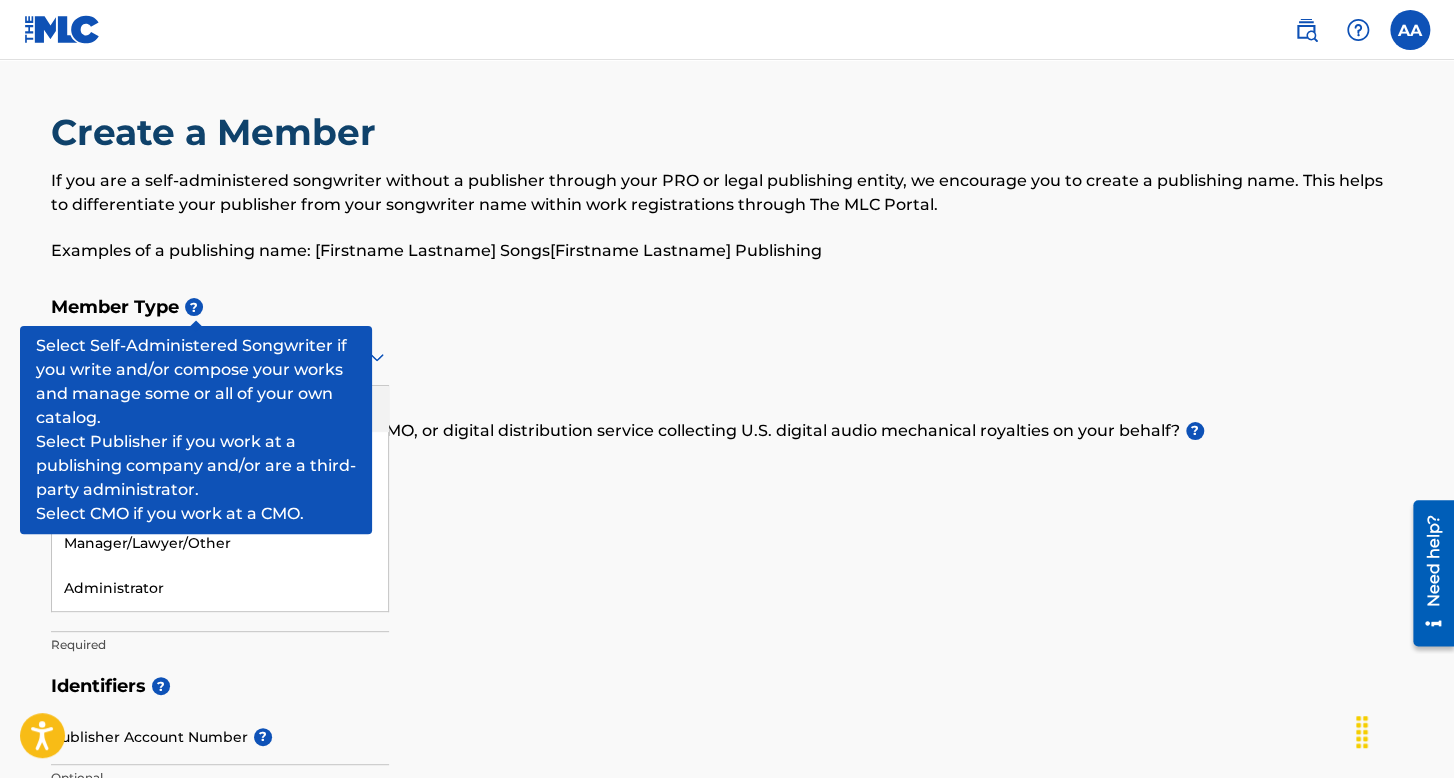 click at bounding box center [220, 356] 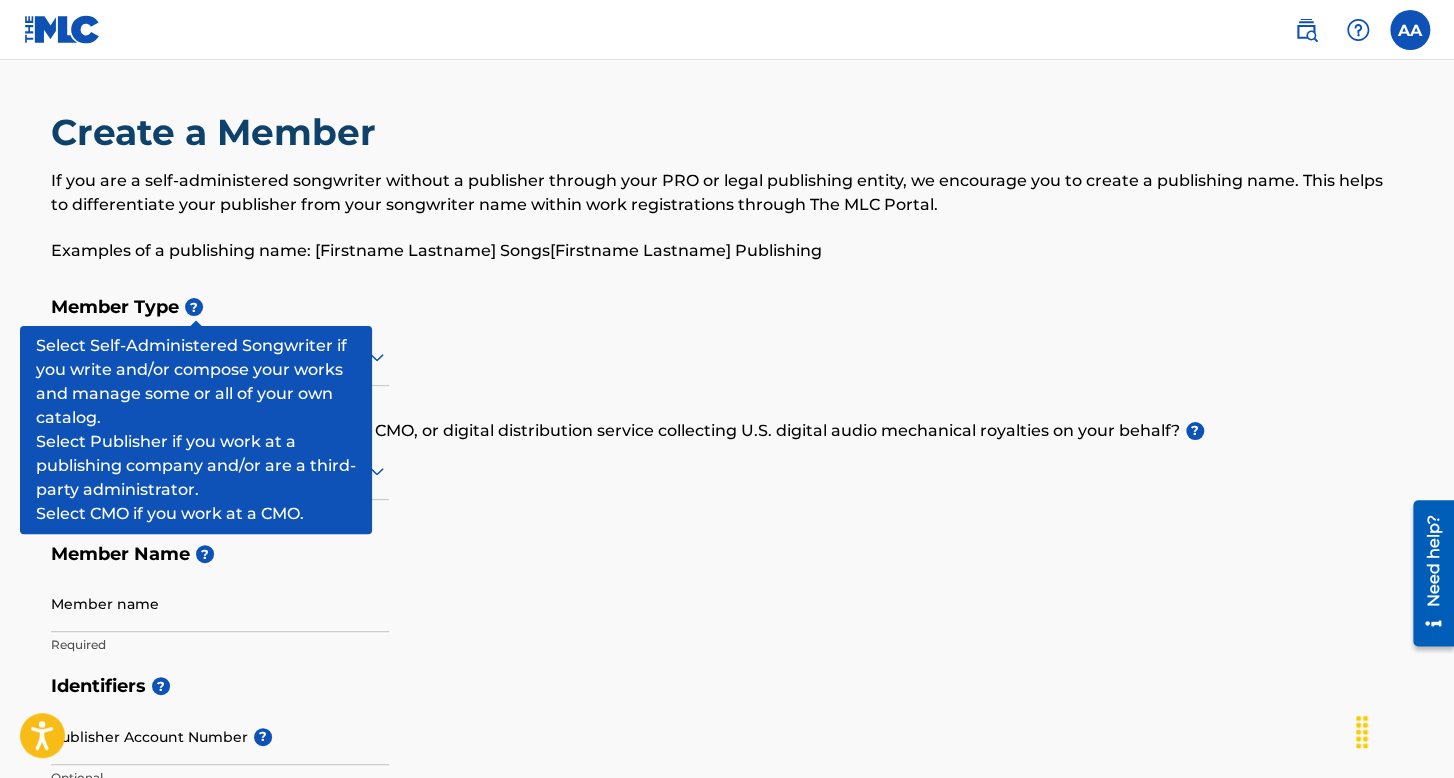 click on "Create a Member If you are a self-administered songwriter without a publisher through your PRO or legal publishing entity, we encourage you to create a publishing name. This helps to differentiate your publisher from your songwriter name within work registrations through The MLC Portal. Examples of a publishing name: [FIRSTNAME] [LASTNAME] Songs[FIRSTNAME] [LASTNAME] Publishing" at bounding box center (727, 198) 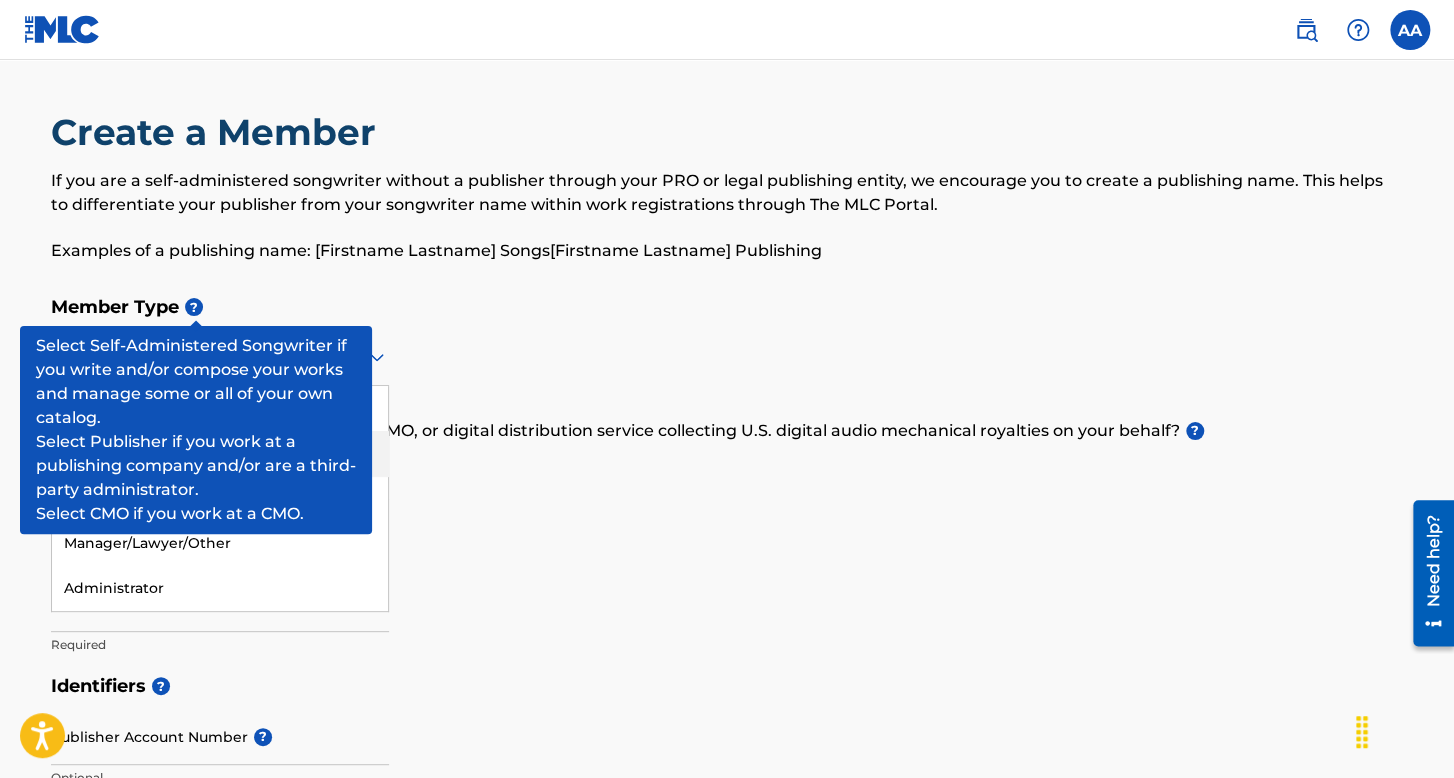 drag, startPoint x: 525, startPoint y: 405, endPoint x: 501, endPoint y: 397, distance: 25.298222 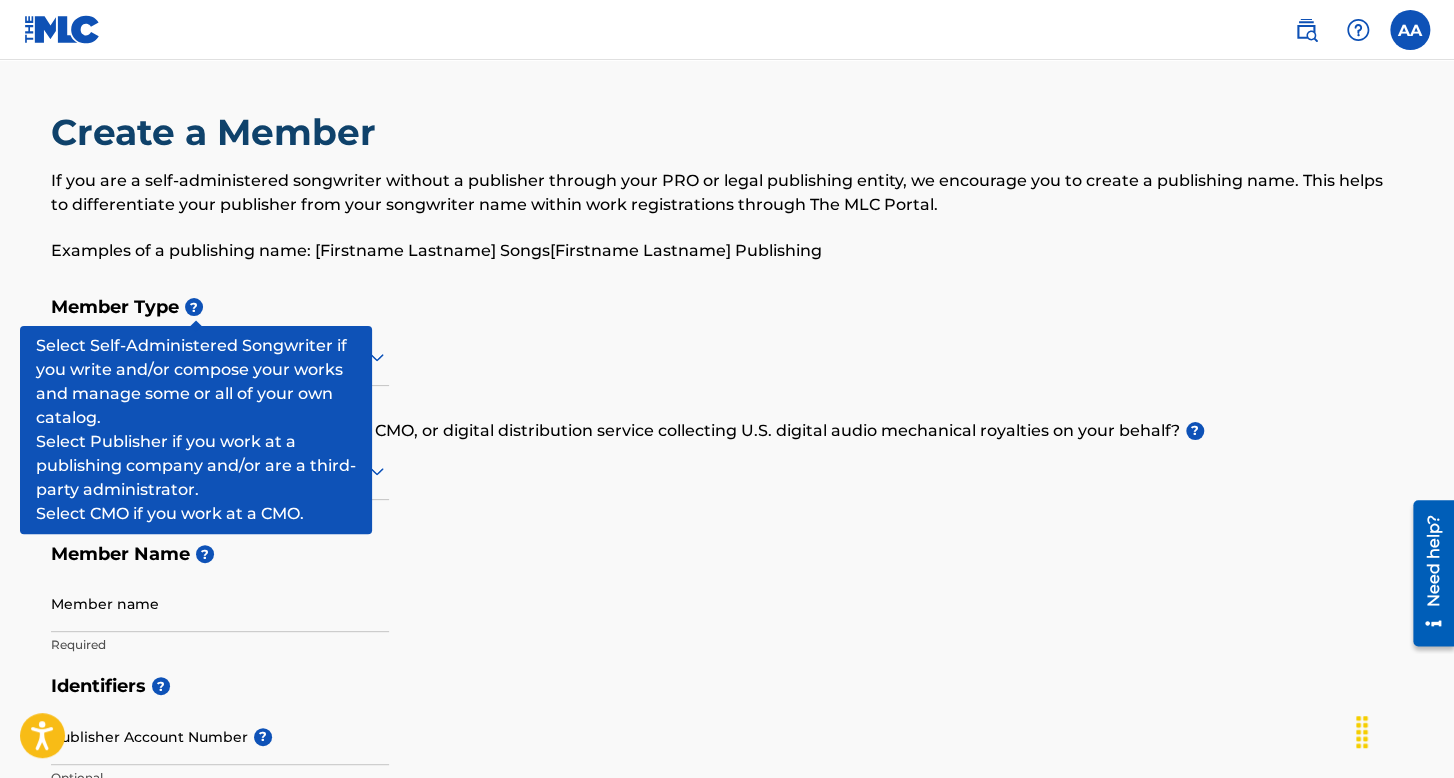 click on "Member Type ?" at bounding box center (727, 307) 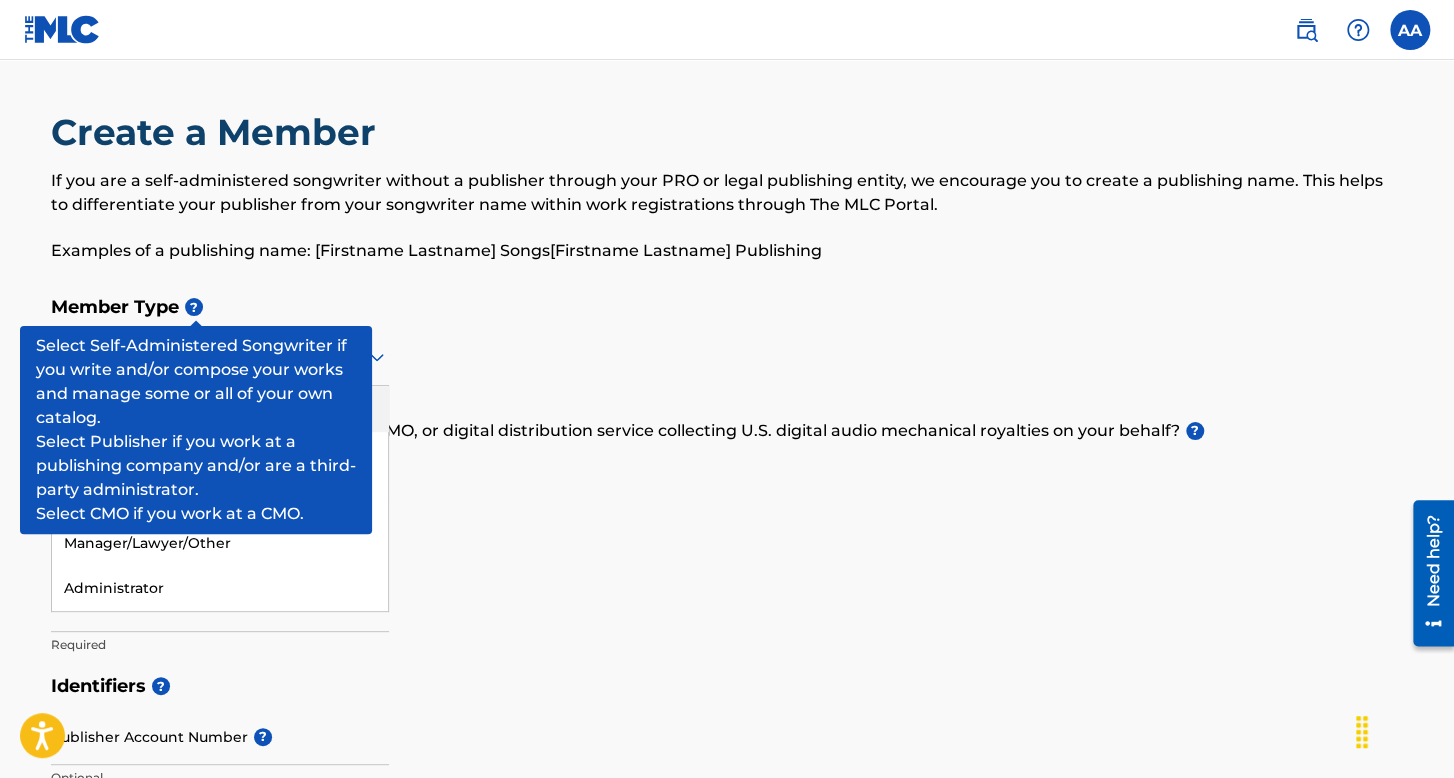 click on "Select Member Type" at bounding box center (220, 357) 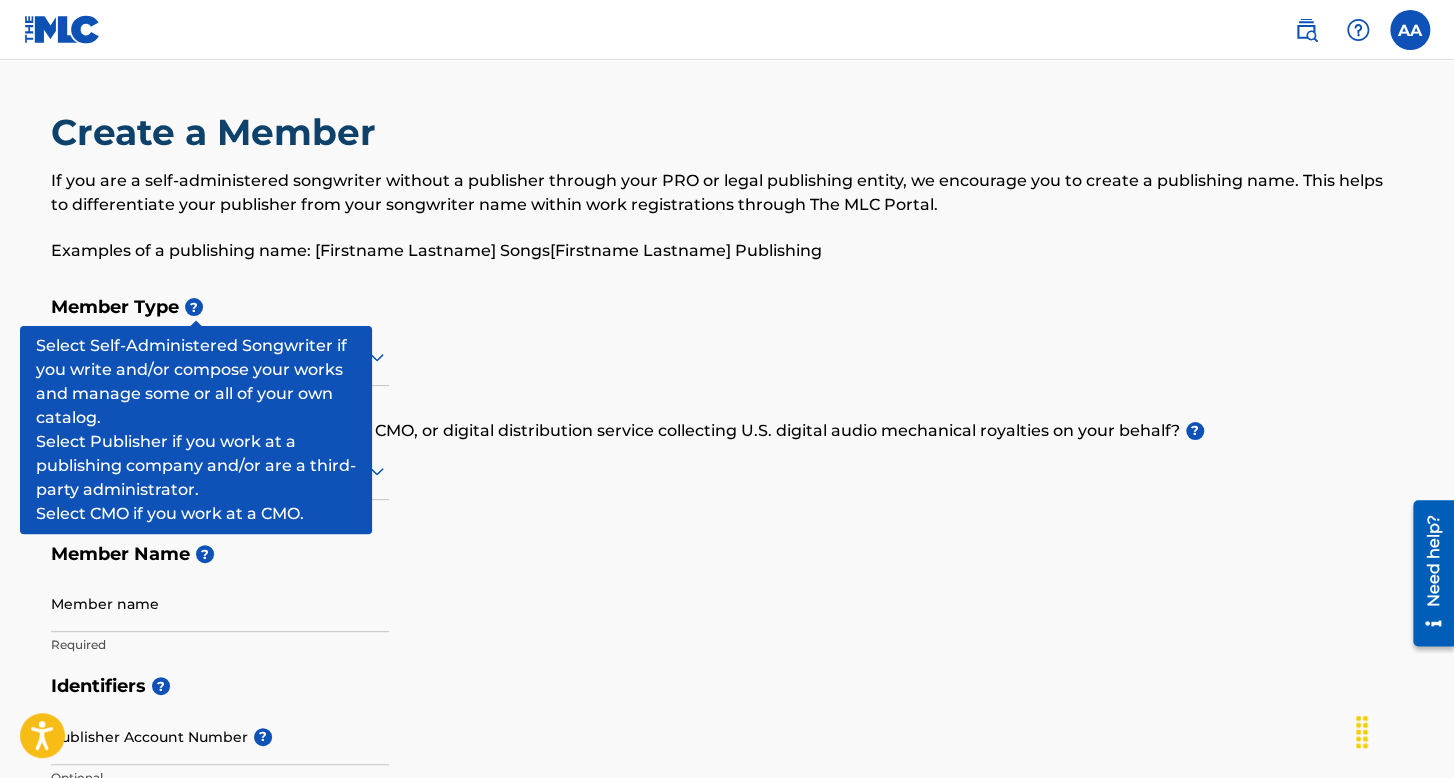 drag, startPoint x: 175, startPoint y: 310, endPoint x: 208, endPoint y: 309, distance: 33.01515 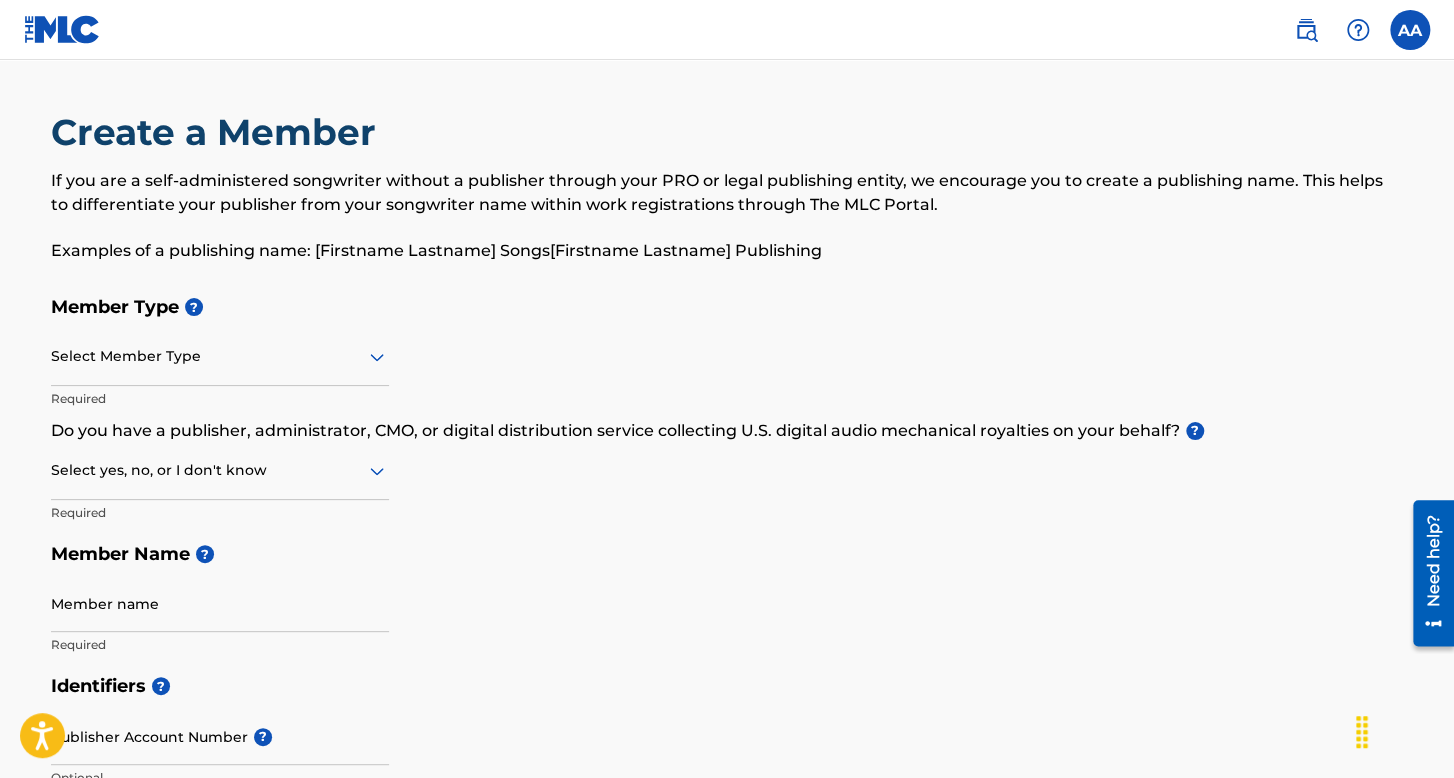 click on "Member Type ?" at bounding box center [727, 307] 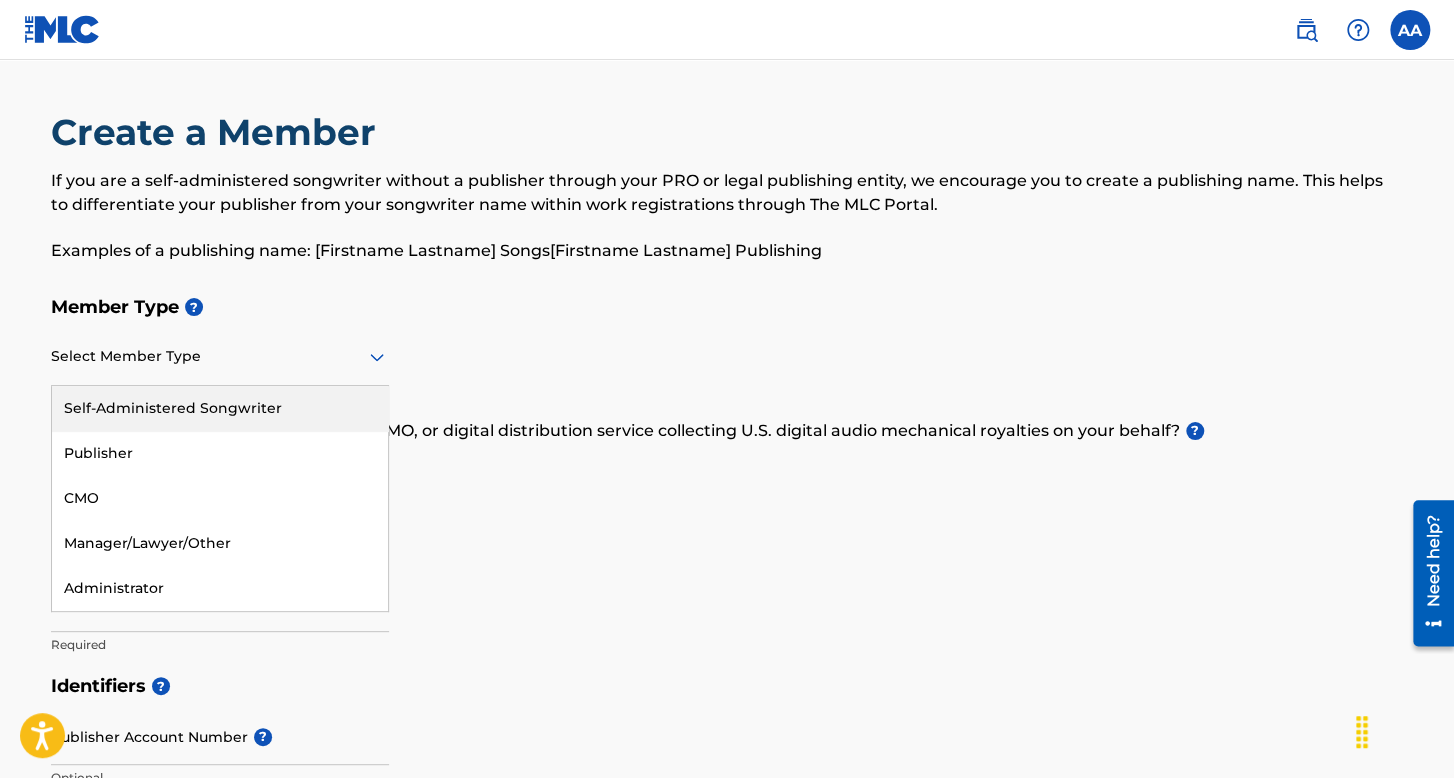 click on "Self-Administered Songwriter" at bounding box center (220, 408) 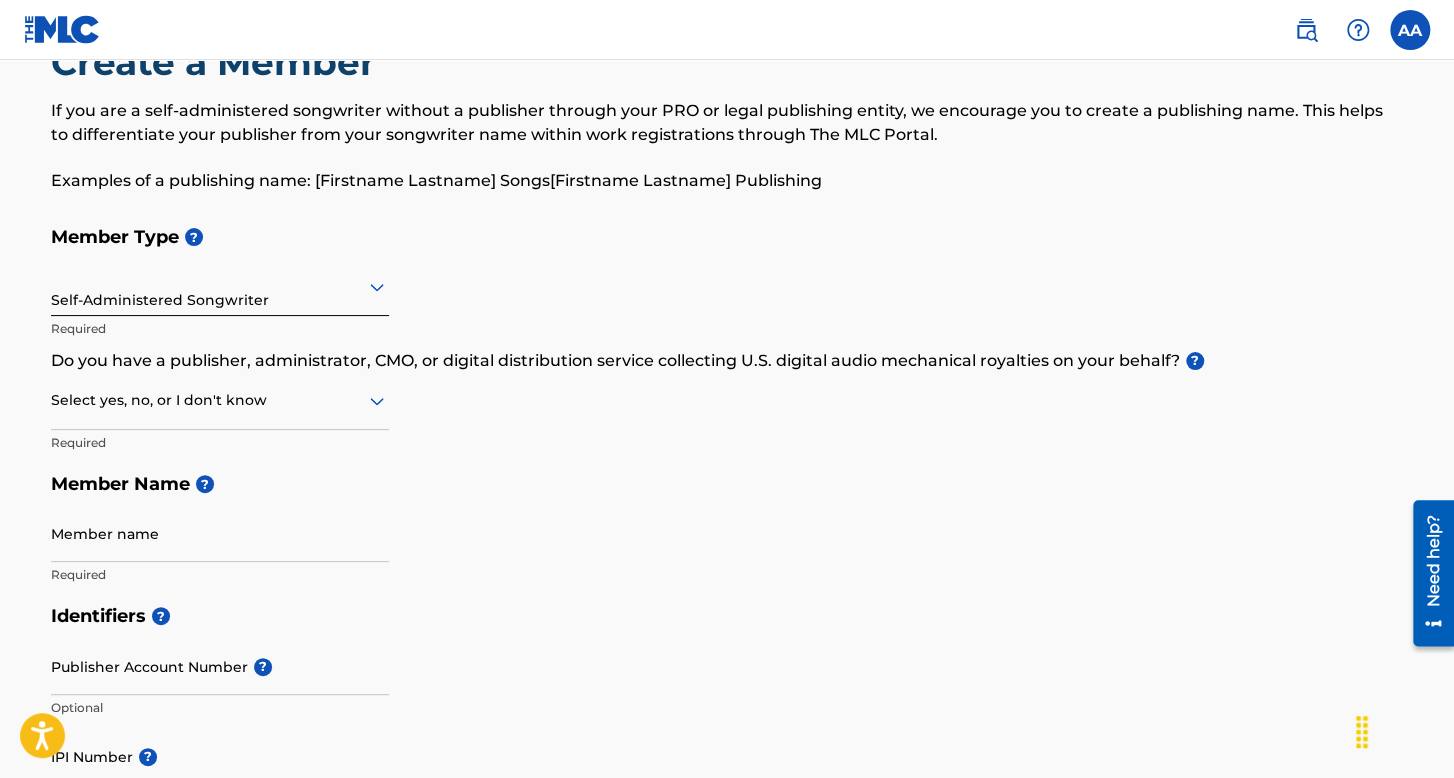scroll, scrollTop: 100, scrollLeft: 0, axis: vertical 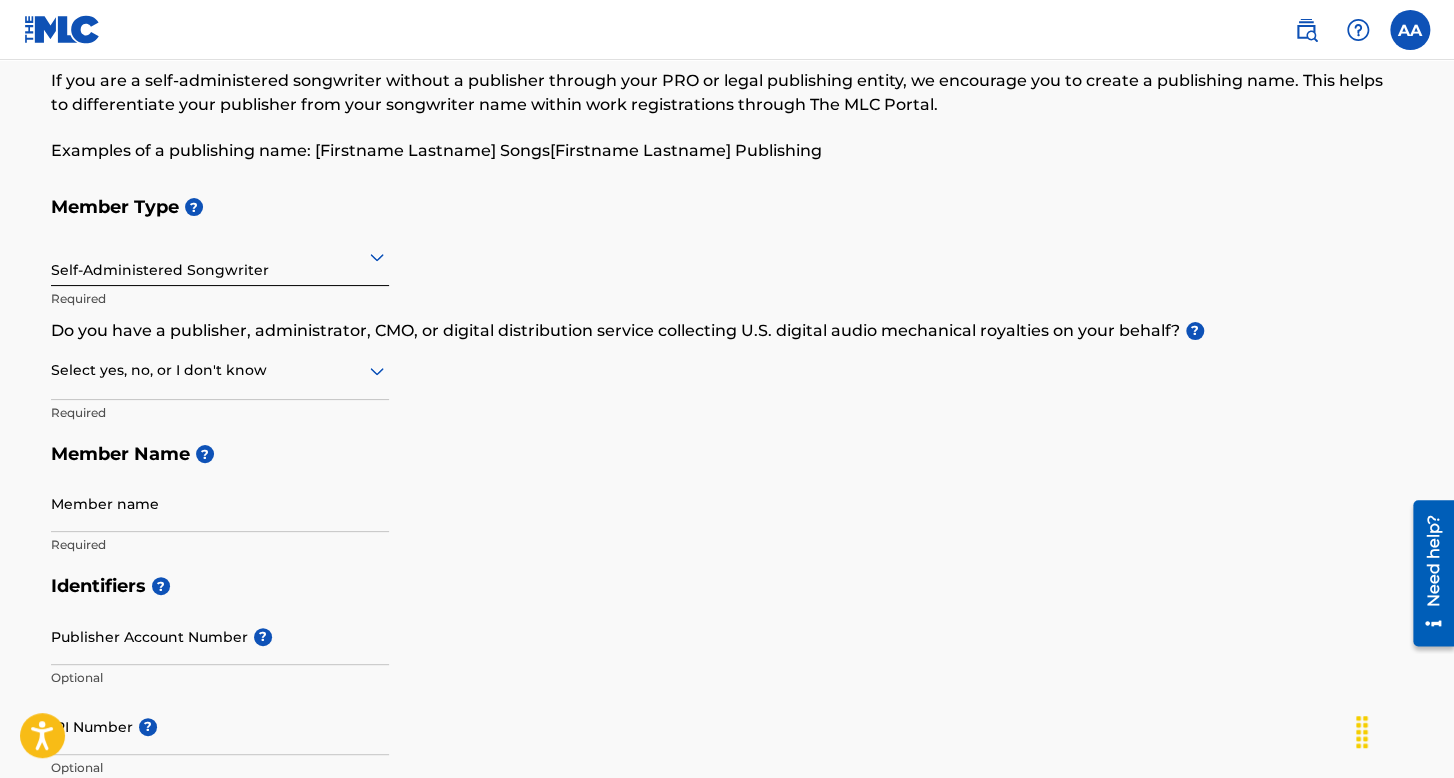 click on "Member Name ?" at bounding box center (727, 454) 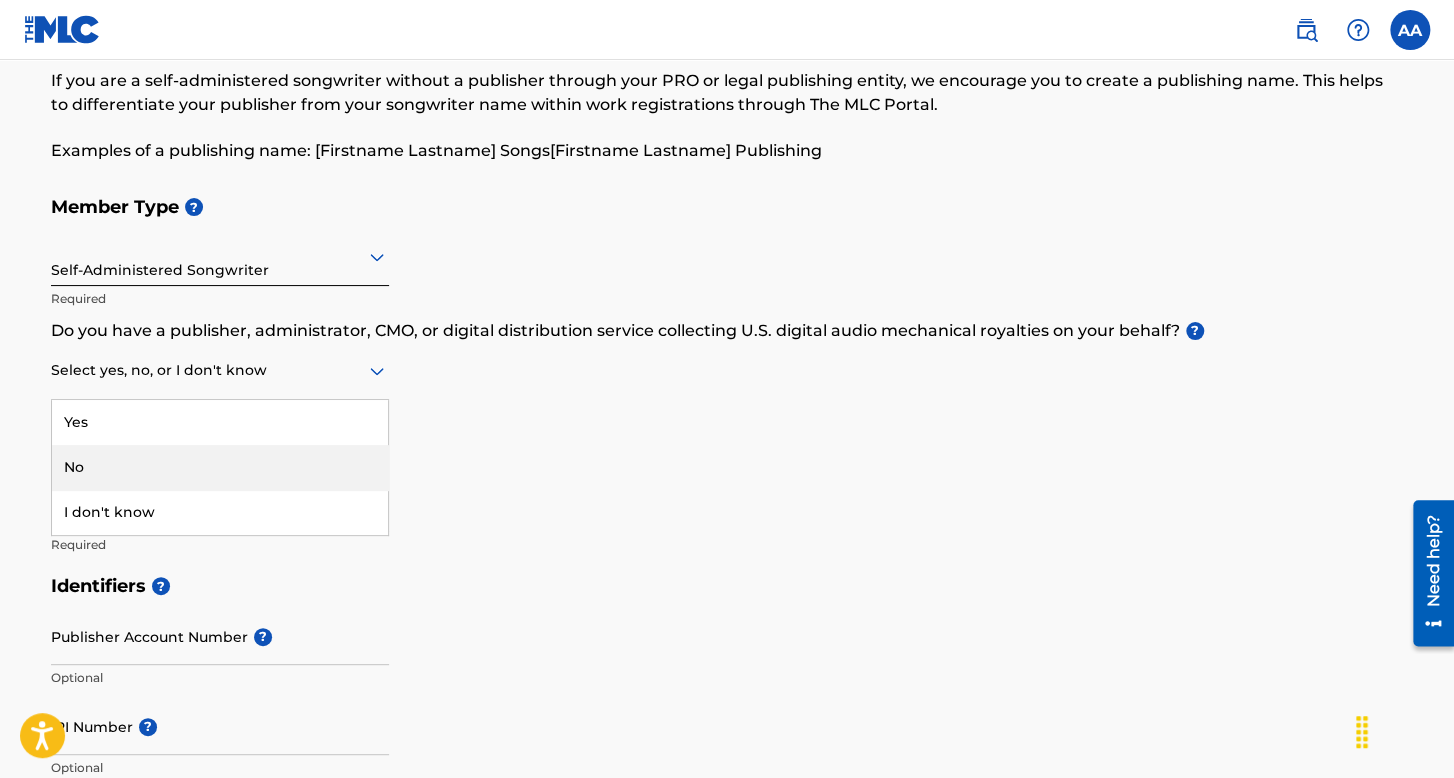 click on "No" at bounding box center [220, 467] 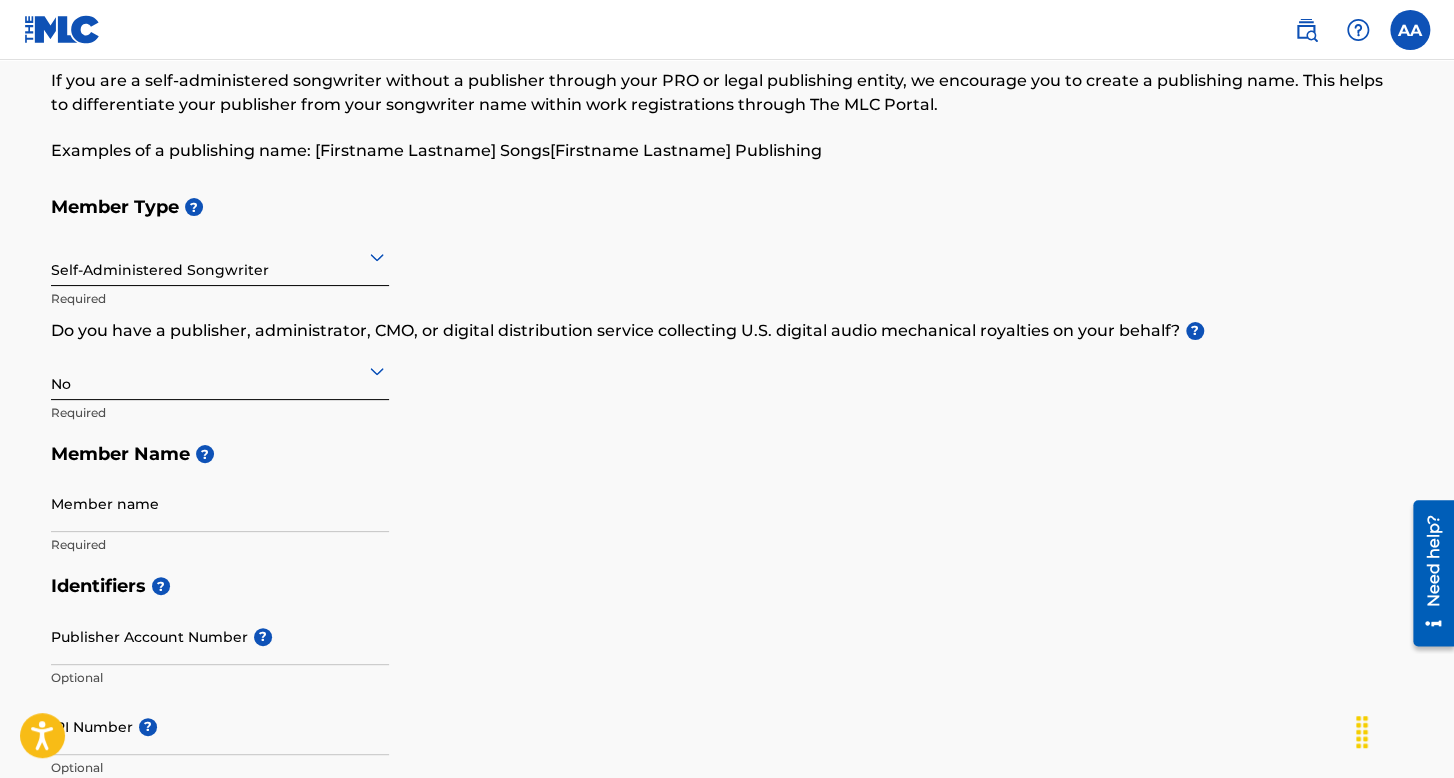 click on "Member Name ?" at bounding box center (727, 454) 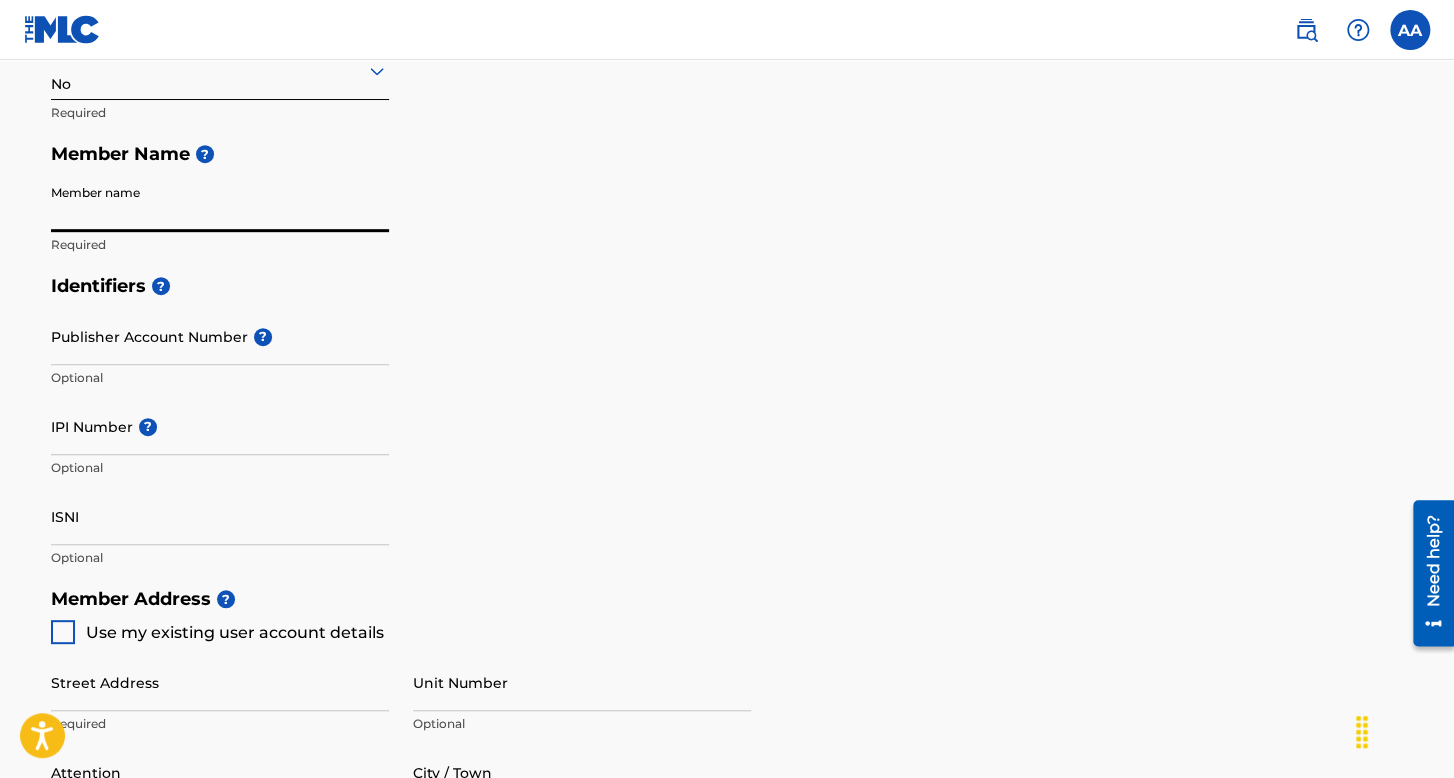 scroll, scrollTop: 300, scrollLeft: 0, axis: vertical 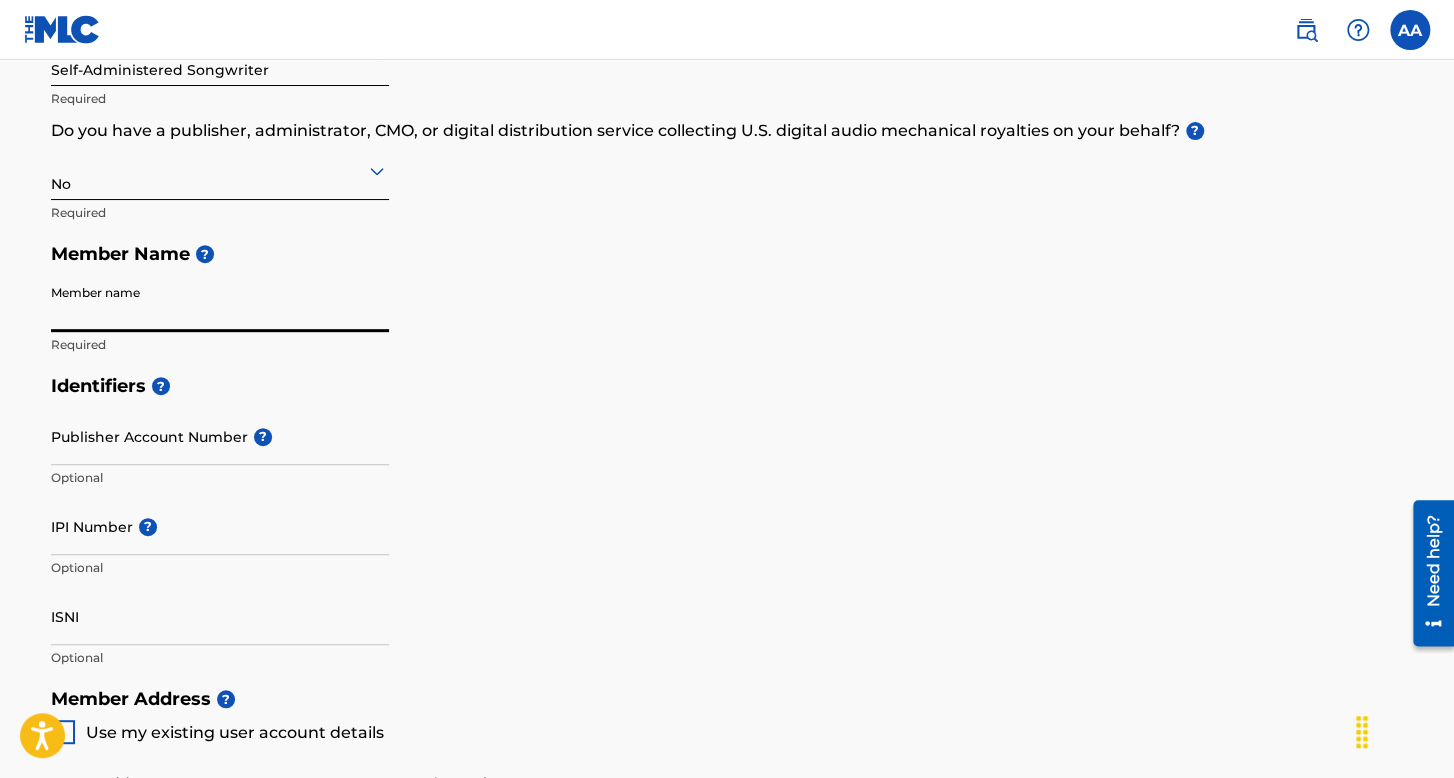 click on "Member name" at bounding box center (220, 303) 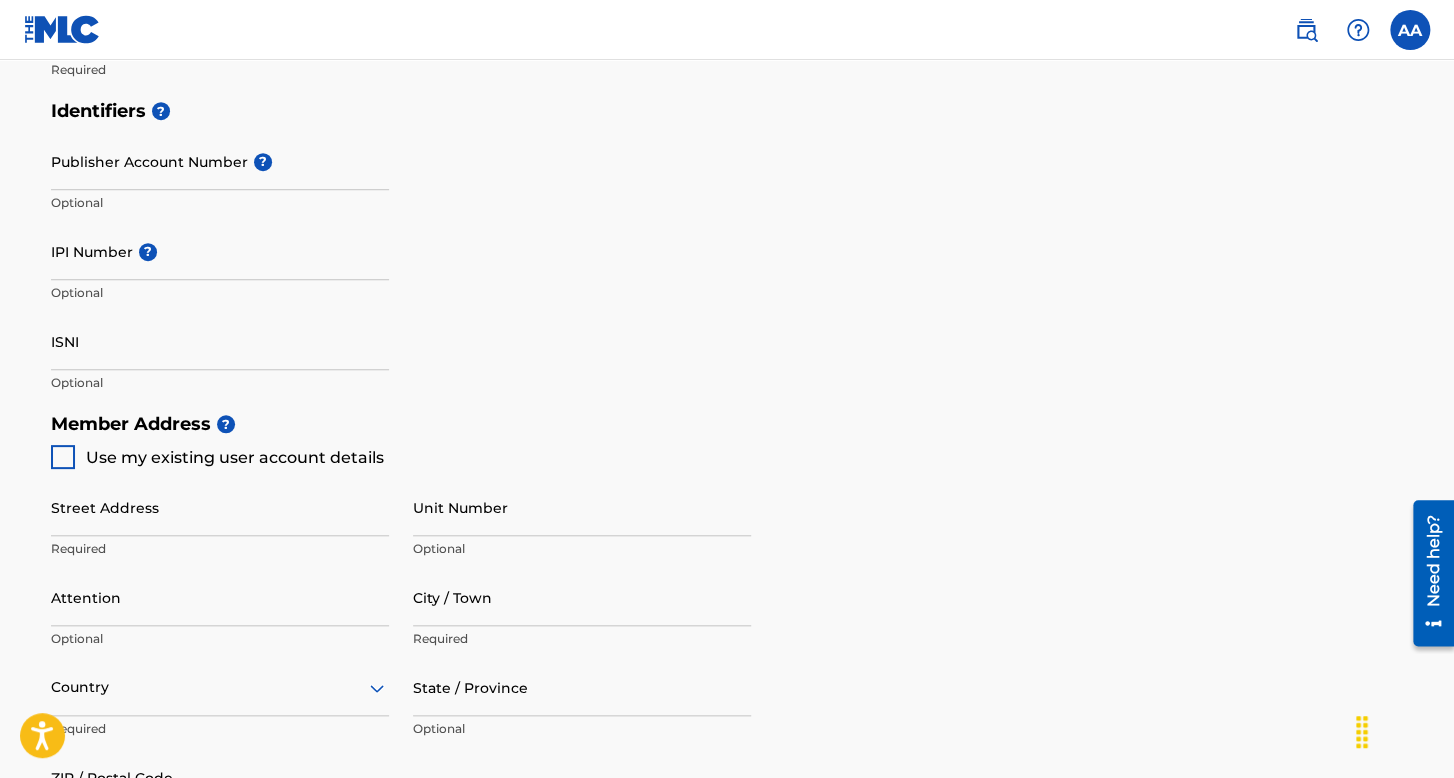 scroll, scrollTop: 600, scrollLeft: 0, axis: vertical 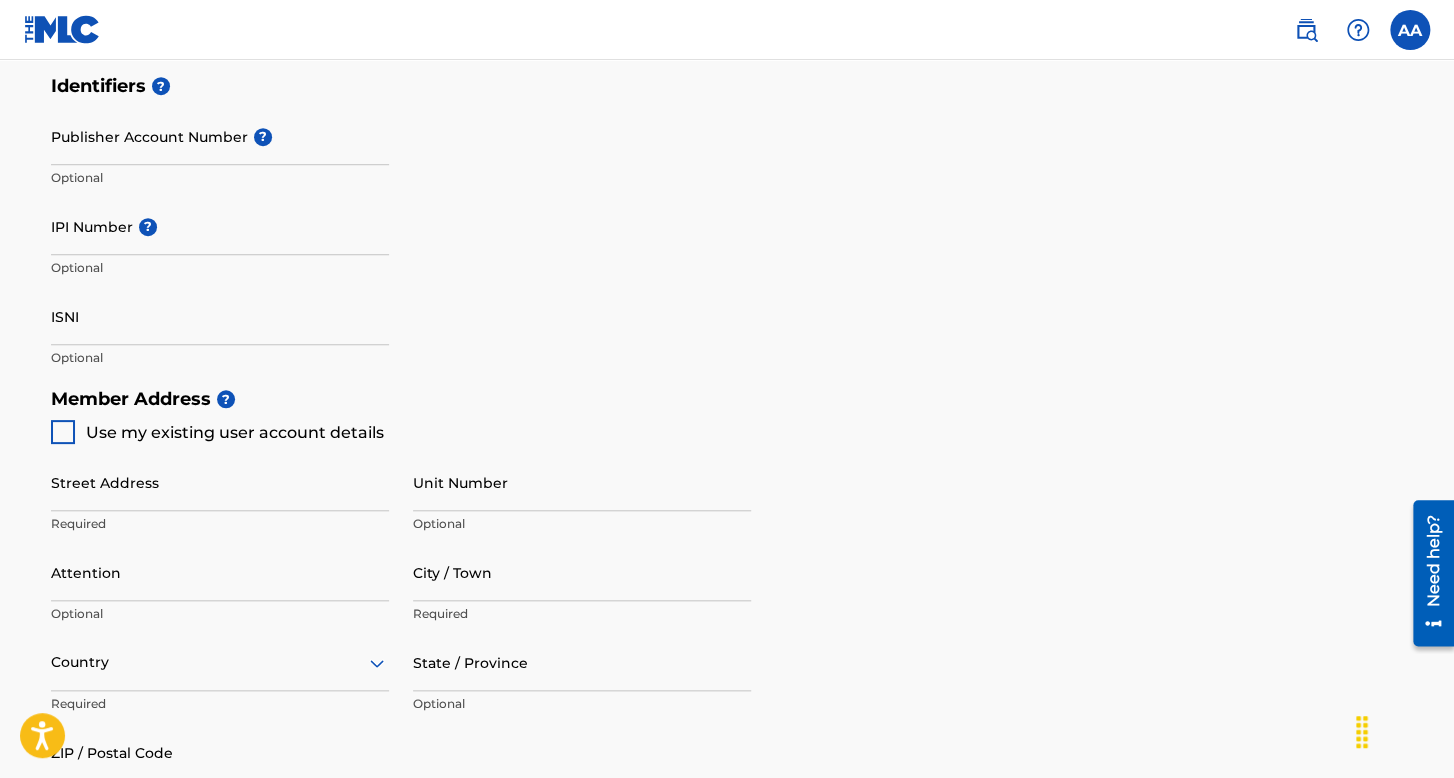 type on "[FIRST] [LAST] [LAST]" 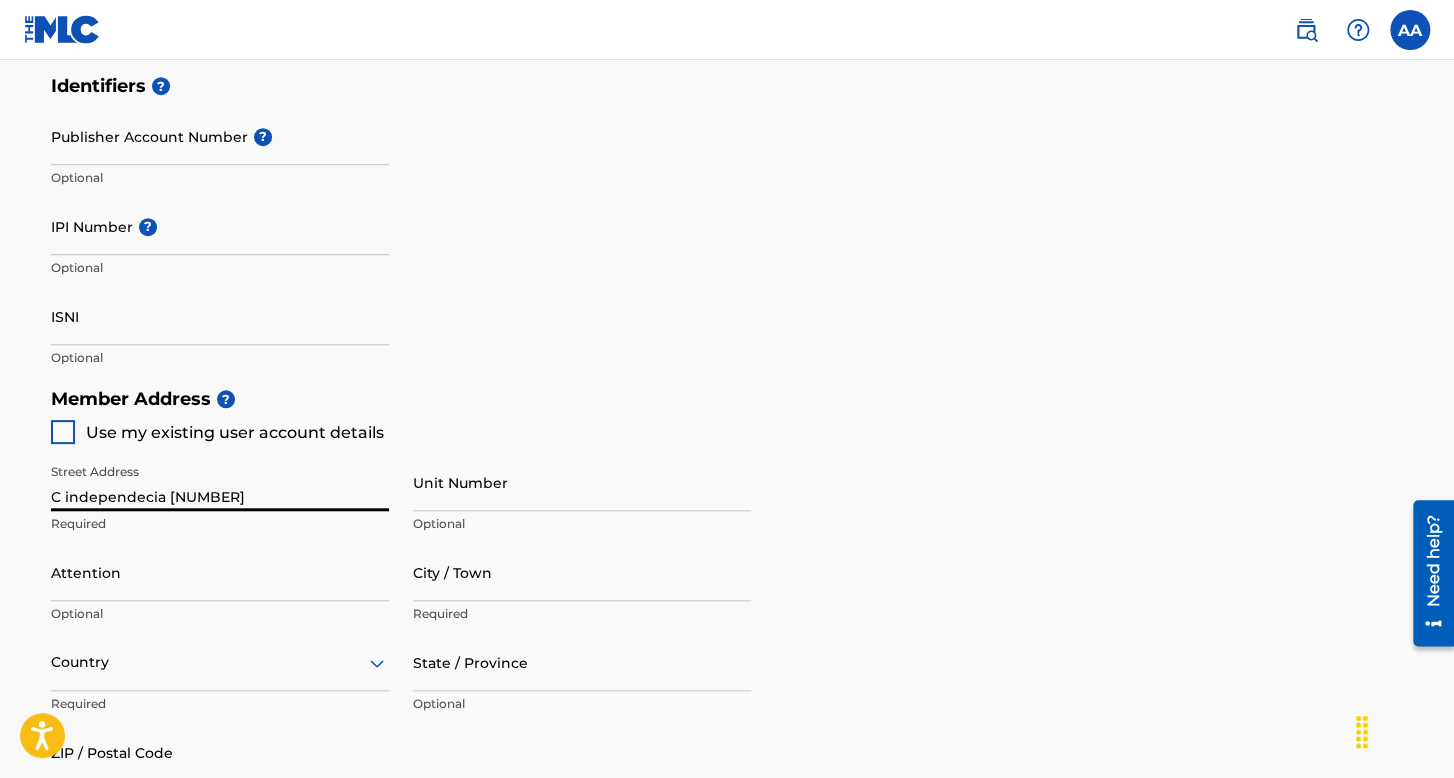 type on "C independecia [NUMBER]" 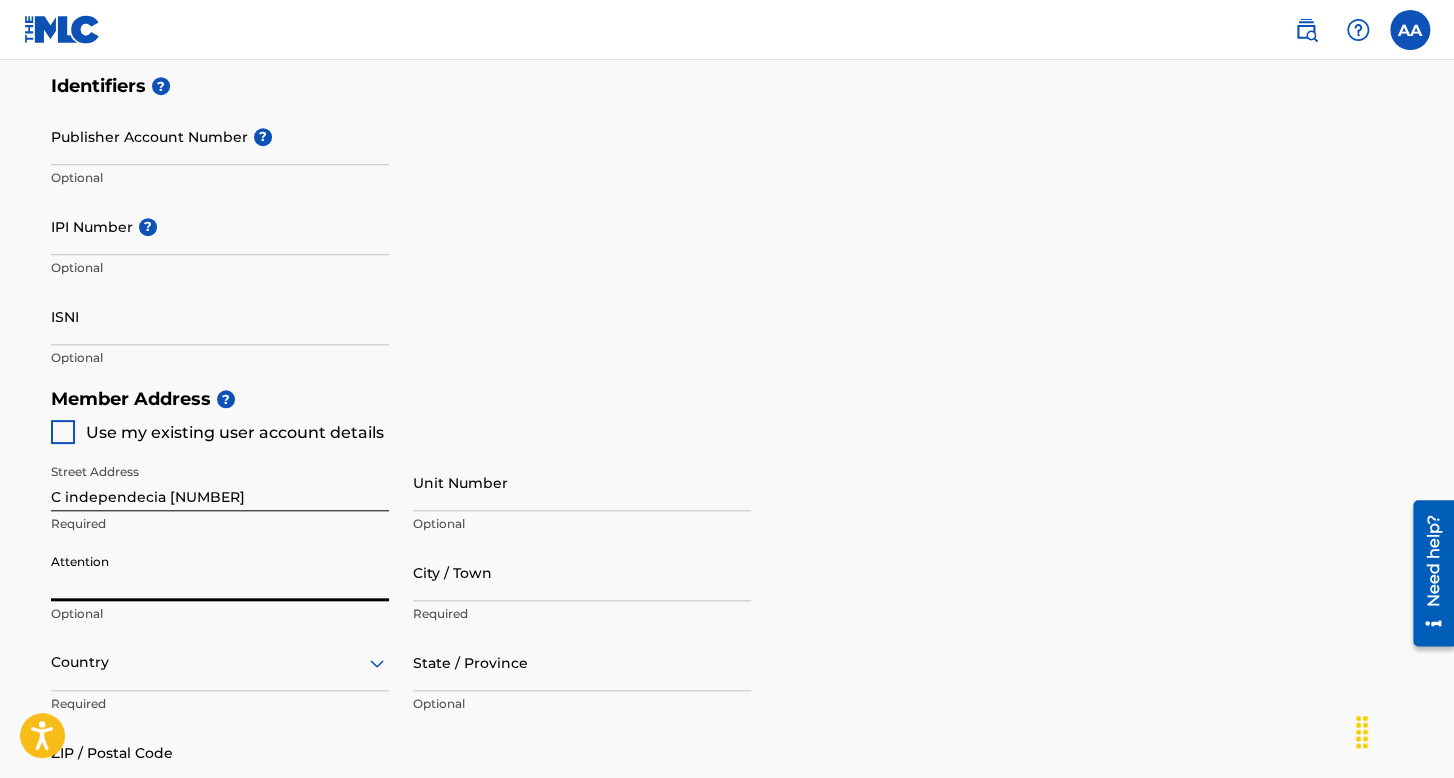 click on "Unit Number" at bounding box center [582, 482] 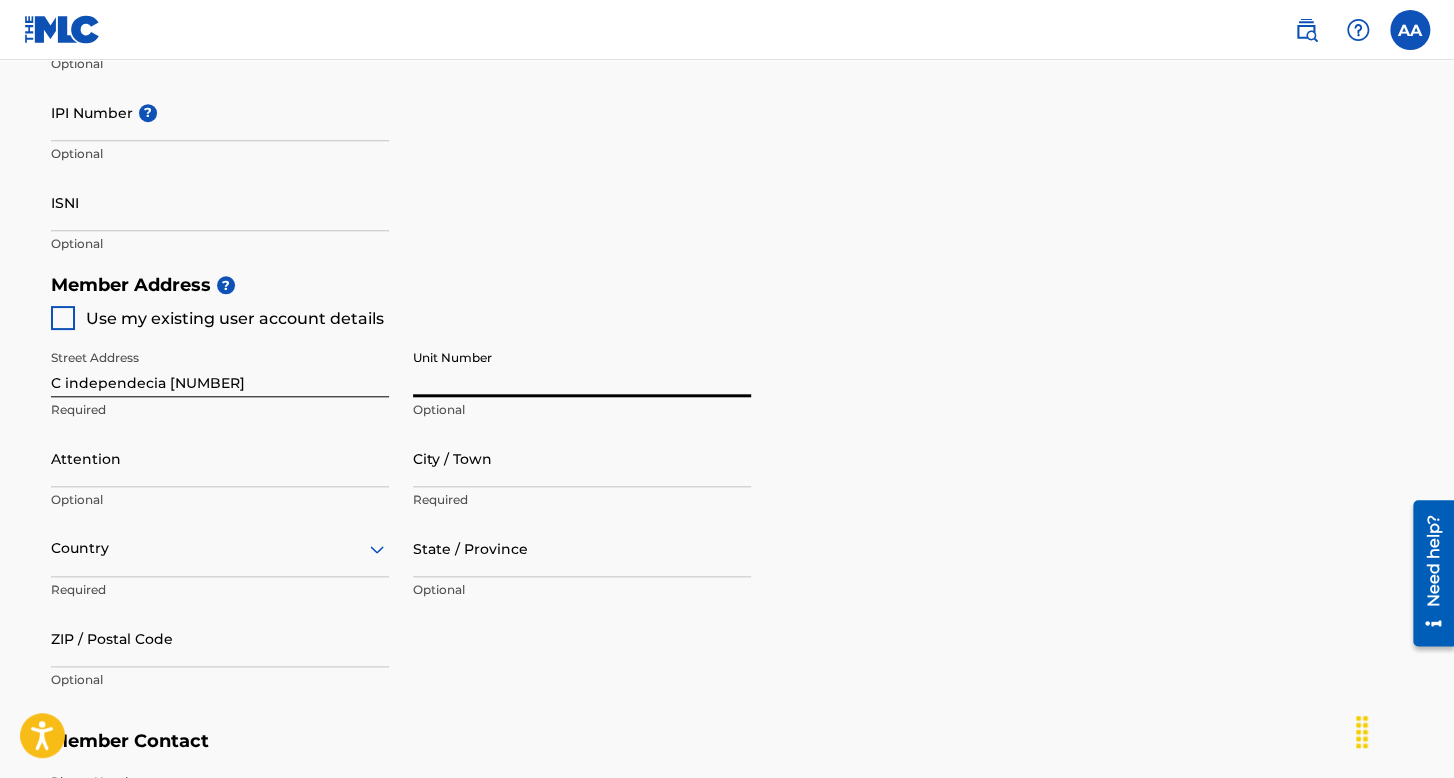 scroll, scrollTop: 800, scrollLeft: 0, axis: vertical 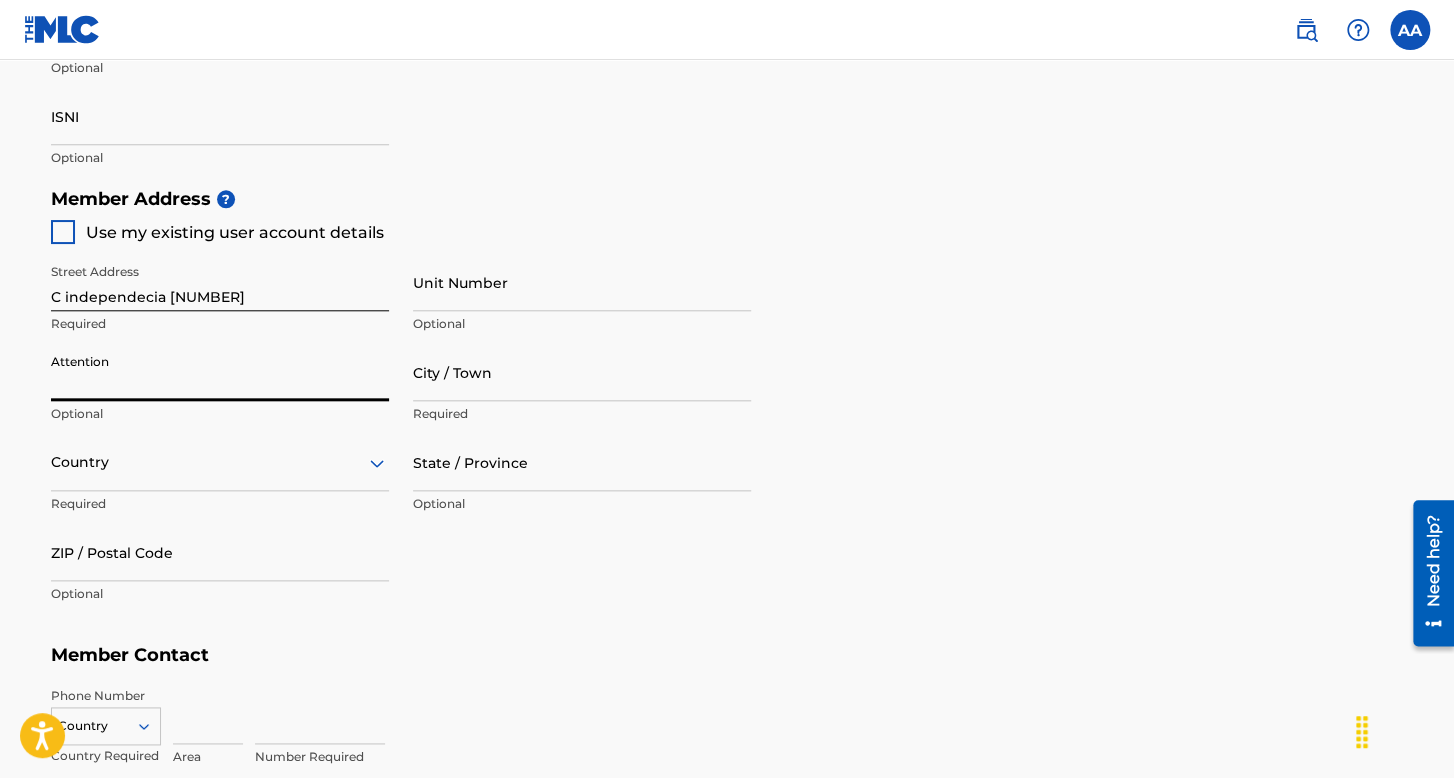 click on "Attention" at bounding box center [220, 372] 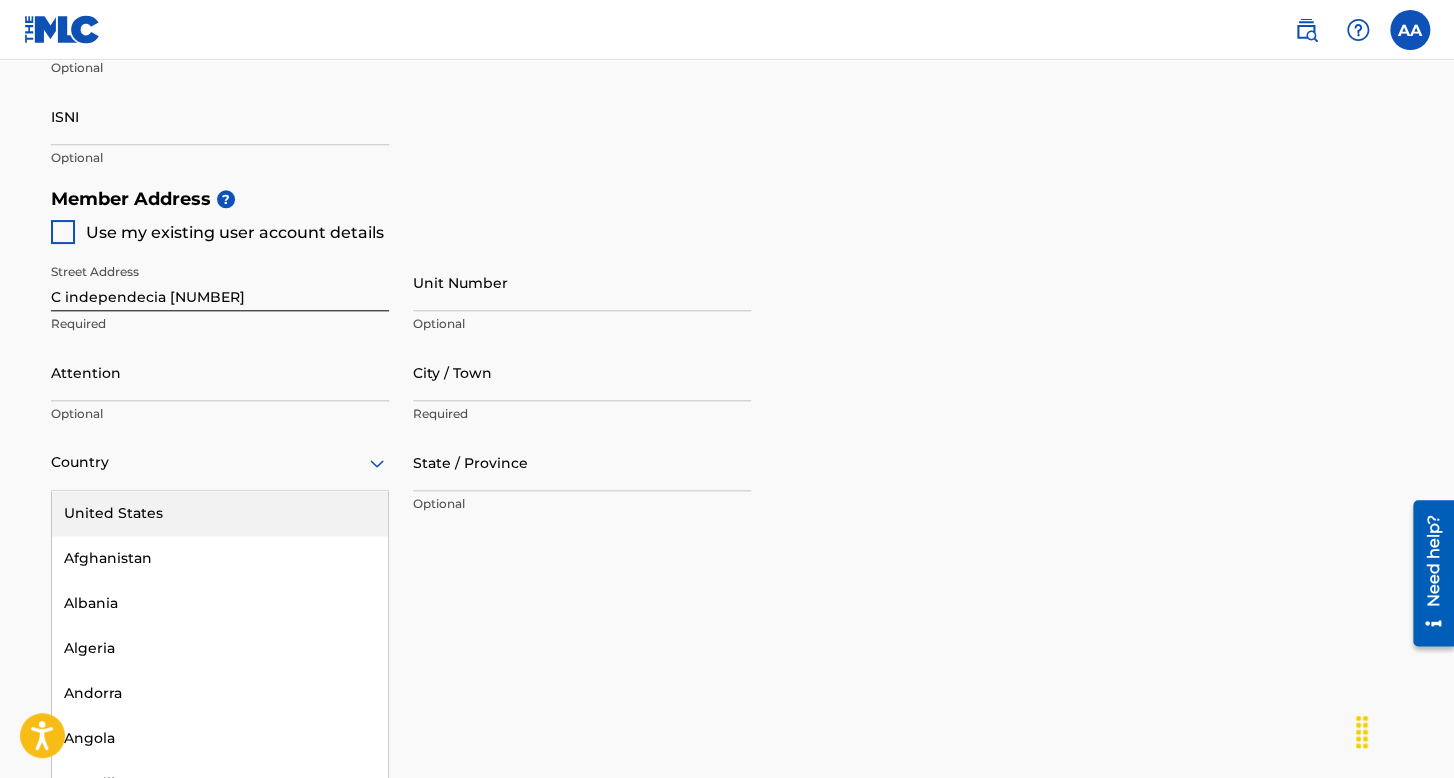 scroll, scrollTop: 813, scrollLeft: 0, axis: vertical 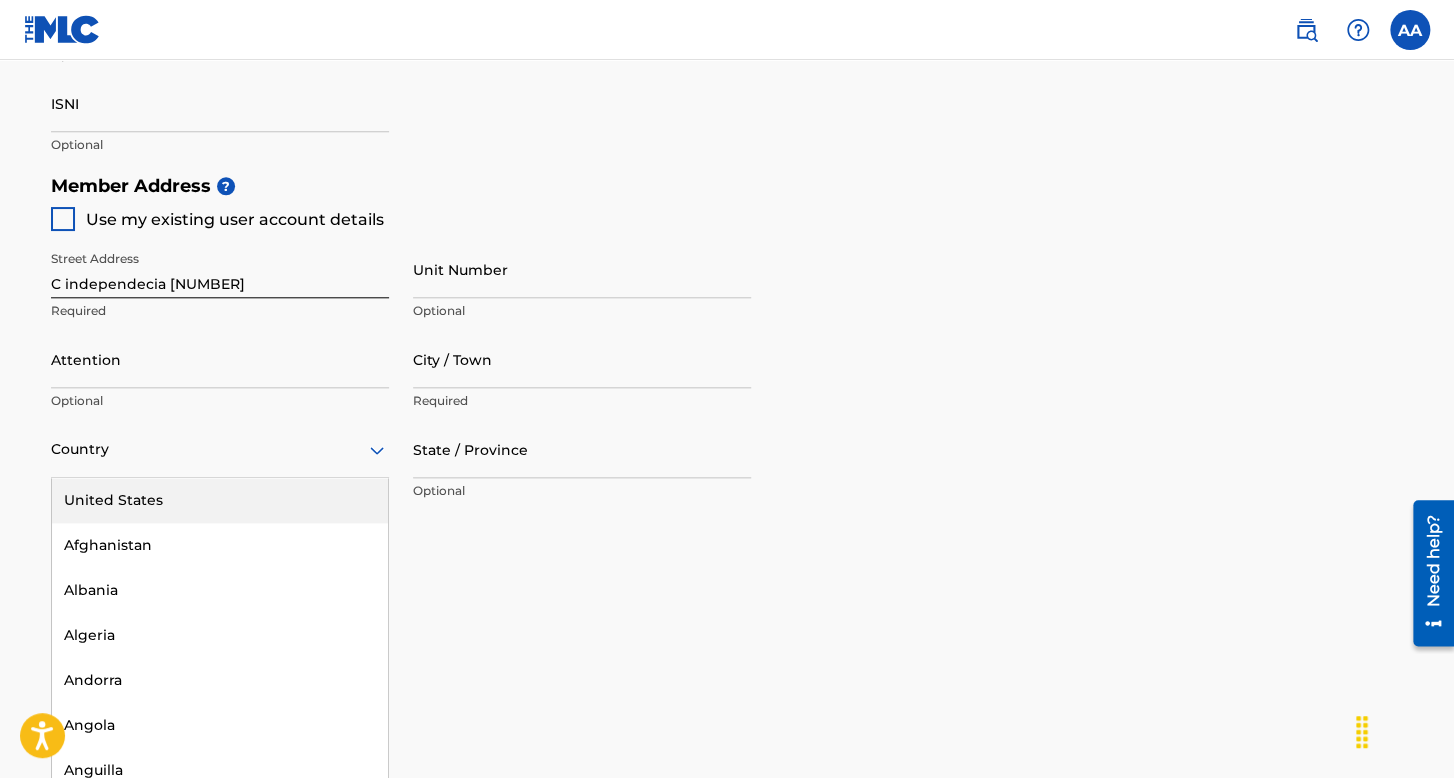 click on "United States" at bounding box center (220, 500) 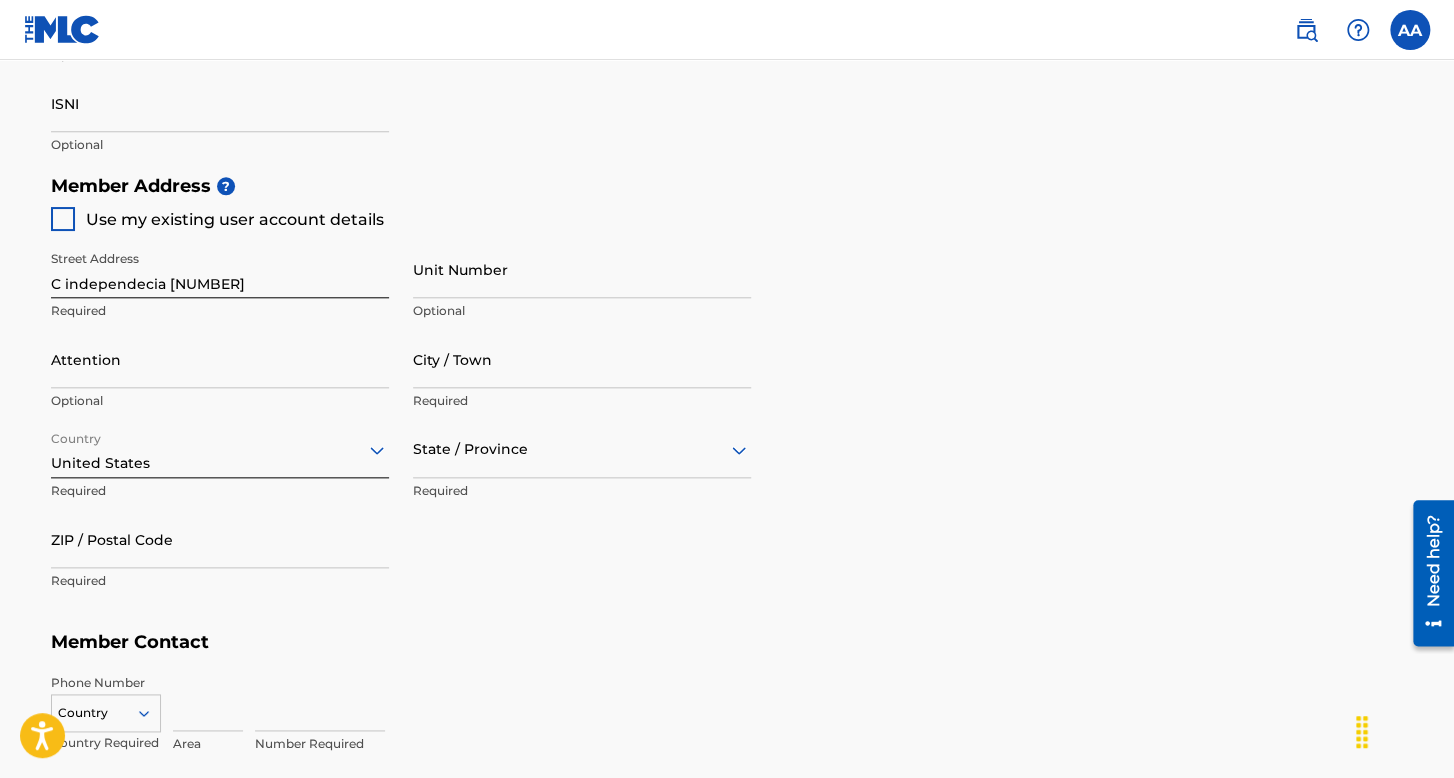 click at bounding box center (220, 449) 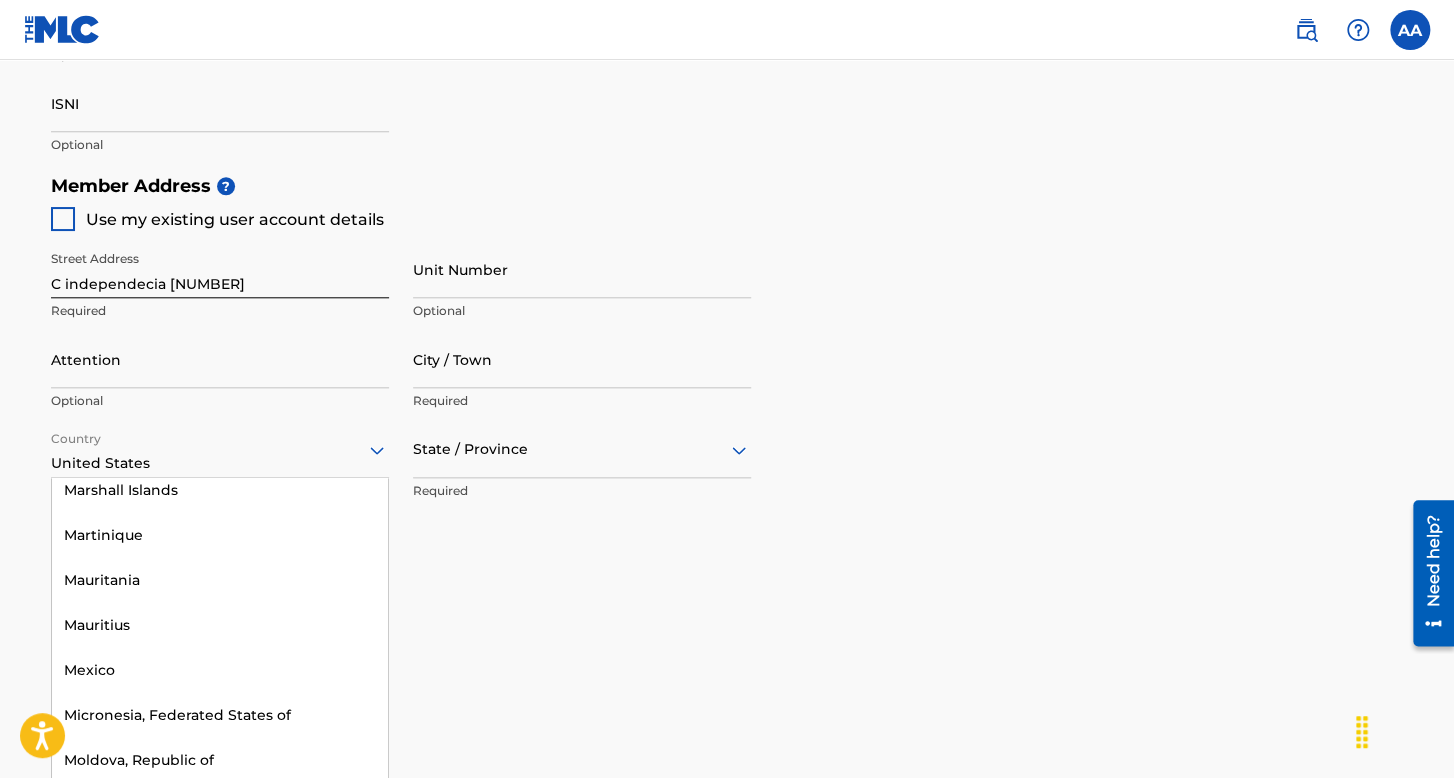 scroll, scrollTop: 5800, scrollLeft: 0, axis: vertical 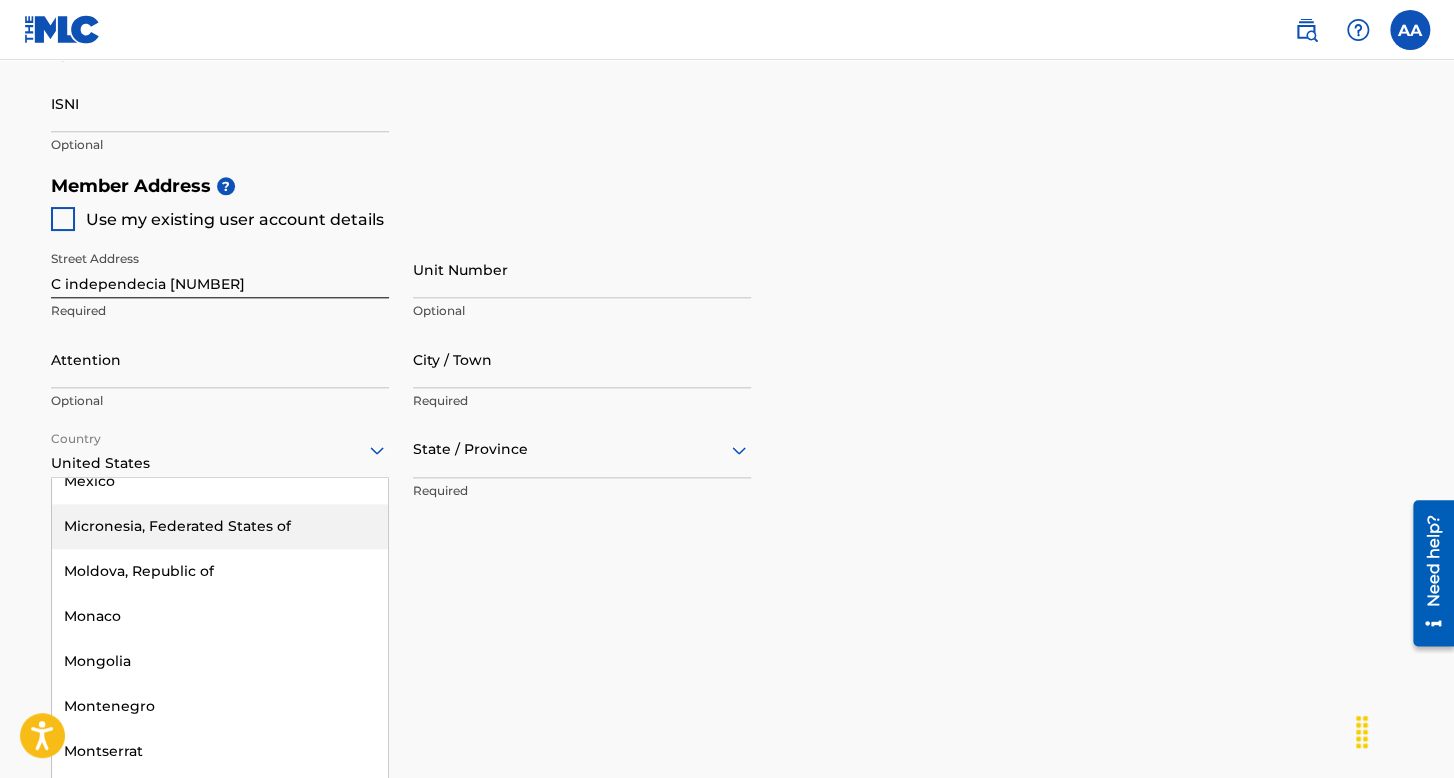 click on "Micronesia, Federated States of" at bounding box center [220, 526] 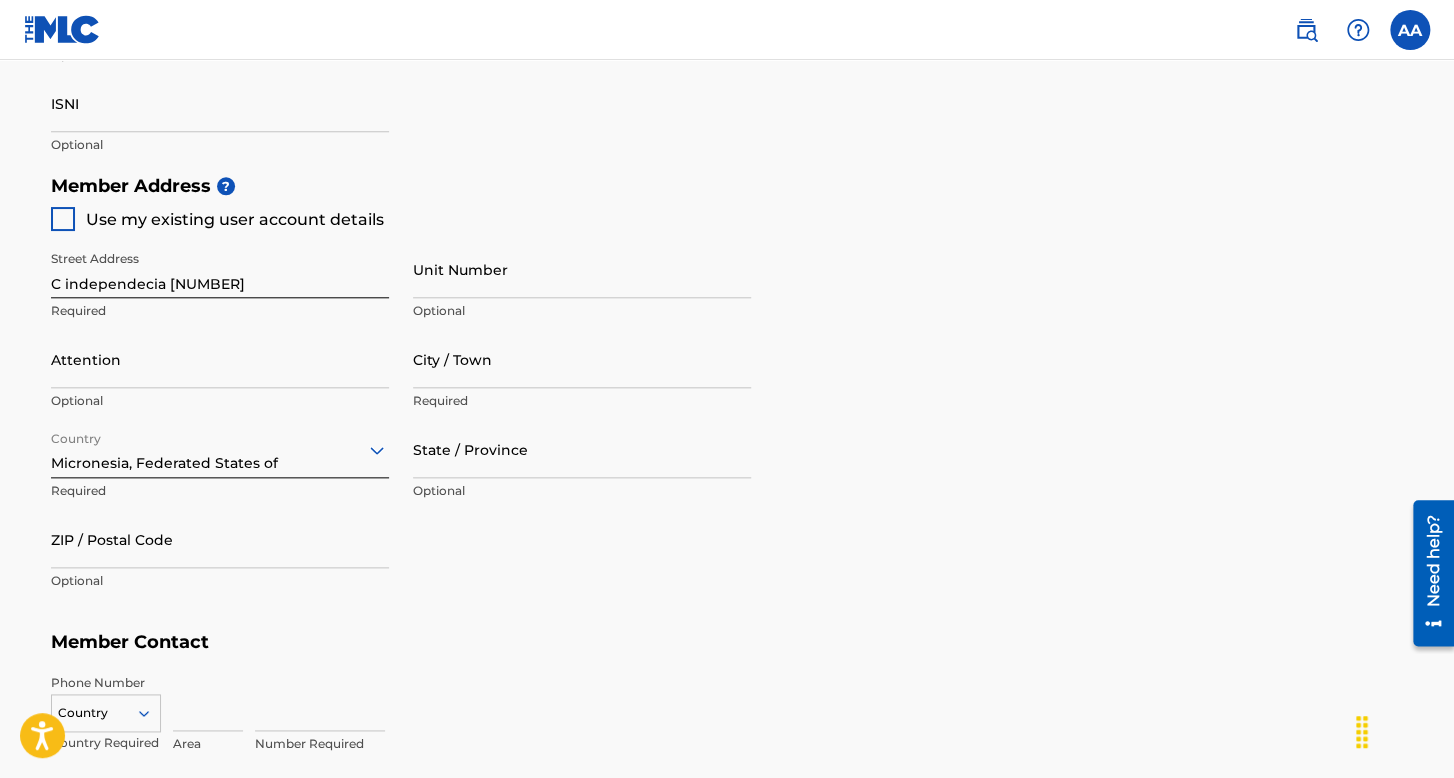 click on "Micronesia, Federated States of" at bounding box center [220, 449] 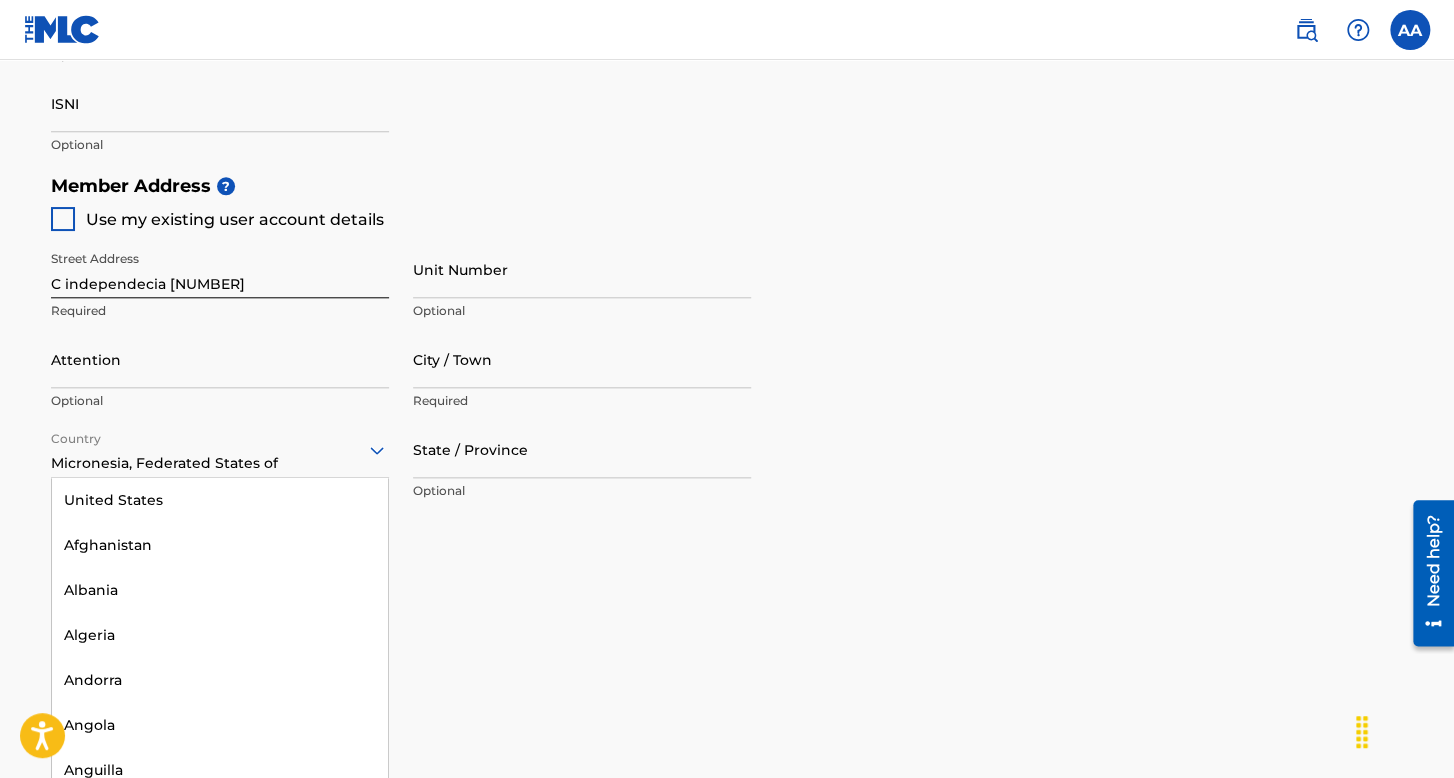 scroll, scrollTop: 5586, scrollLeft: 0, axis: vertical 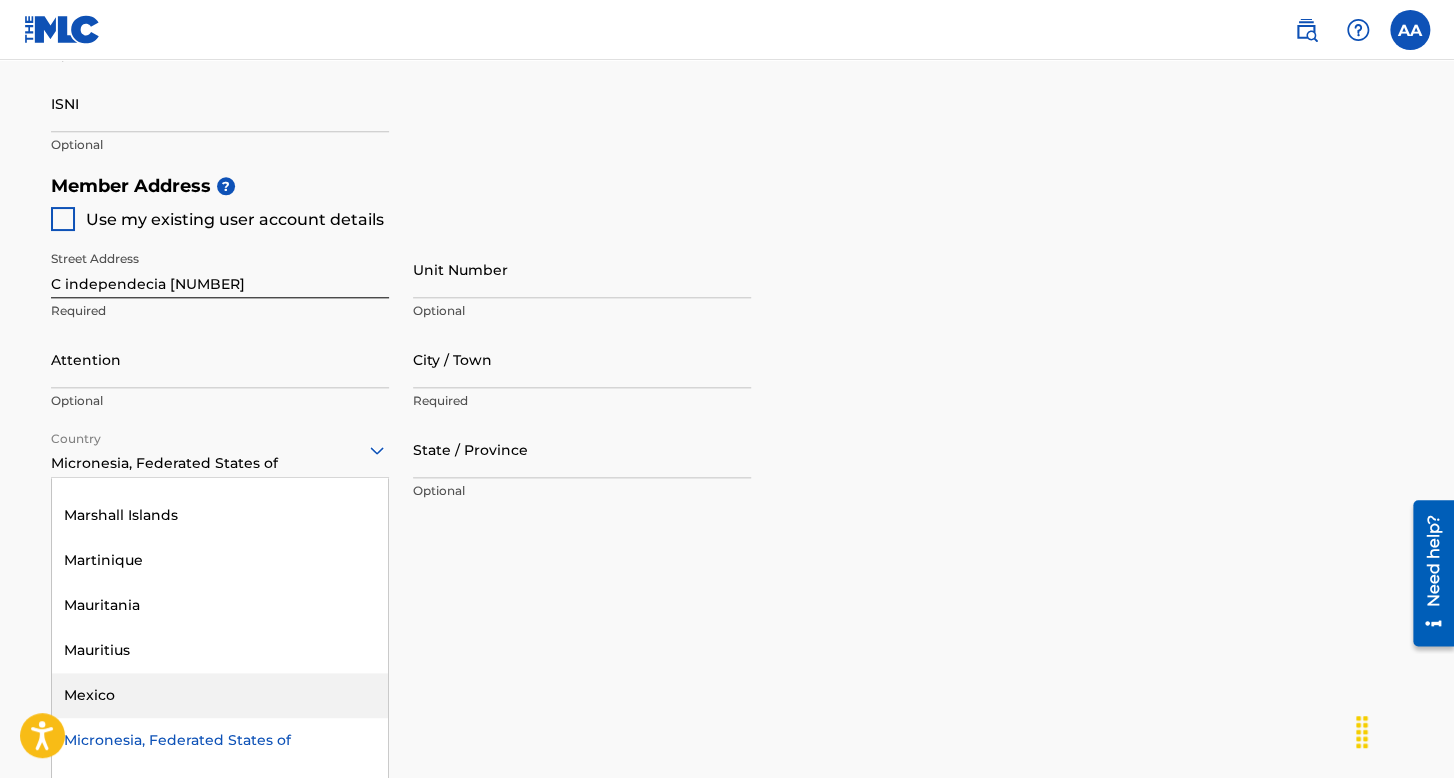 click on "Mexico" at bounding box center [220, 695] 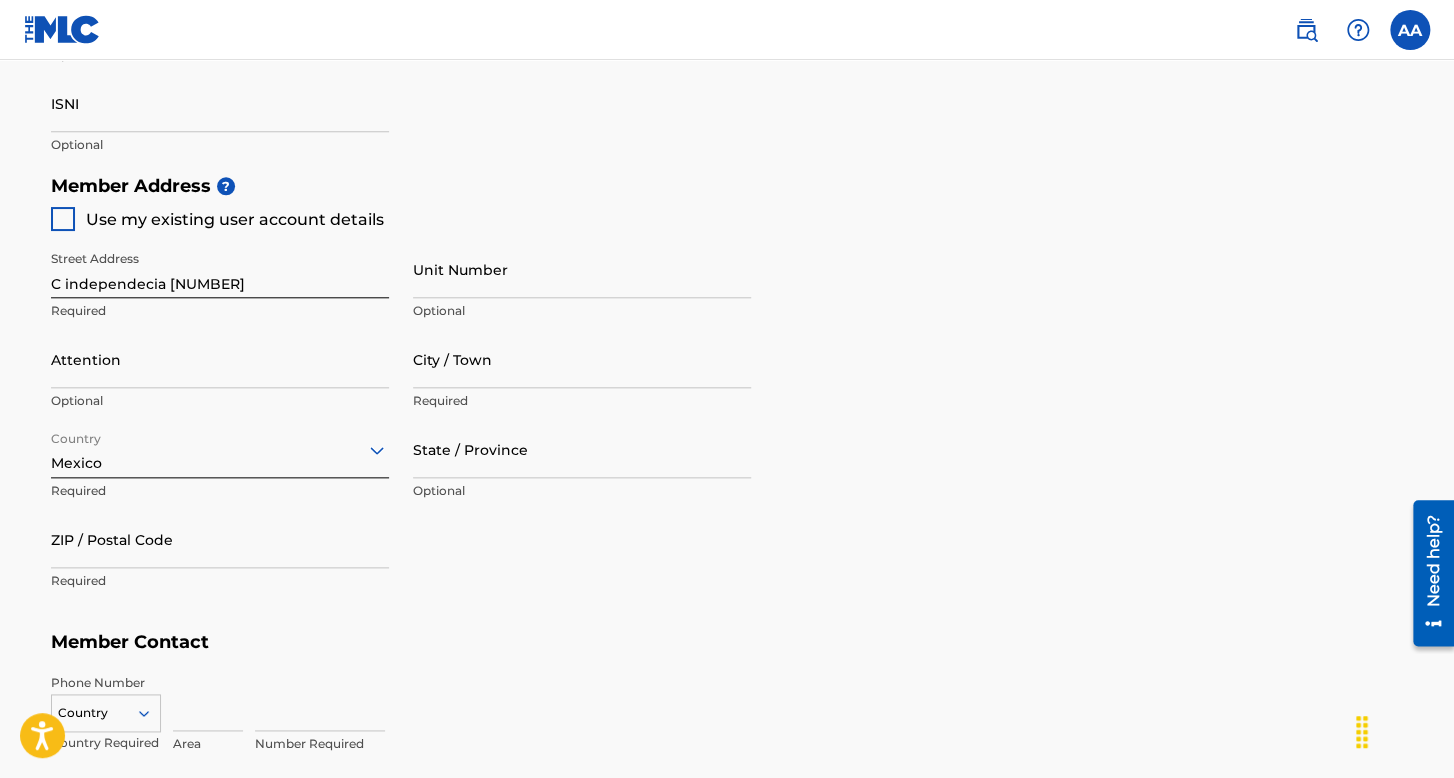click on "City / Town" at bounding box center [582, 359] 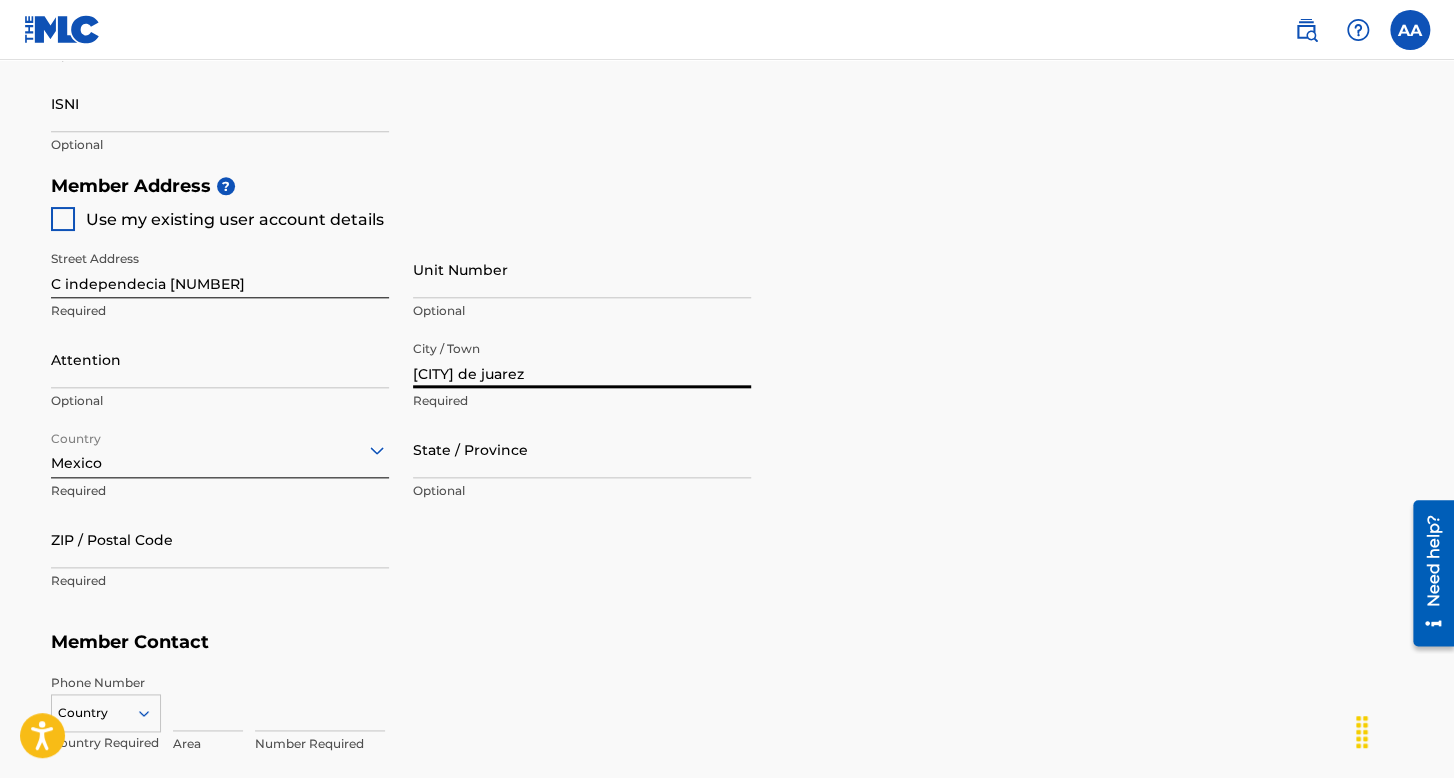 type on "[CITY] de juarez" 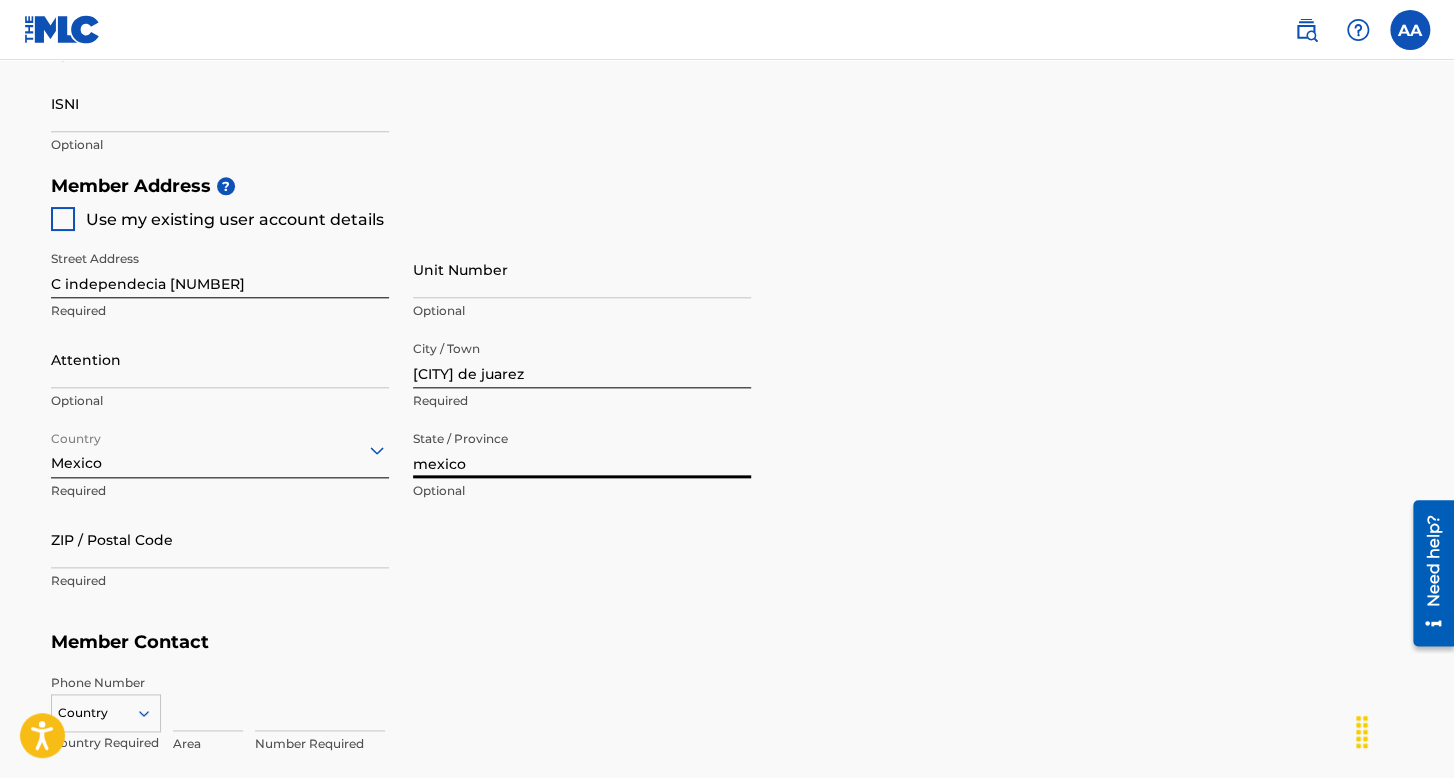 type on "mexico" 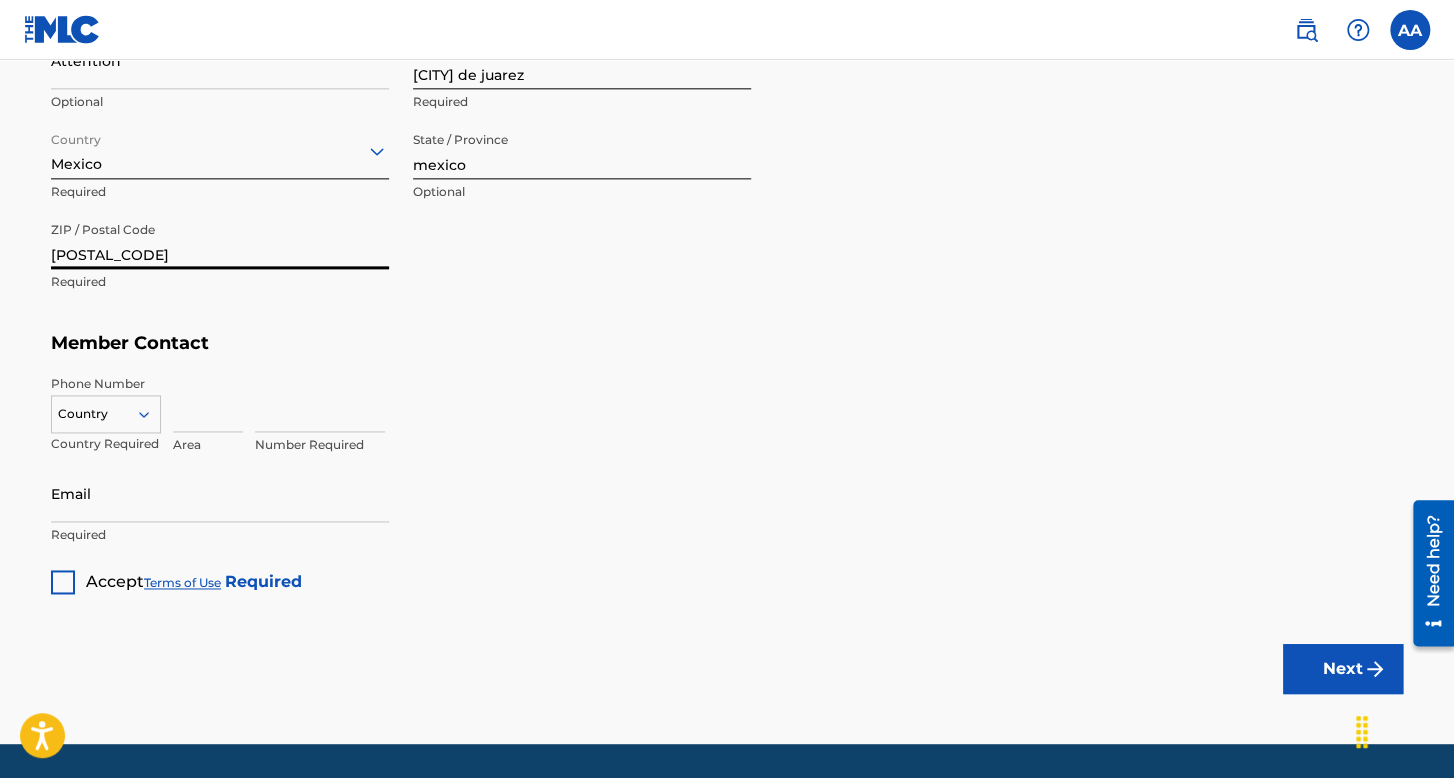 scroll, scrollTop: 1113, scrollLeft: 0, axis: vertical 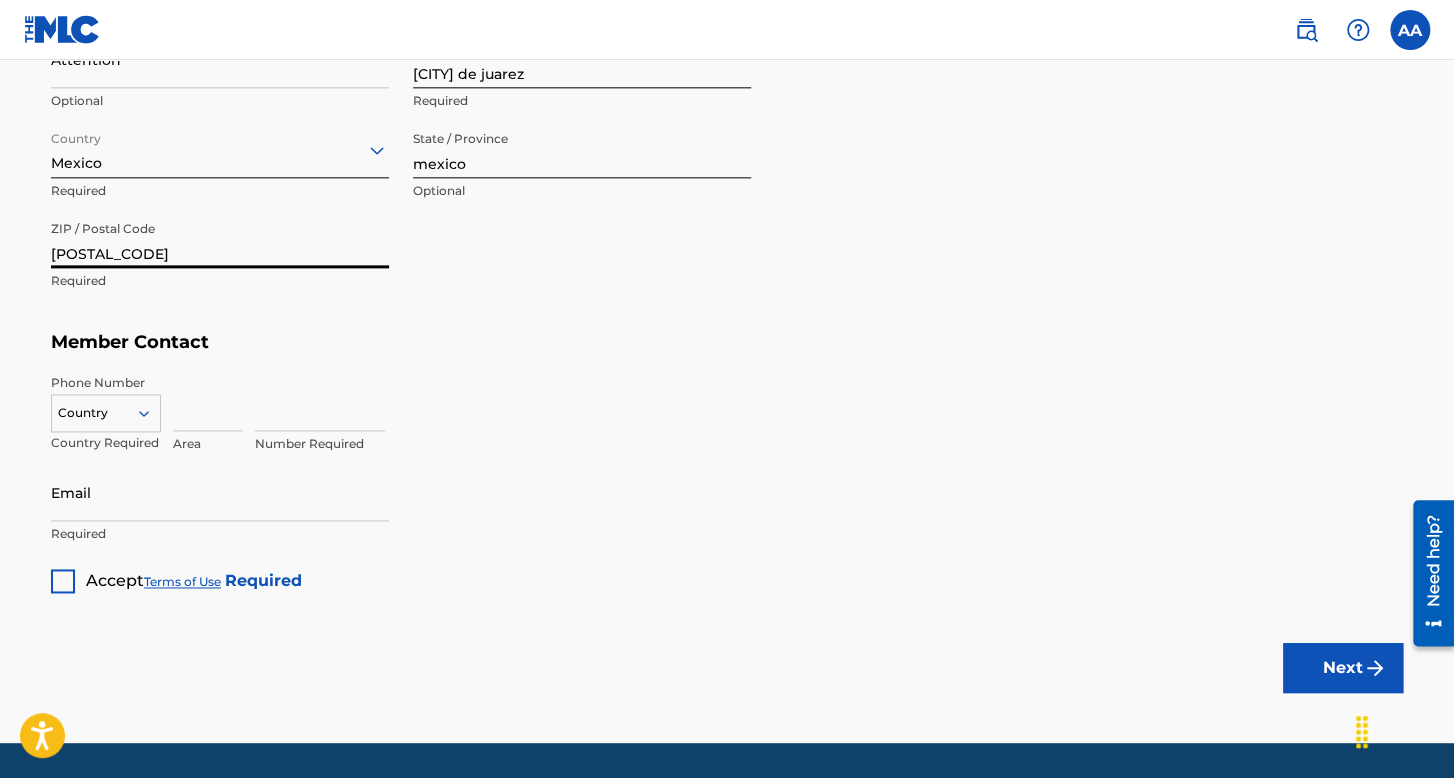 type on "[POSTAL_CODE]" 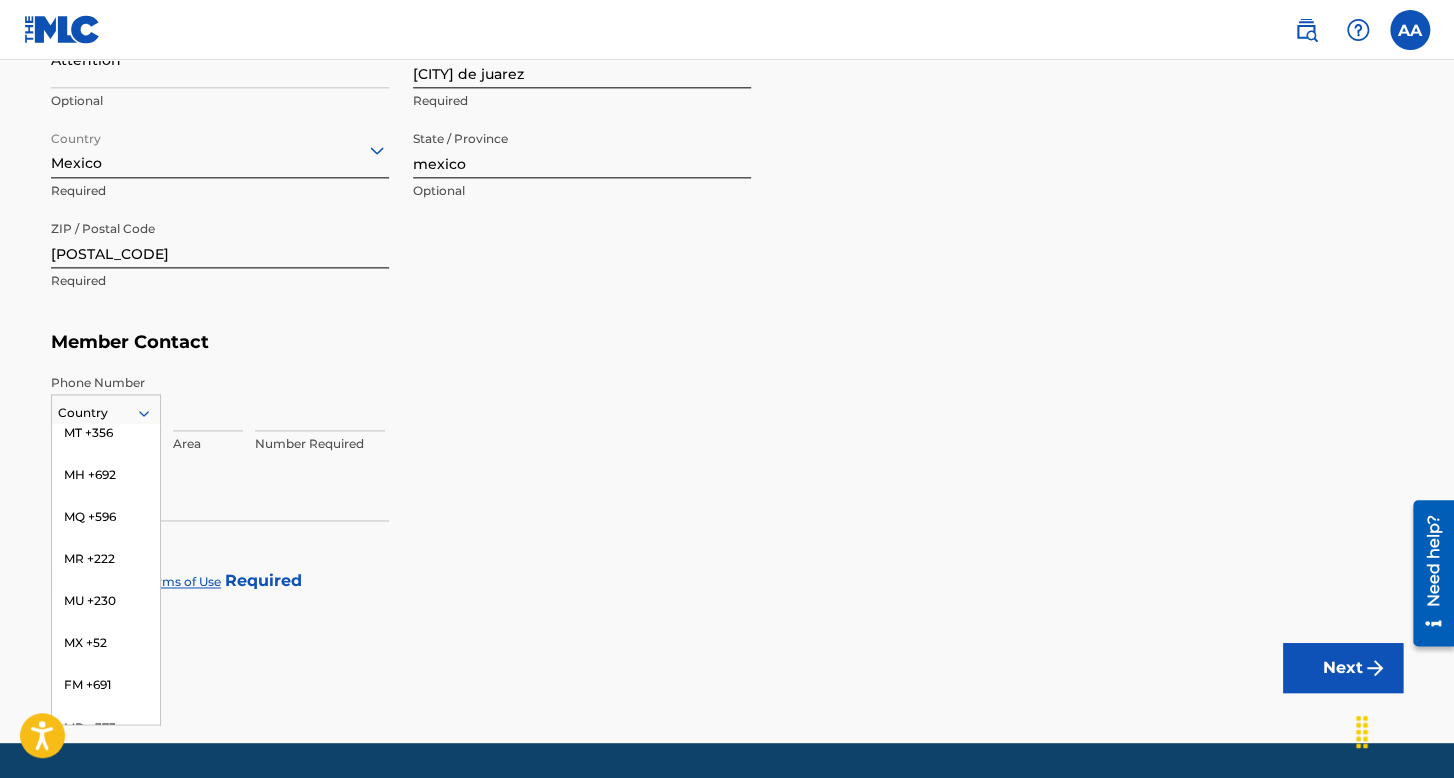 scroll, scrollTop: 5100, scrollLeft: 0, axis: vertical 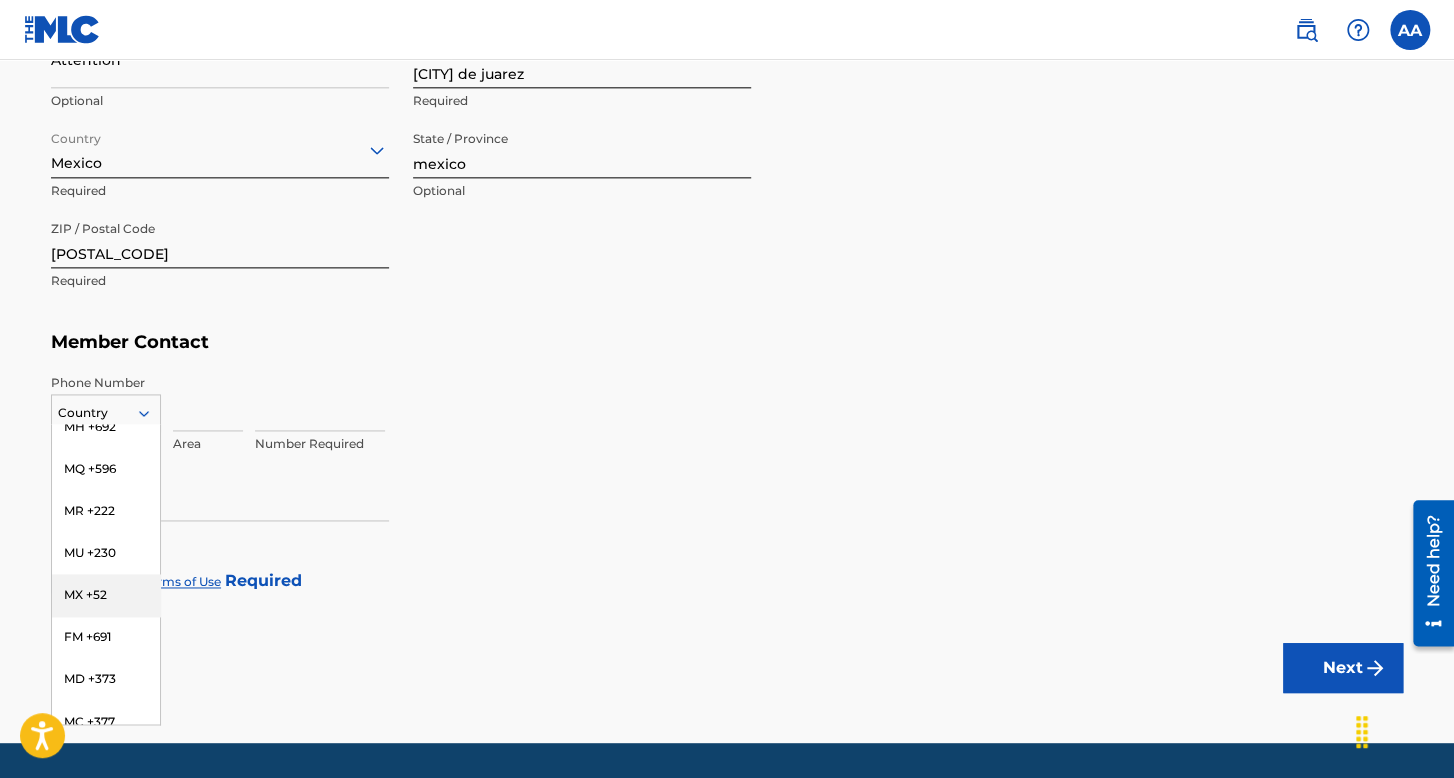 click on "MX +52" at bounding box center (106, 595) 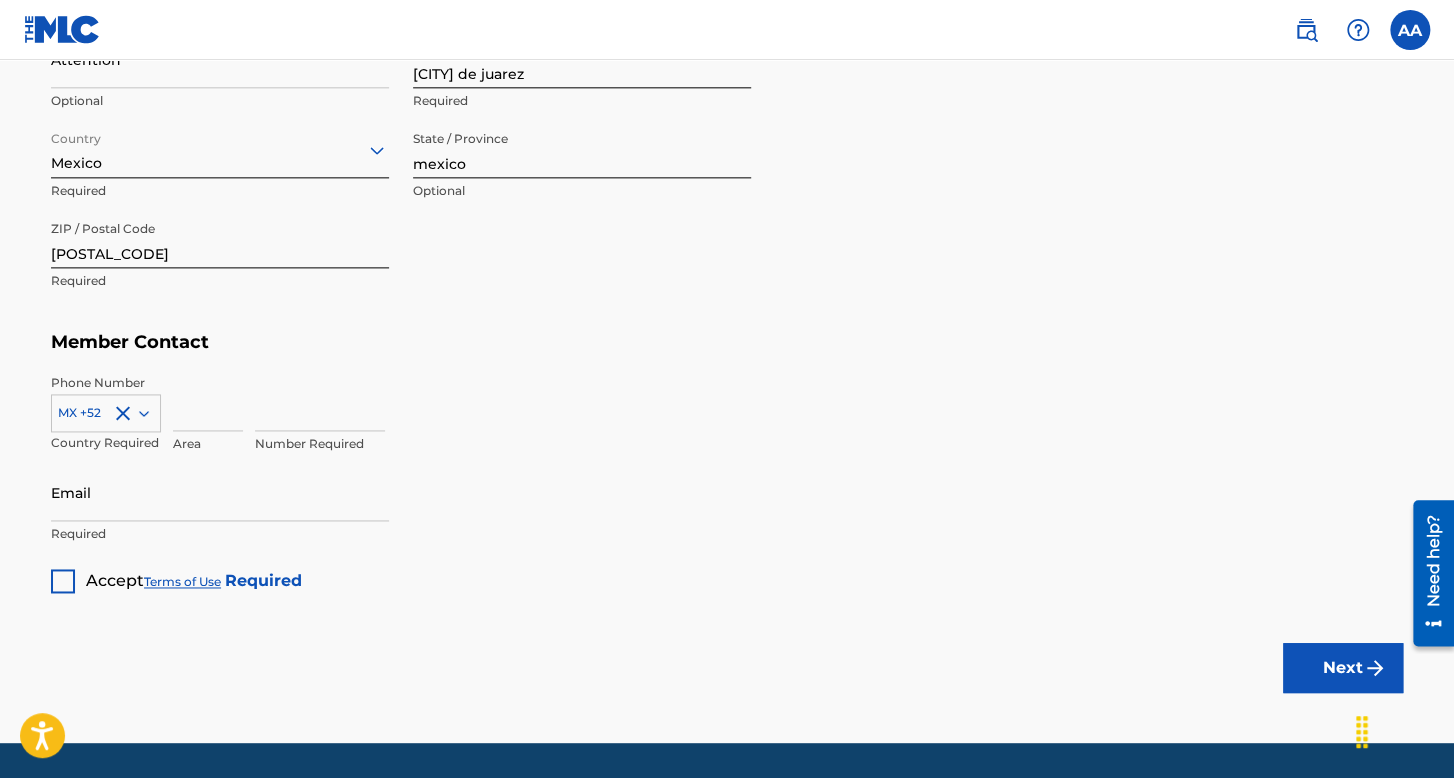 click at bounding box center (208, 402) 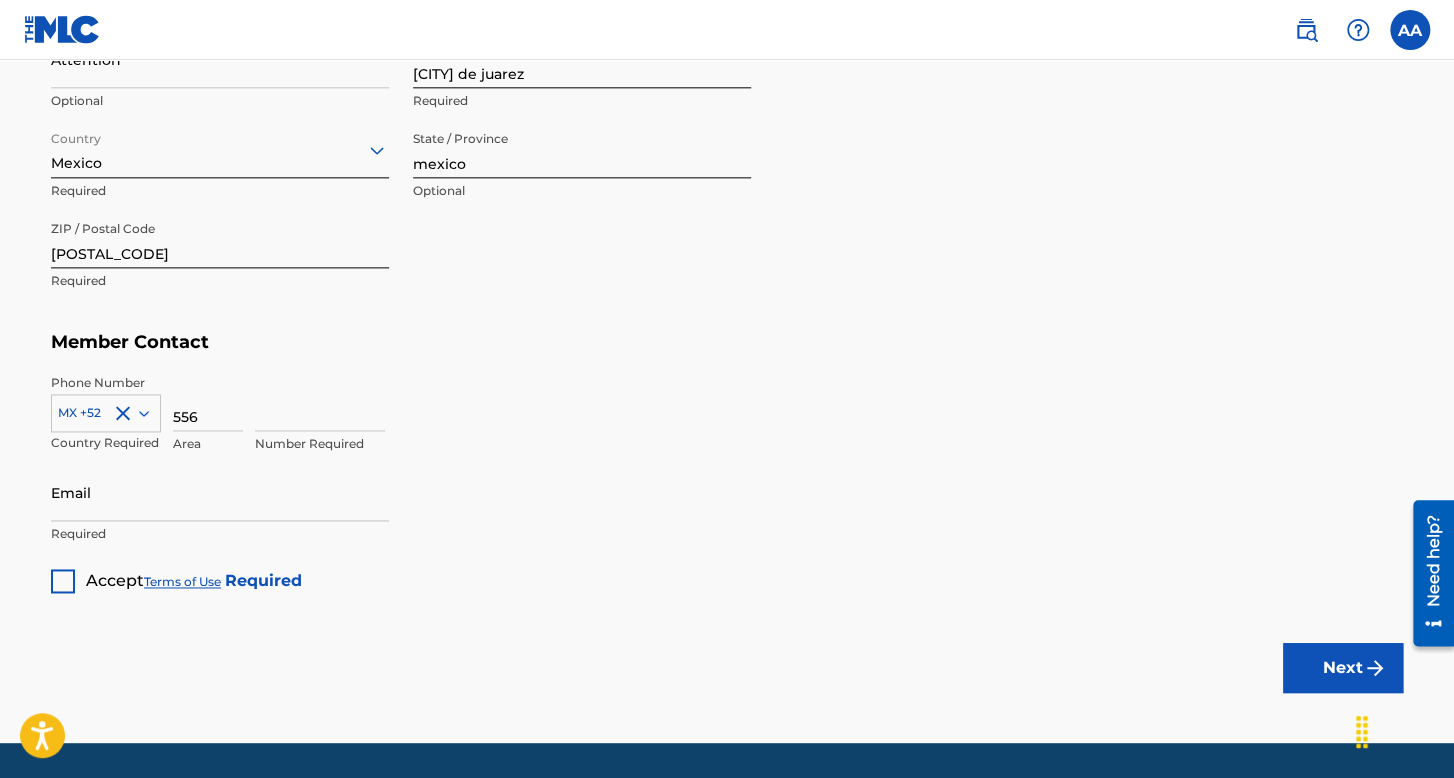 type on "556" 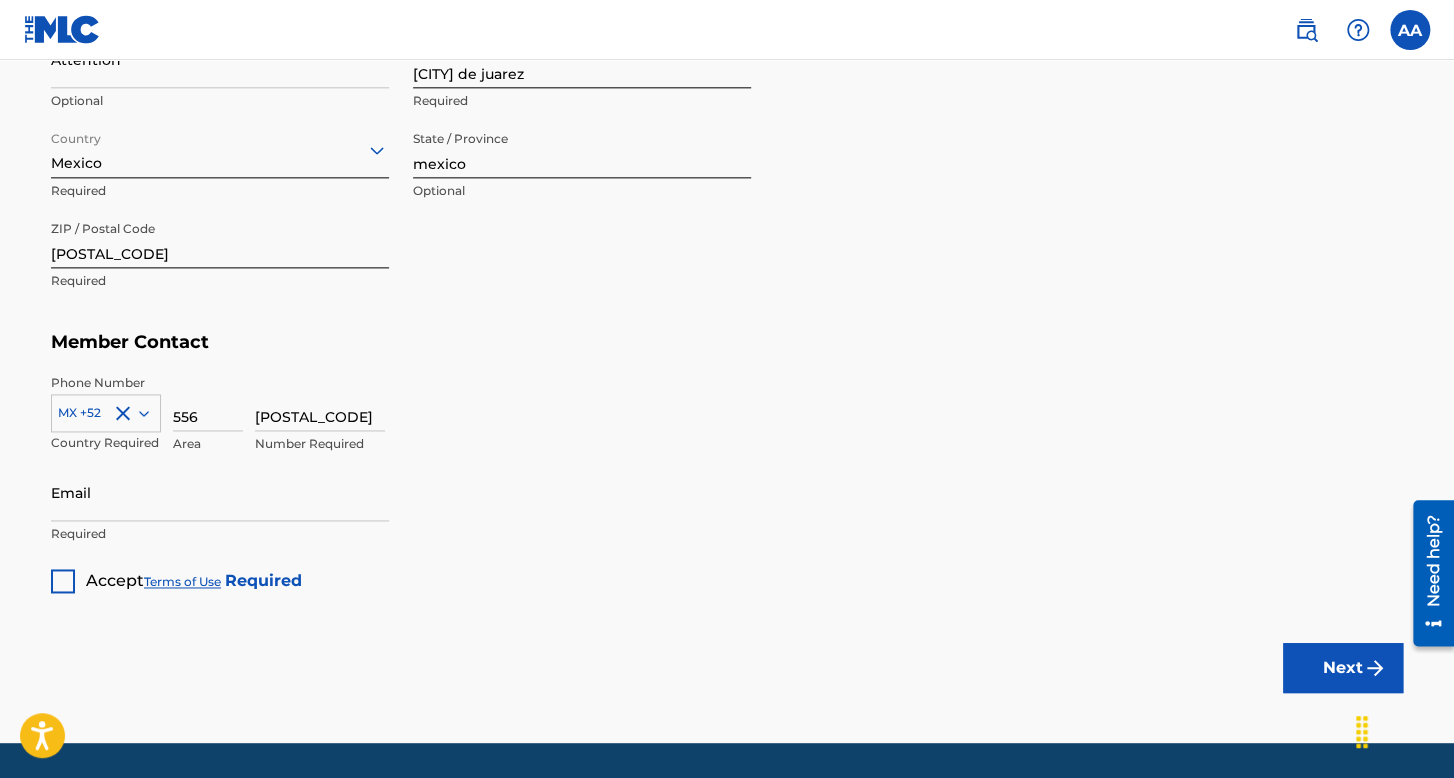 type on "[POSTAL_CODE]" 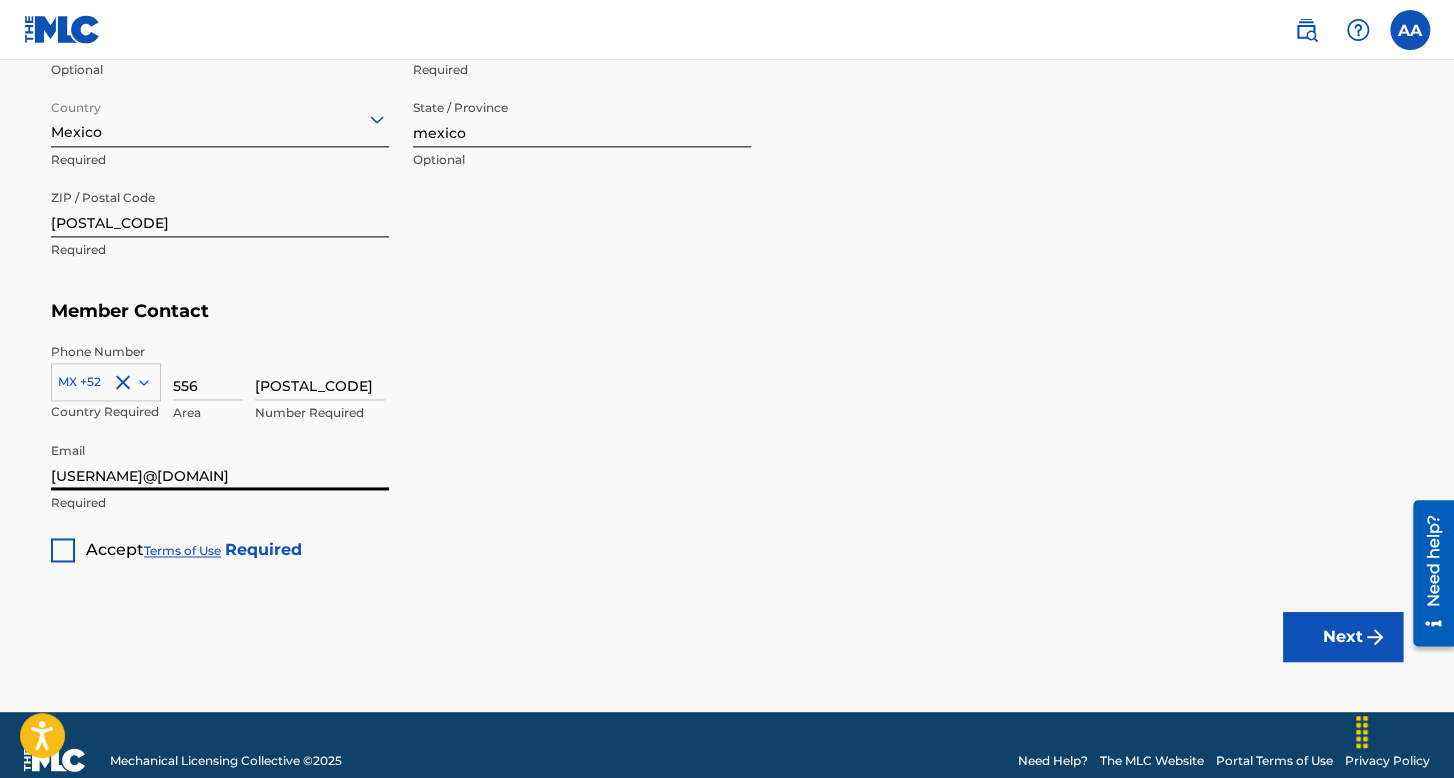 scroll, scrollTop: 1173, scrollLeft: 0, axis: vertical 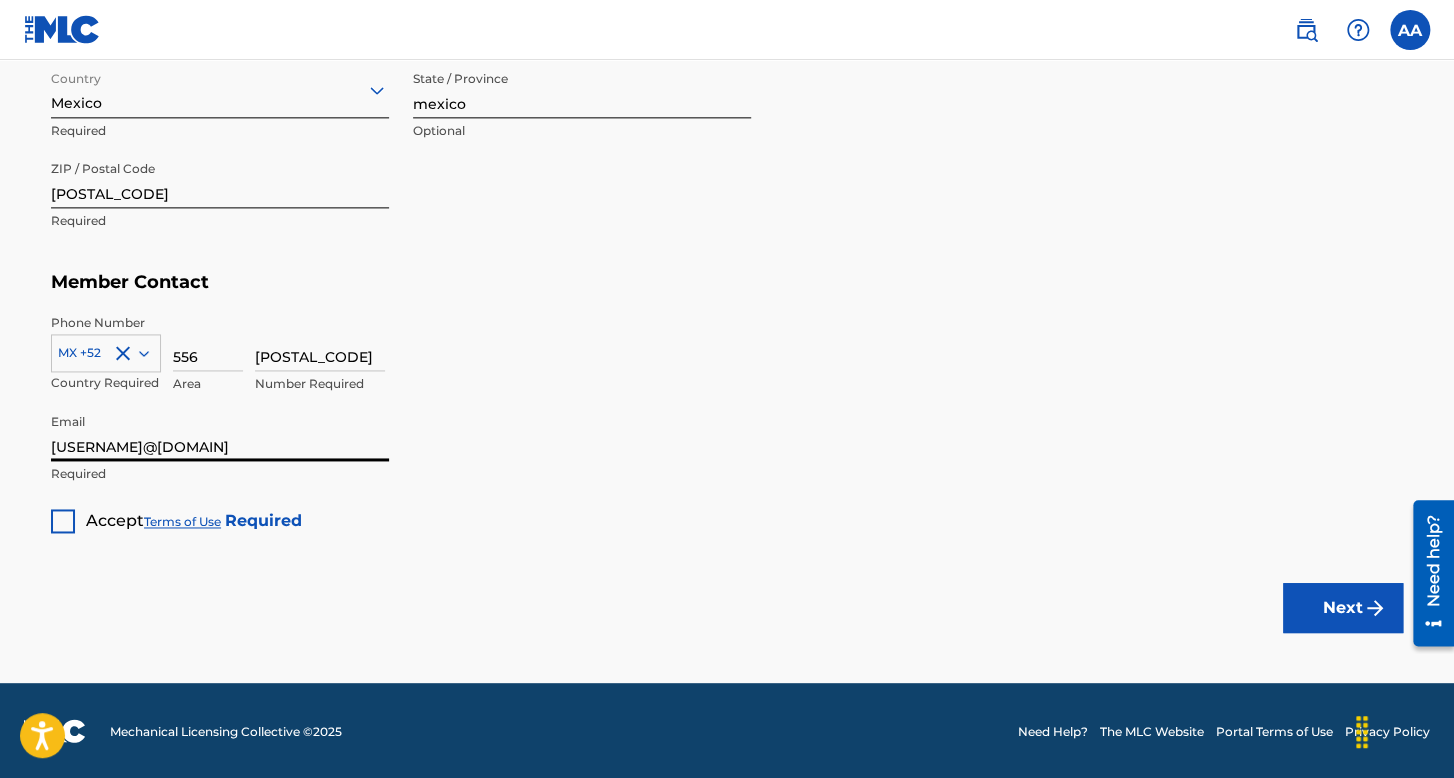 type on "[USERNAME]@[DOMAIN]" 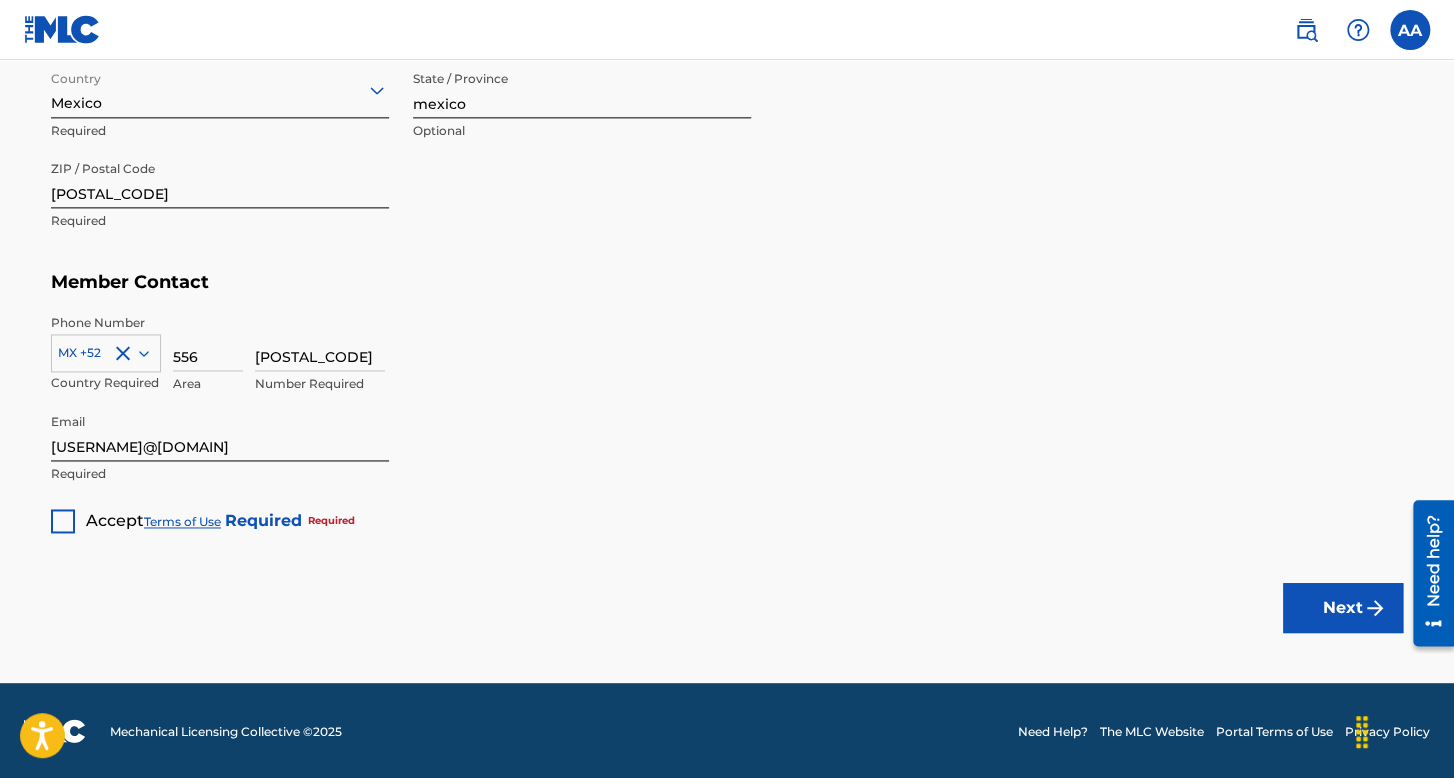 click on "Create a Member If you are a self-administered songwriter without a publisher through your PRO or legal publishing entity, we encourage you to create a publishing name. This helps to differentiate your publisher from your songwriter name within work registrations through The MLC Portal. Examples of a publishing name: [FIRSTNAME] [LASTNAME] Songs[FIRSTNAME] [LASTNAME] Publishing Member Type ? Self-Administered Songwriter Required Do you have a publisher, administrator, CMO, or digital distribution service collecting U.S. digital audio mechanical royalties on your behalf? ? No Required Member Name ? Member name [FIRST] [LAST] [LAST] Required Identifiers ? Publisher Account Number ? Optional IPI Number ? Optional ISNI Optional Member Address ? Use my existing user account details Street Address C independecia [NUMBER] Required Unit Number Optional Attention Optional City / Town [CITY] de juarez Required Country Mexico Required State / Province mexico Optional ZIP / Postal Code [POSTAL_CODE] Required Member Contact MX +52" at bounding box center (727, -265) 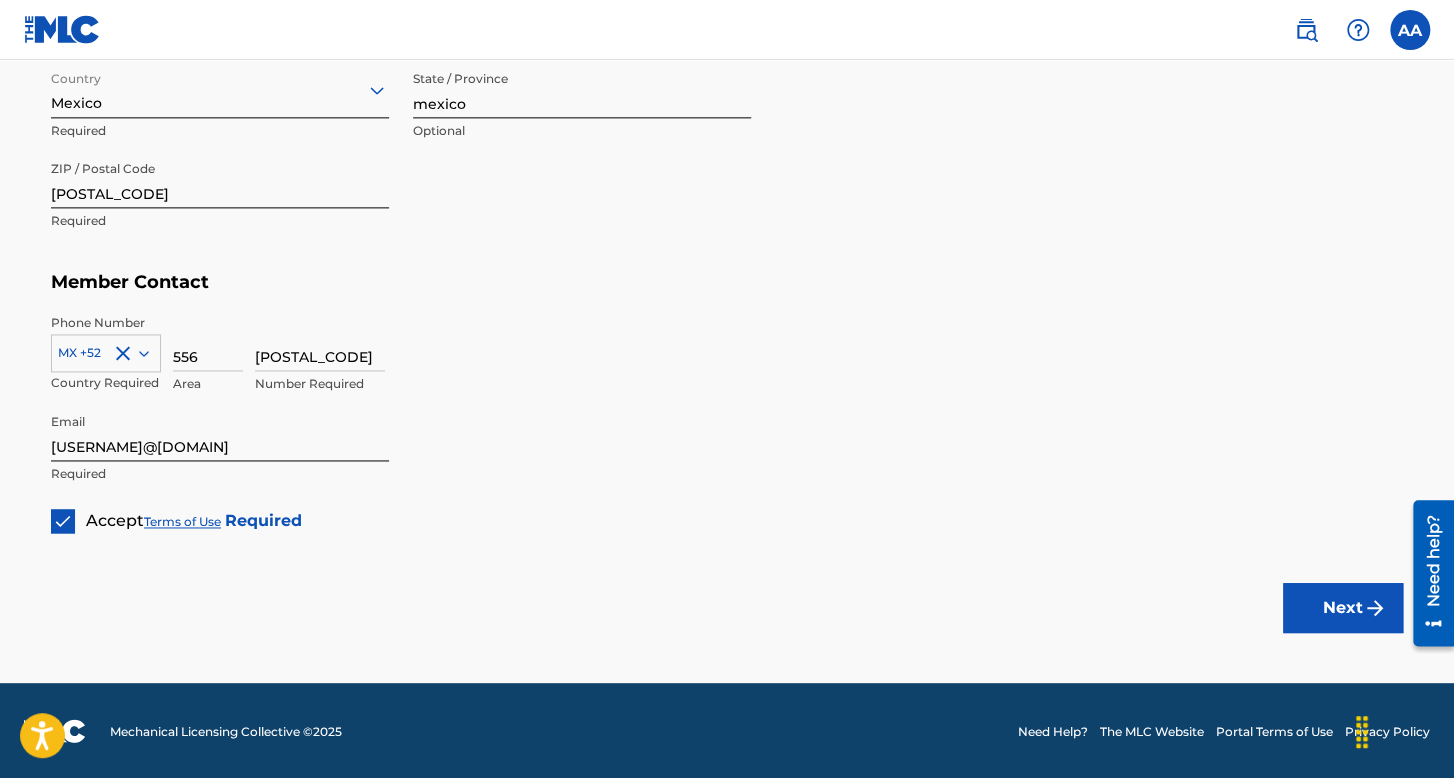click on "Next" at bounding box center (1343, 608) 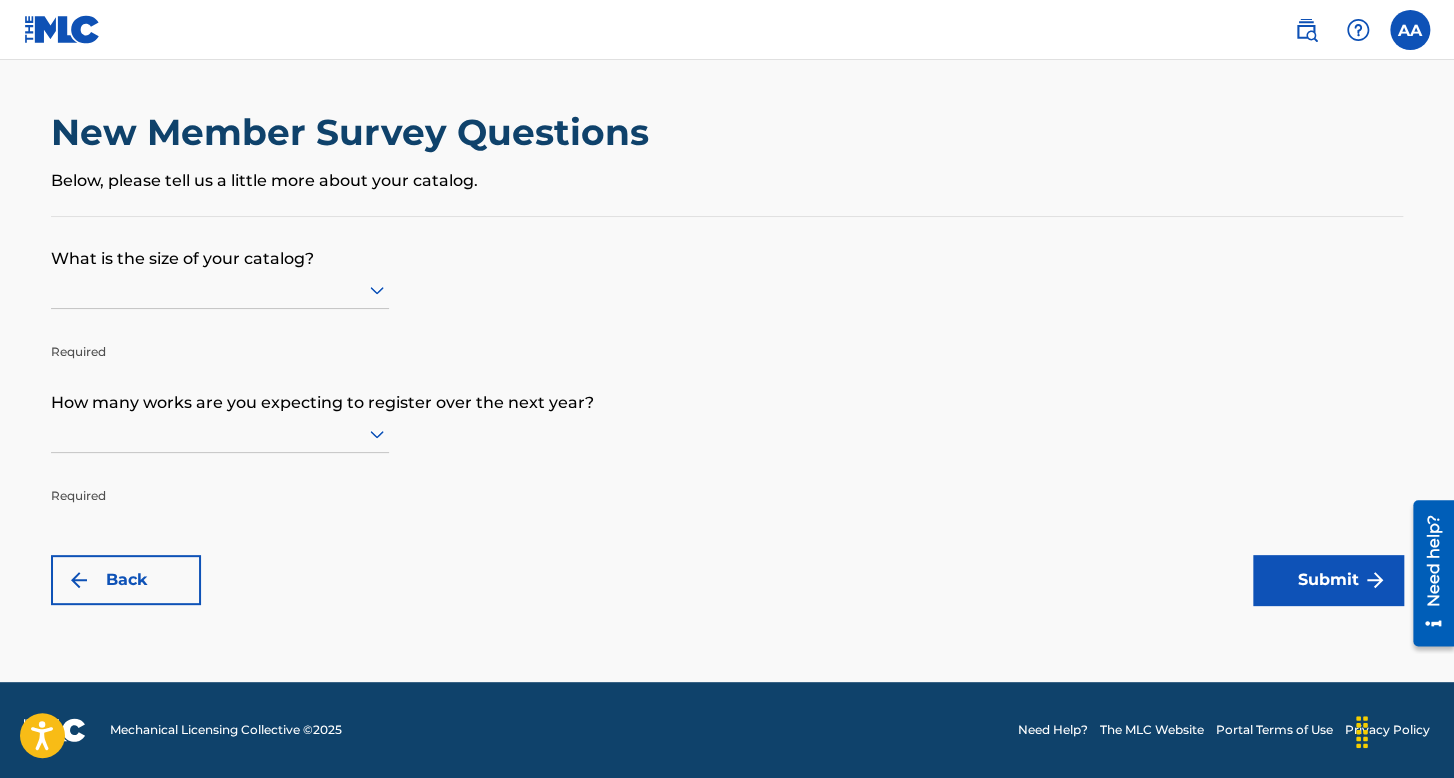 scroll, scrollTop: 0, scrollLeft: 0, axis: both 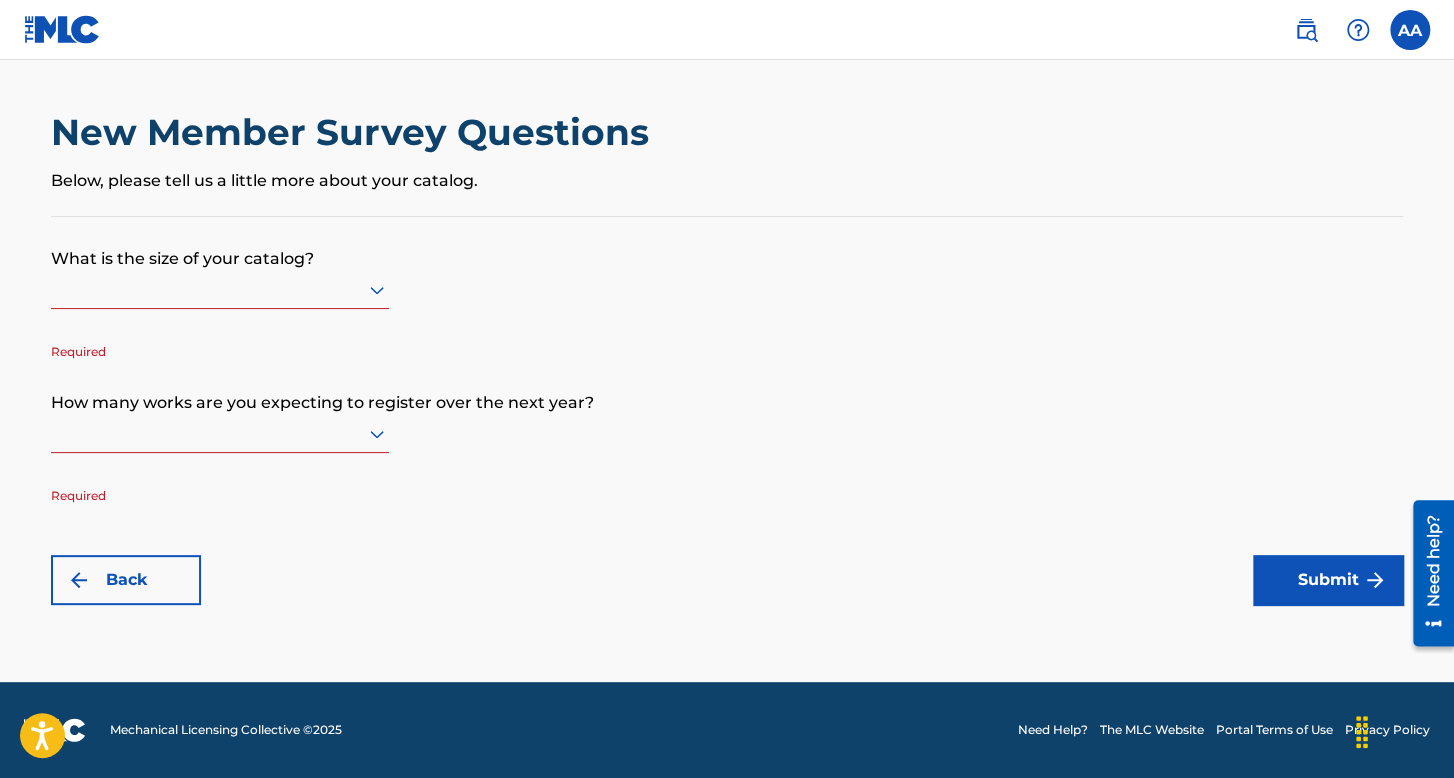 click at bounding box center (220, 289) 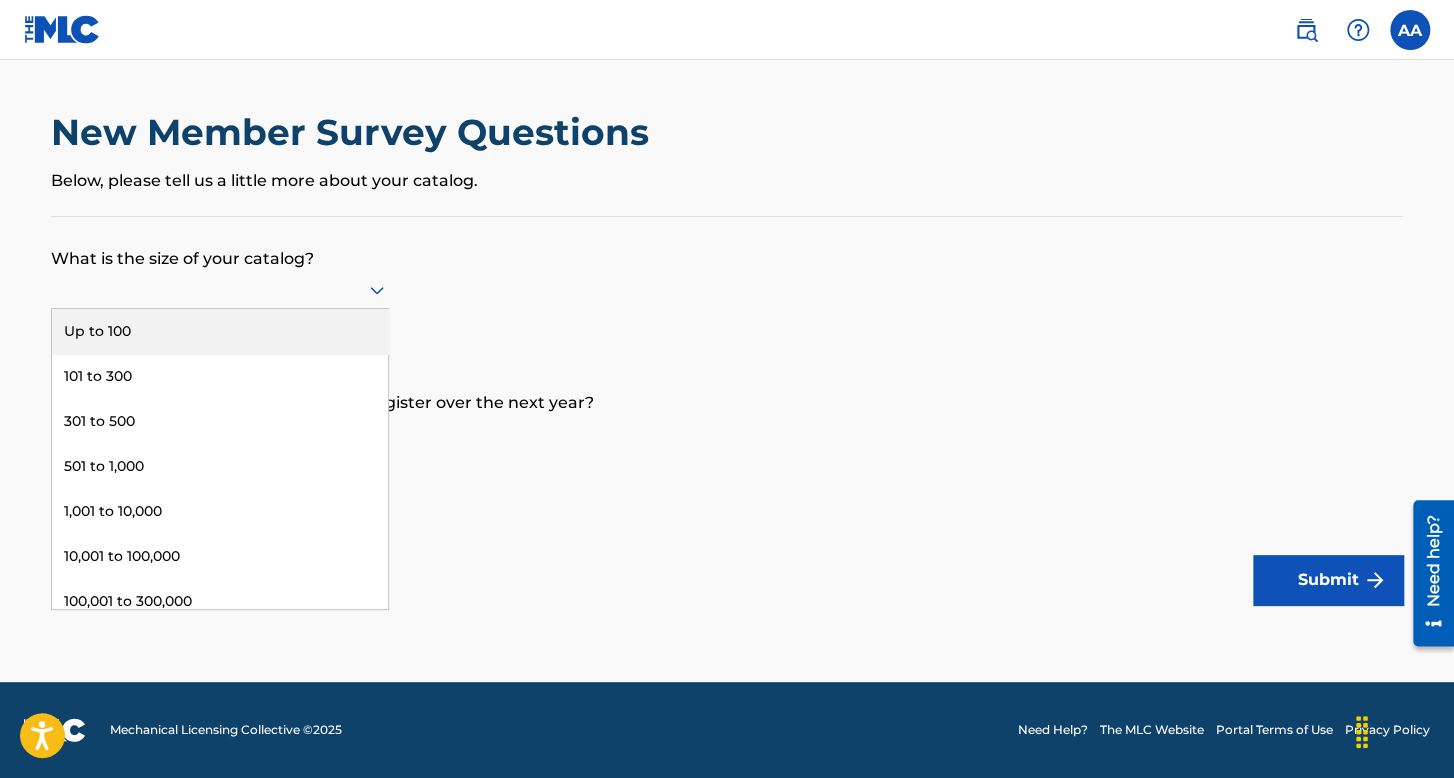 click on "Up to 100" at bounding box center (220, 331) 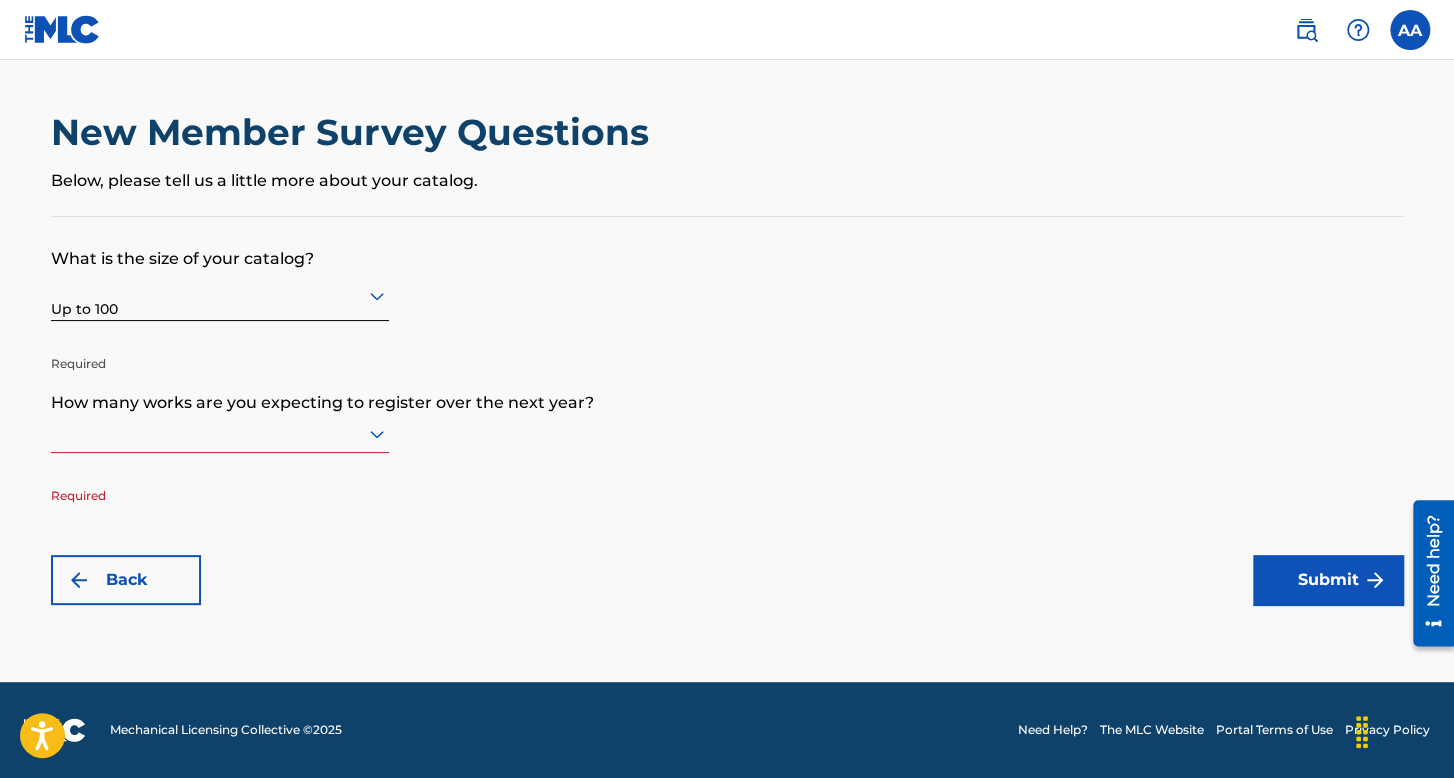 click at bounding box center (220, 433) 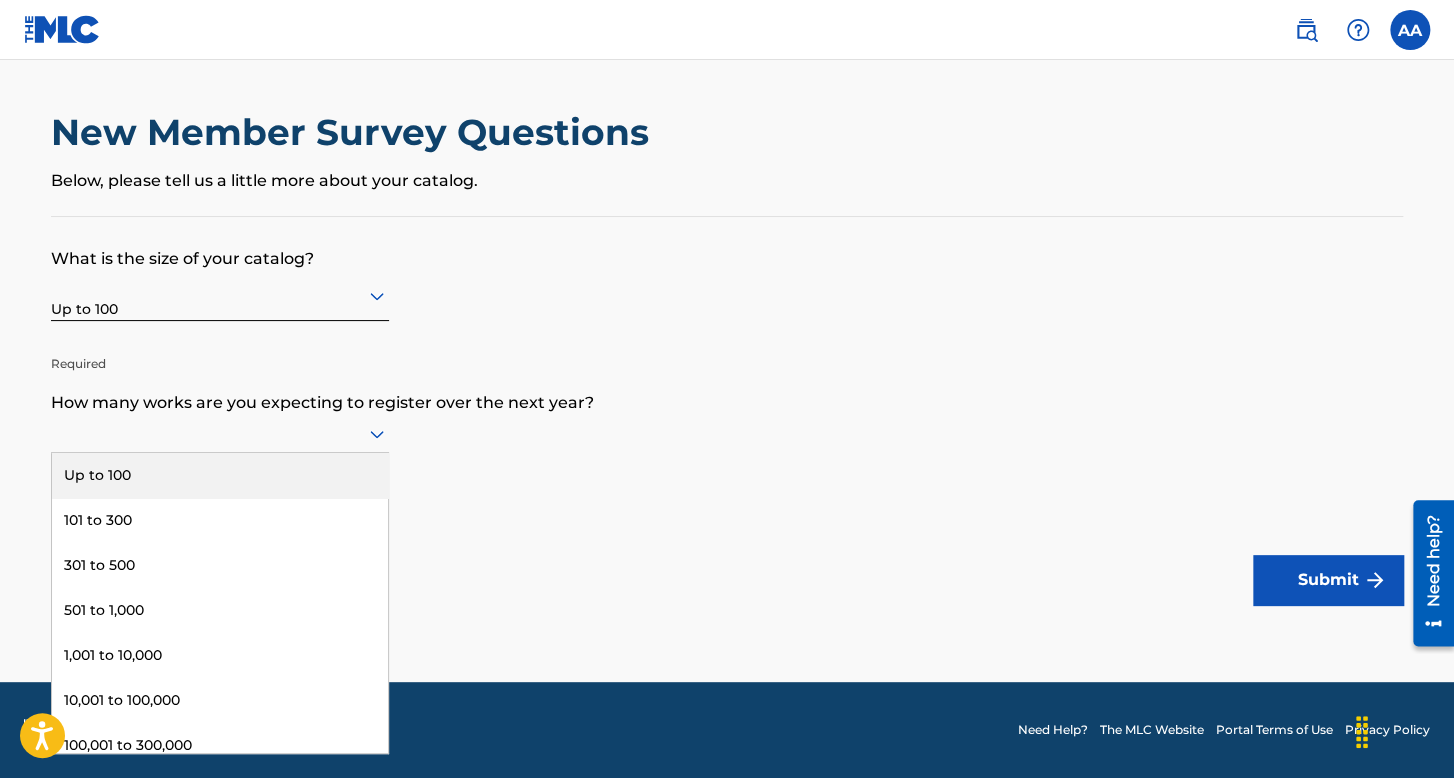 click on "Up to 100" at bounding box center [220, 475] 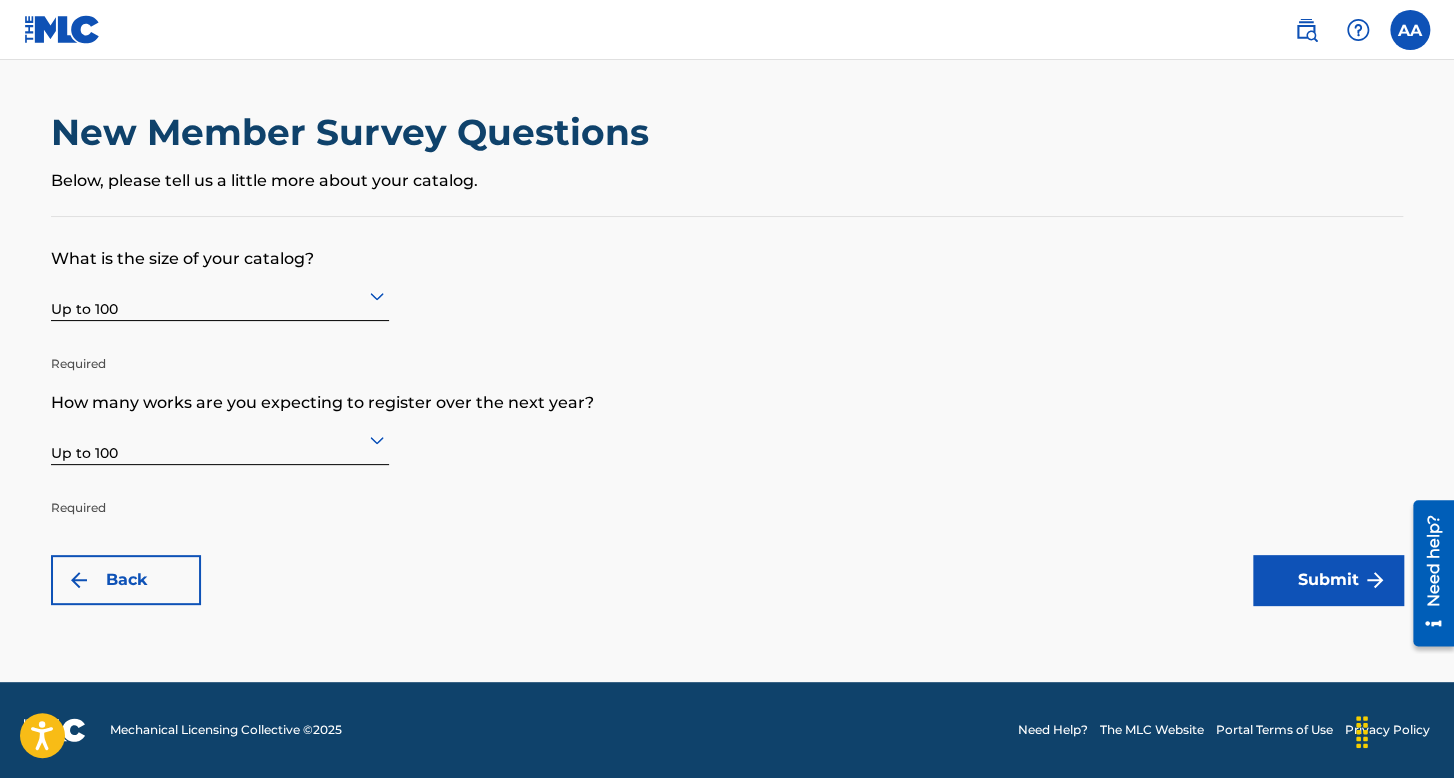click on "Submit" at bounding box center [1328, 580] 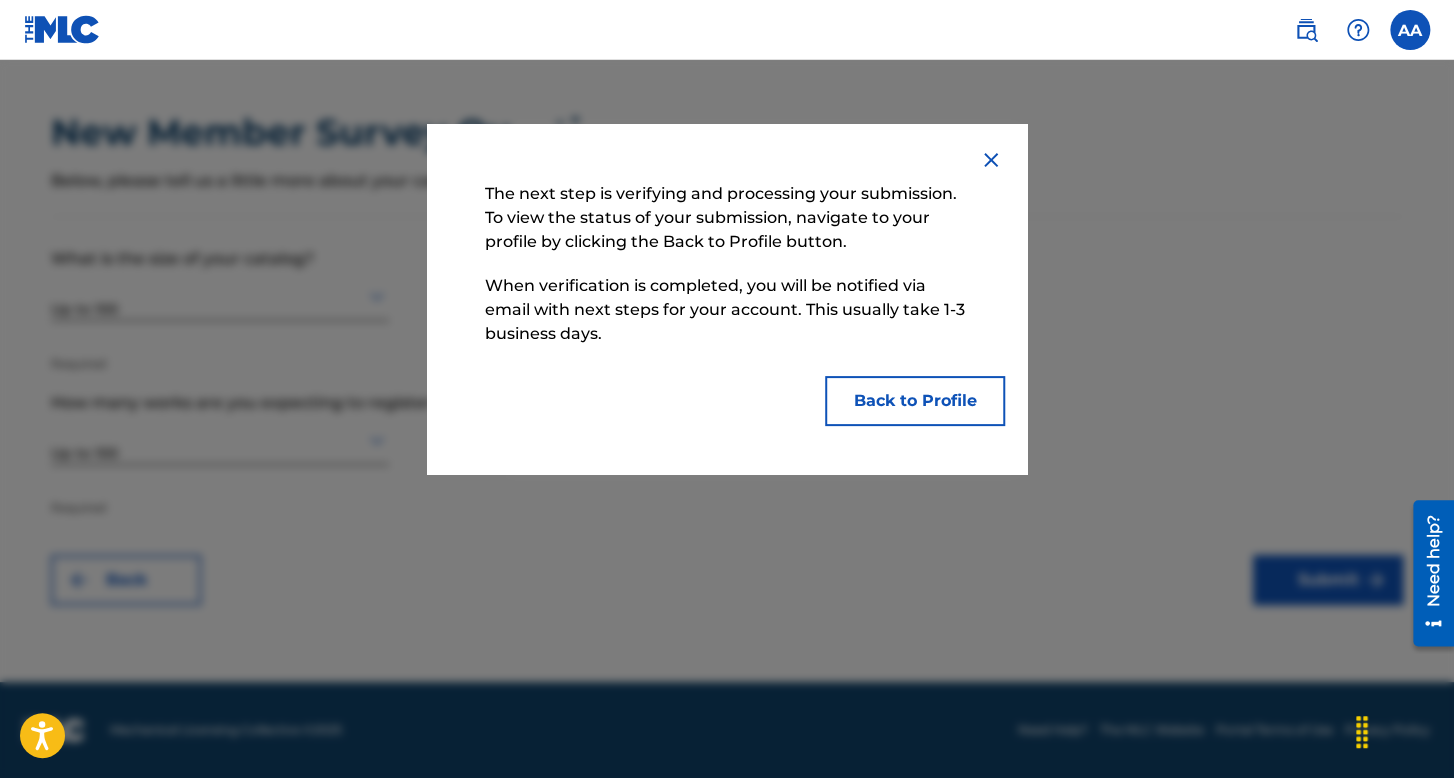 click on "Back to Profile" at bounding box center [915, 401] 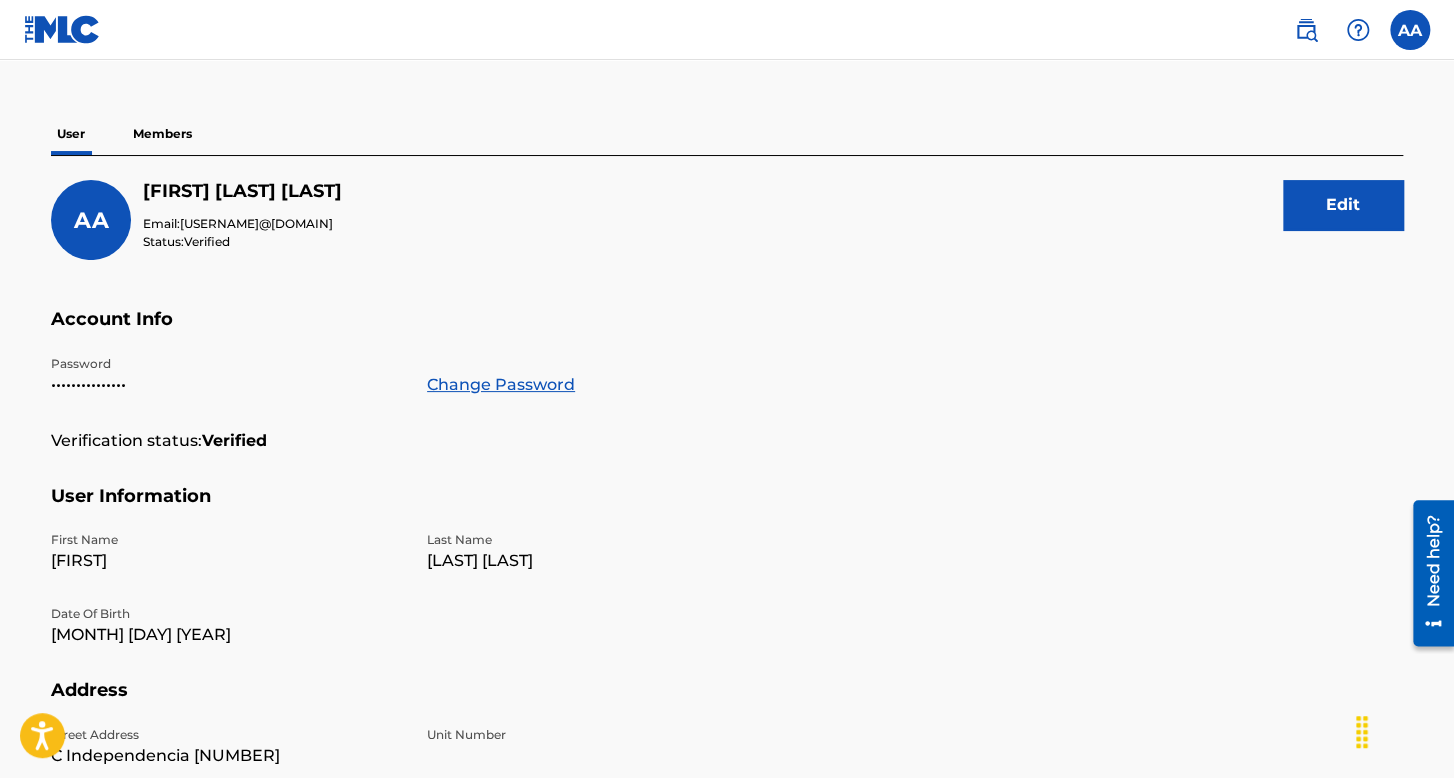 scroll, scrollTop: 100, scrollLeft: 0, axis: vertical 